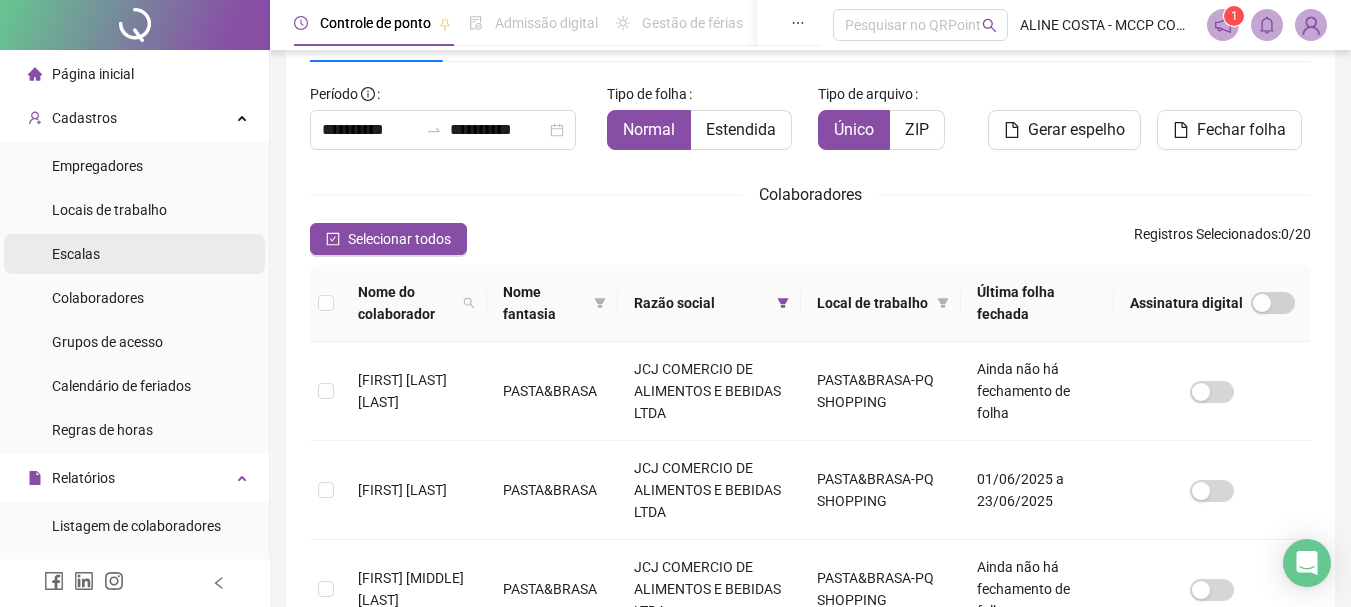 scroll, scrollTop: 106, scrollLeft: 0, axis: vertical 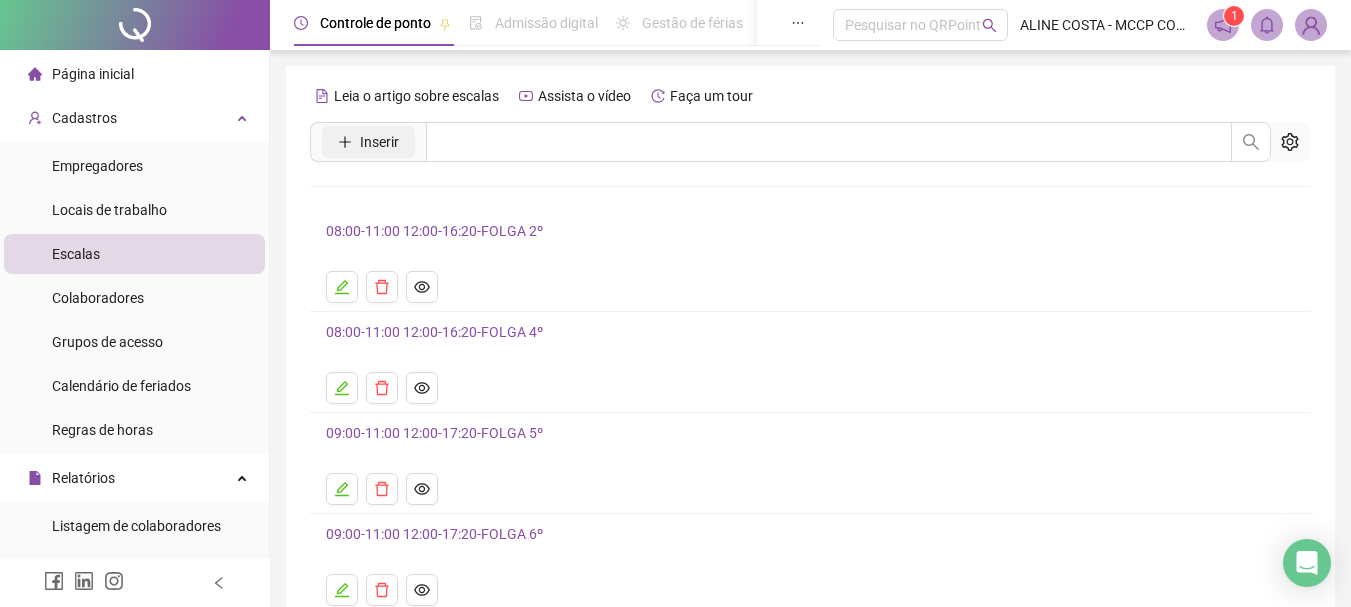click on "Inserir" at bounding box center [379, 142] 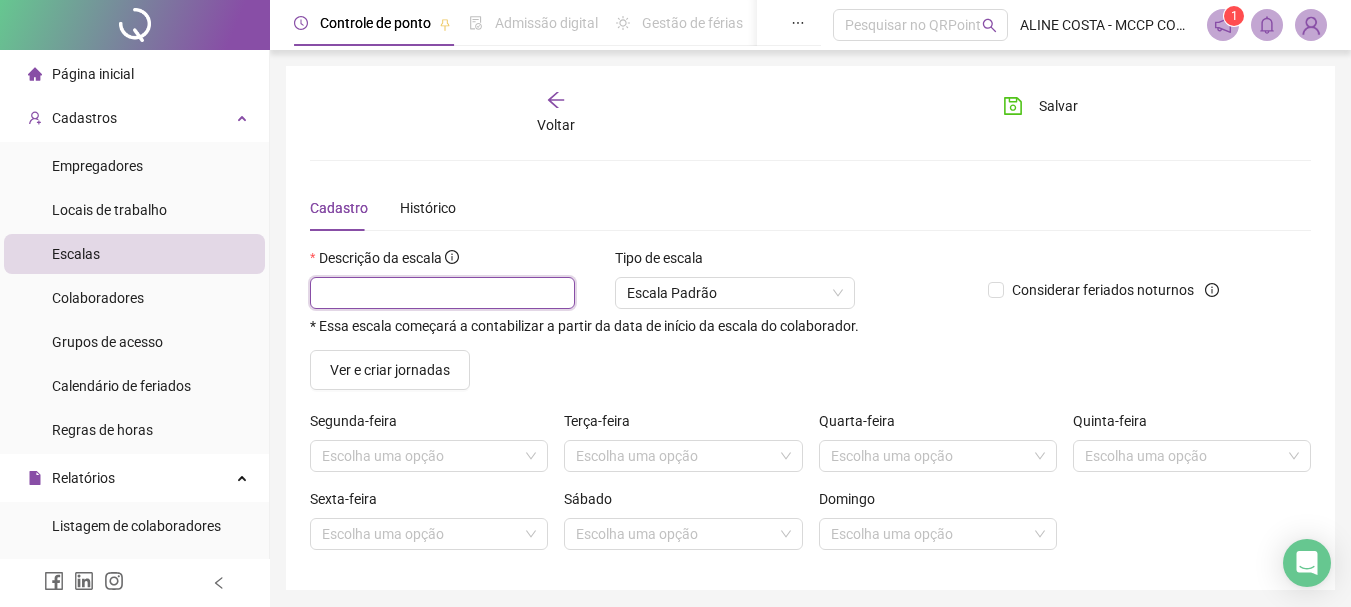 click at bounding box center (442, 293) 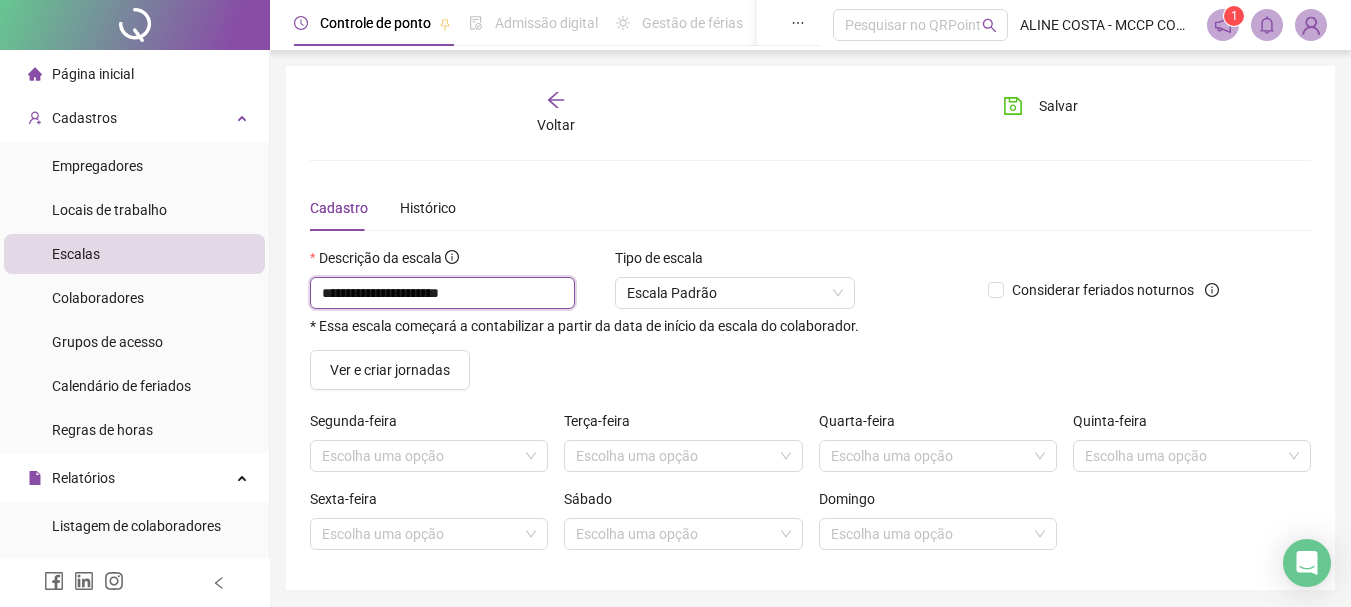 click on "**********" at bounding box center [442, 293] 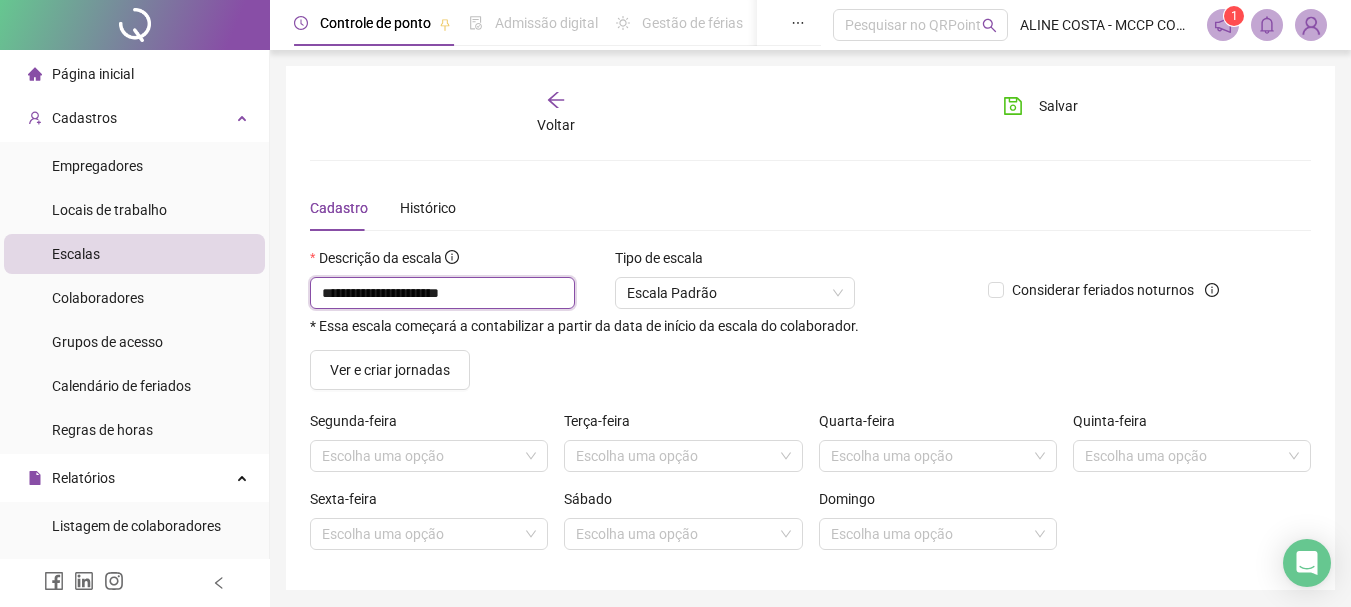 click on "**********" at bounding box center [442, 293] 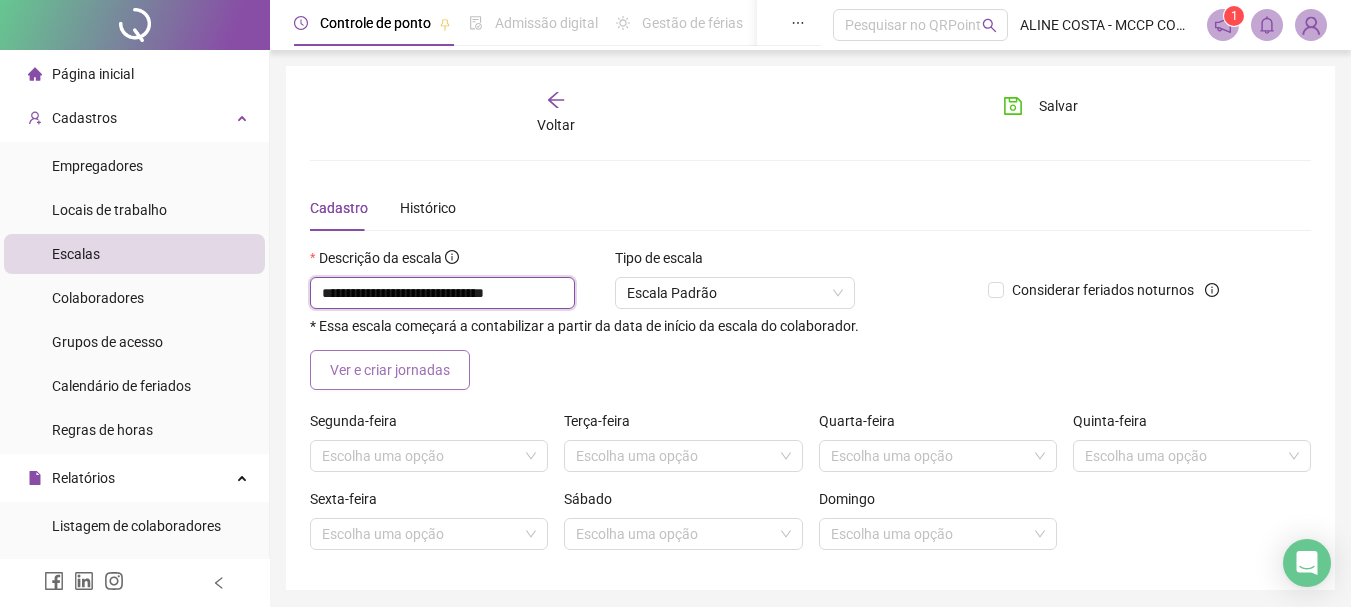 type on "**********" 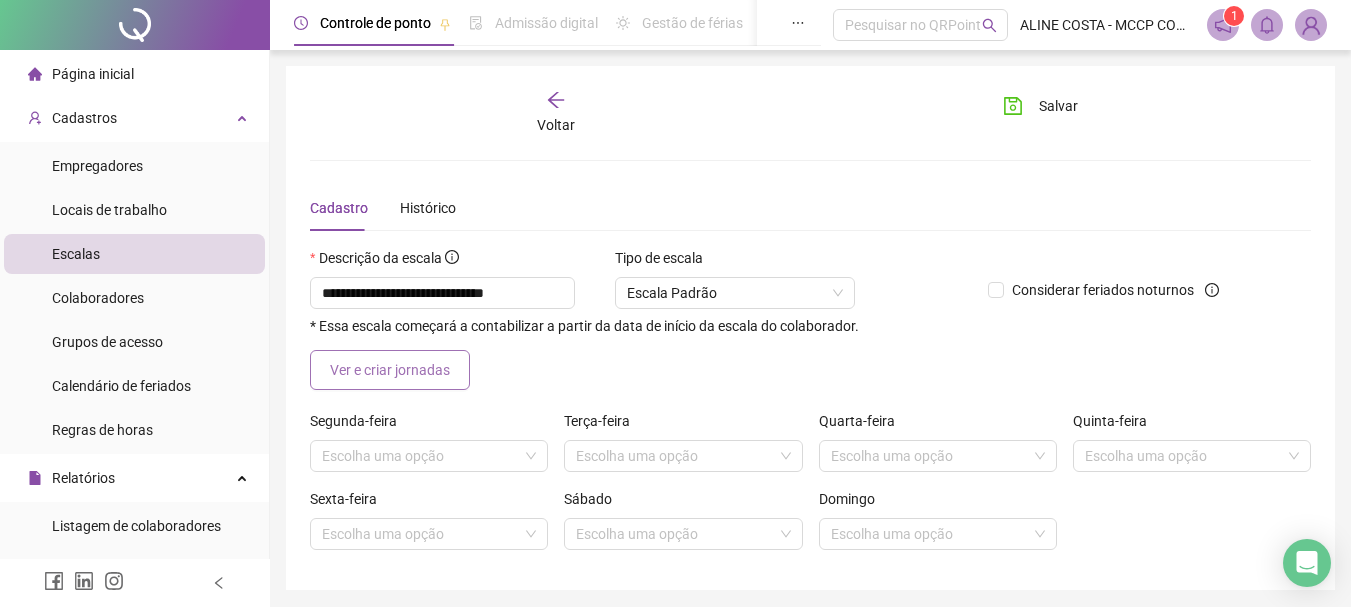 click on "Ver e criar jornadas" at bounding box center [390, 370] 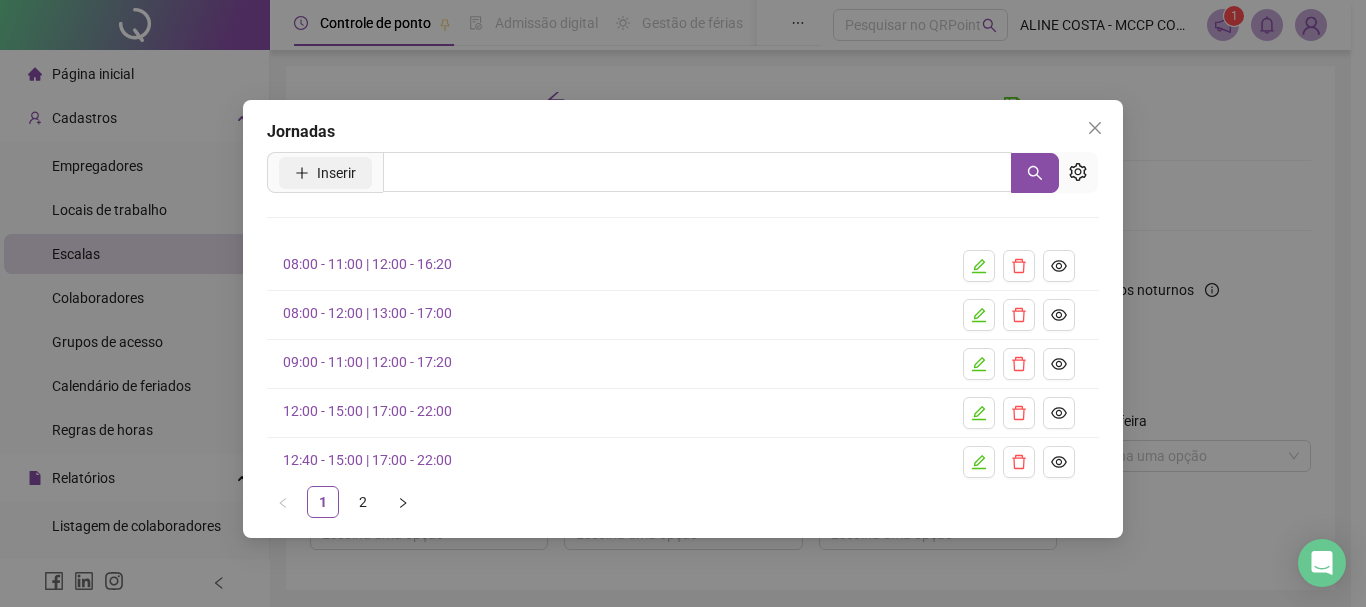 click on "Inserir" at bounding box center (336, 173) 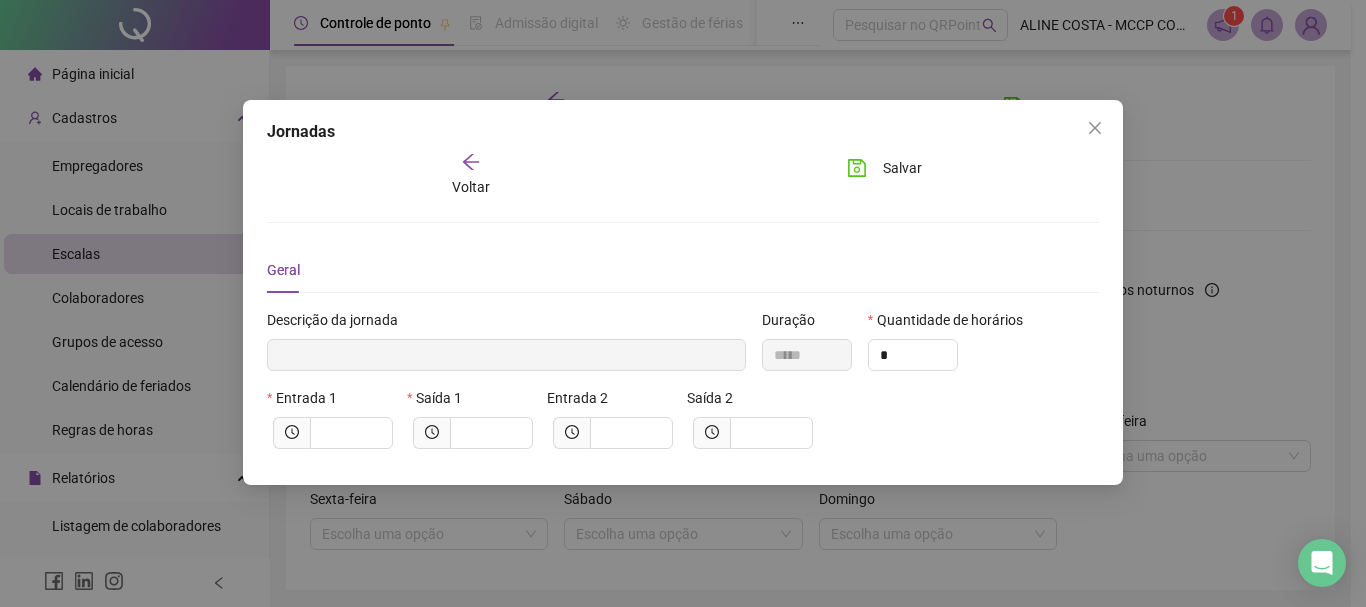 type 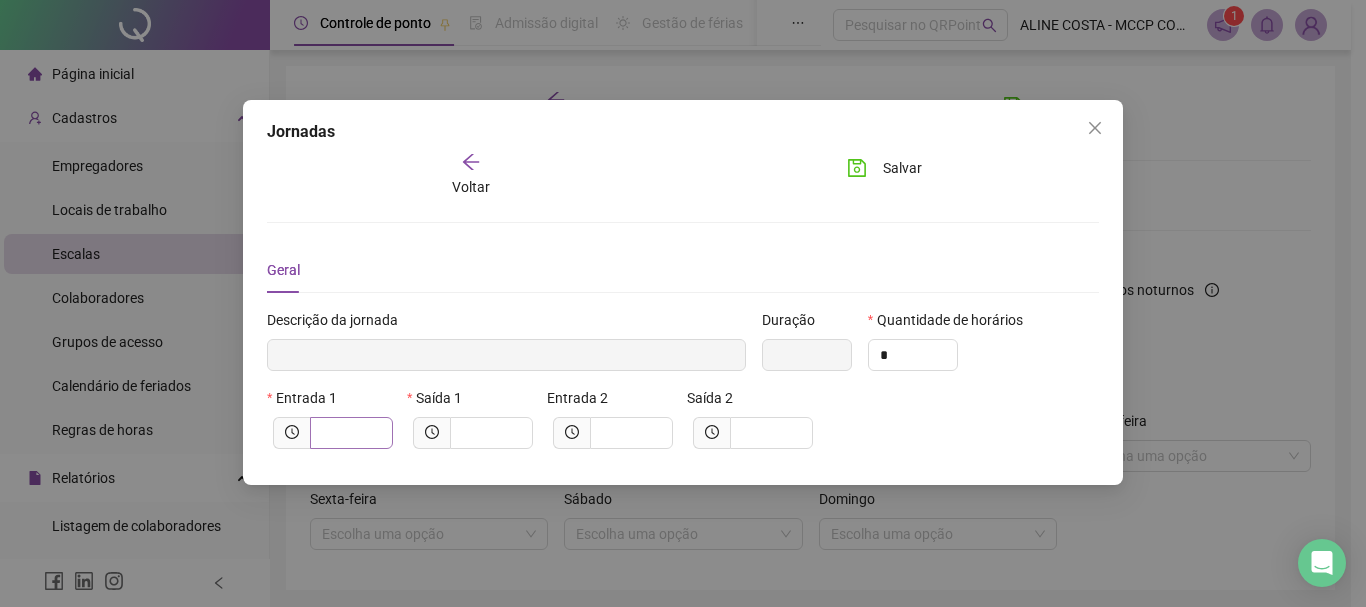 click at bounding box center [351, 433] 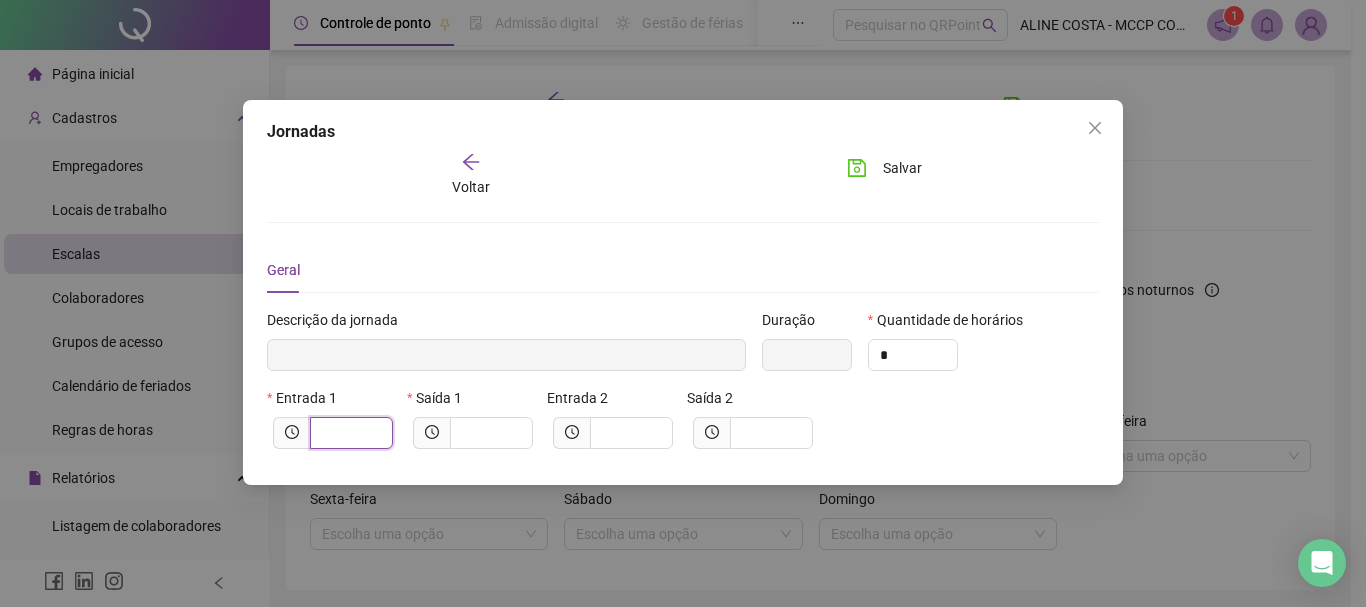 type on "*****" 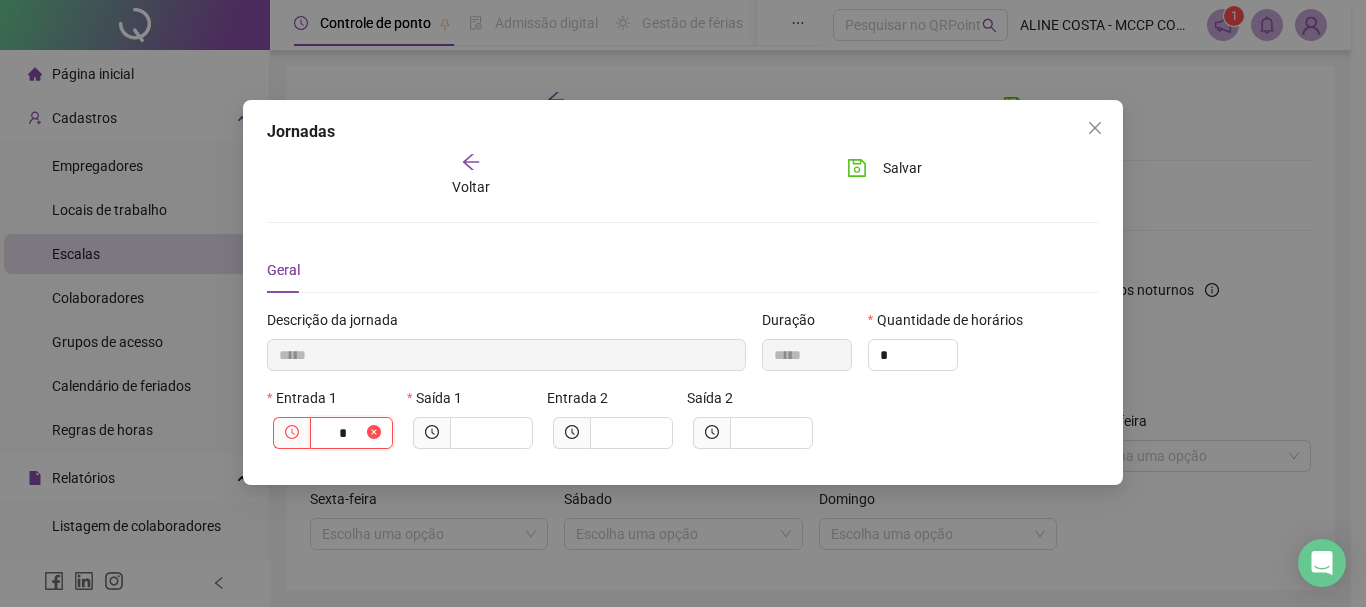 type on "******" 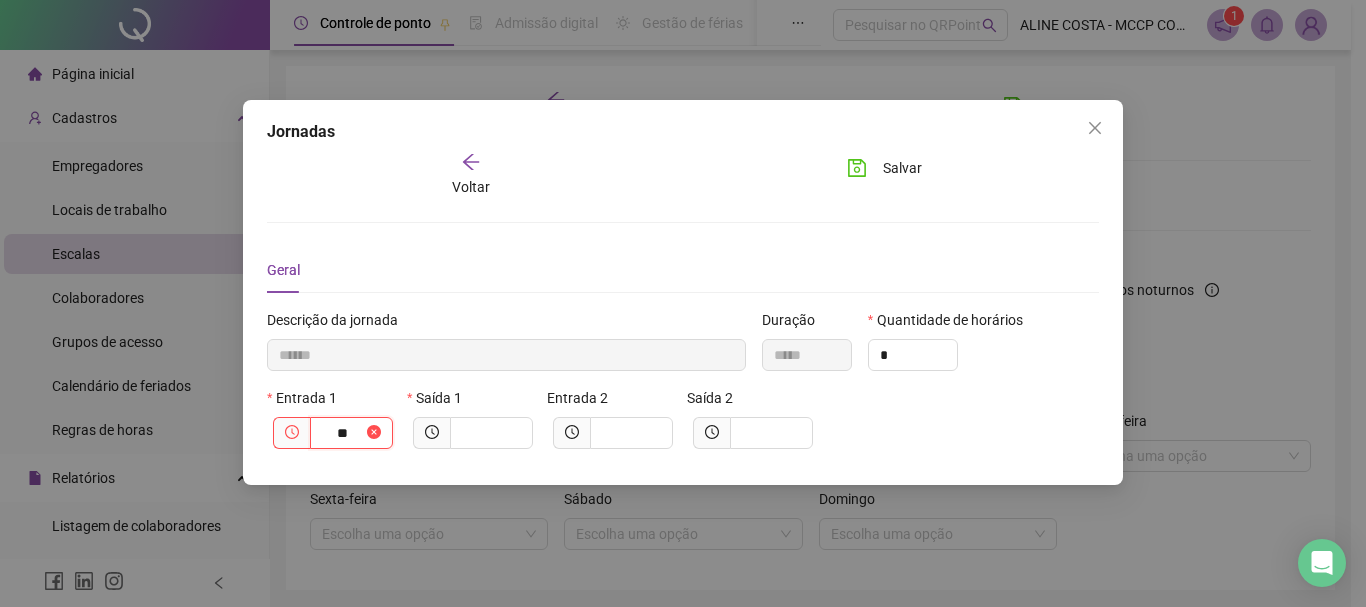 type on "********" 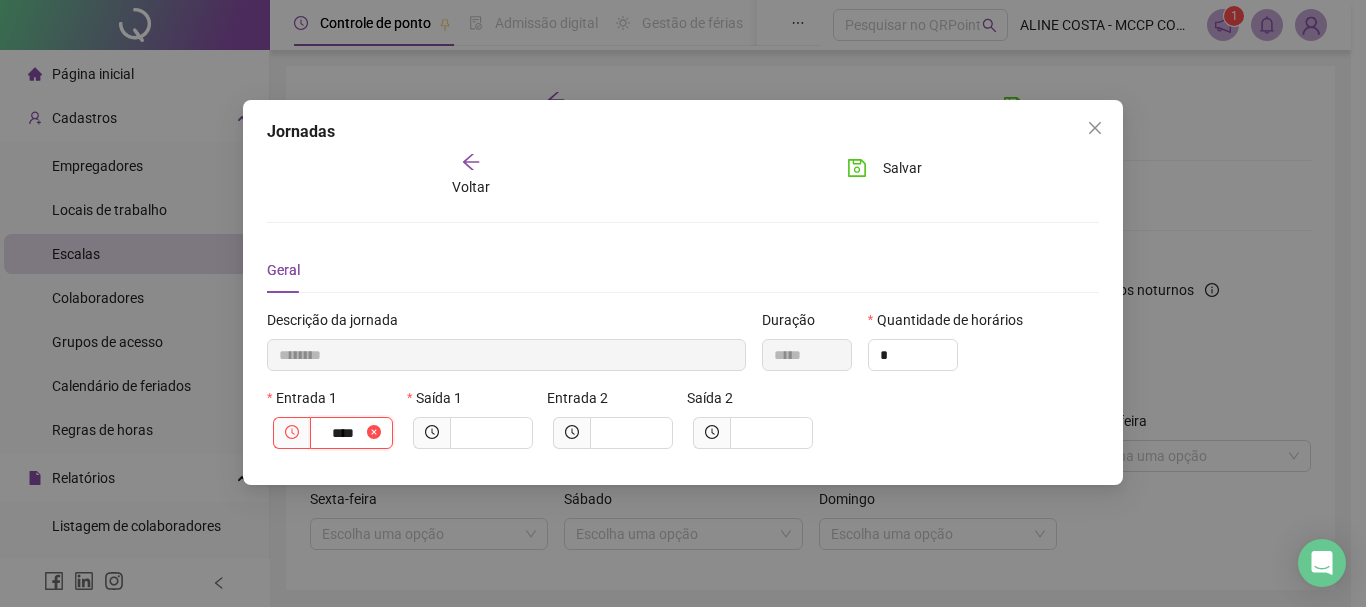 type on "*********" 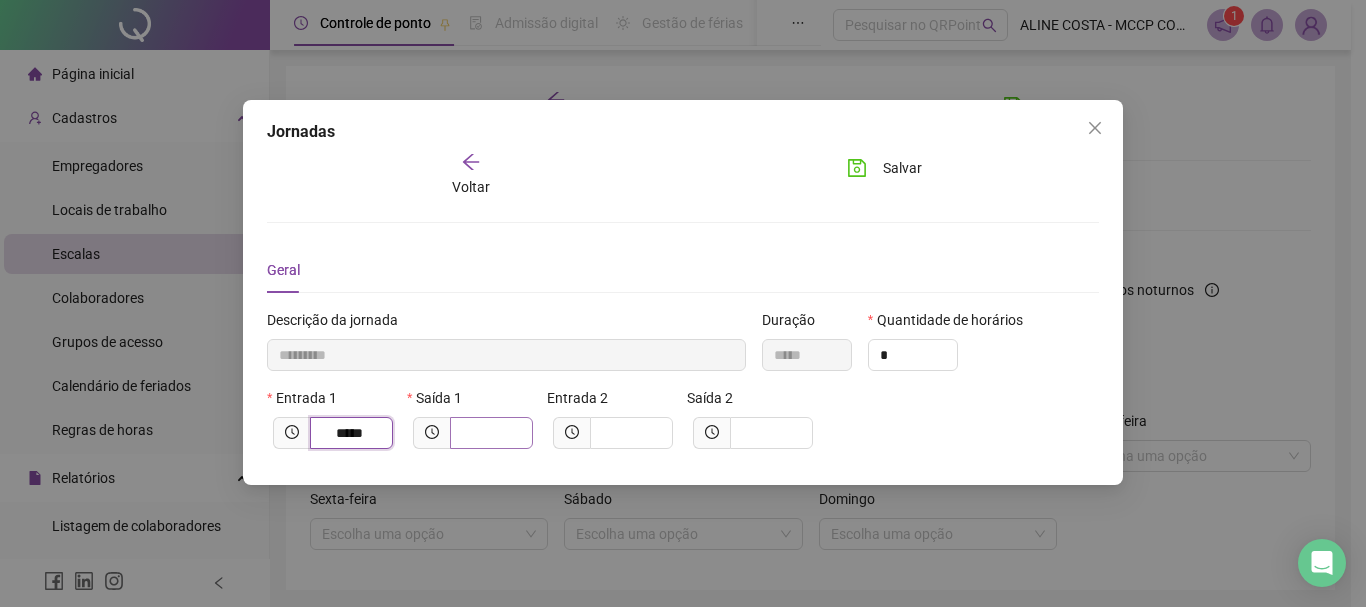 type on "*****" 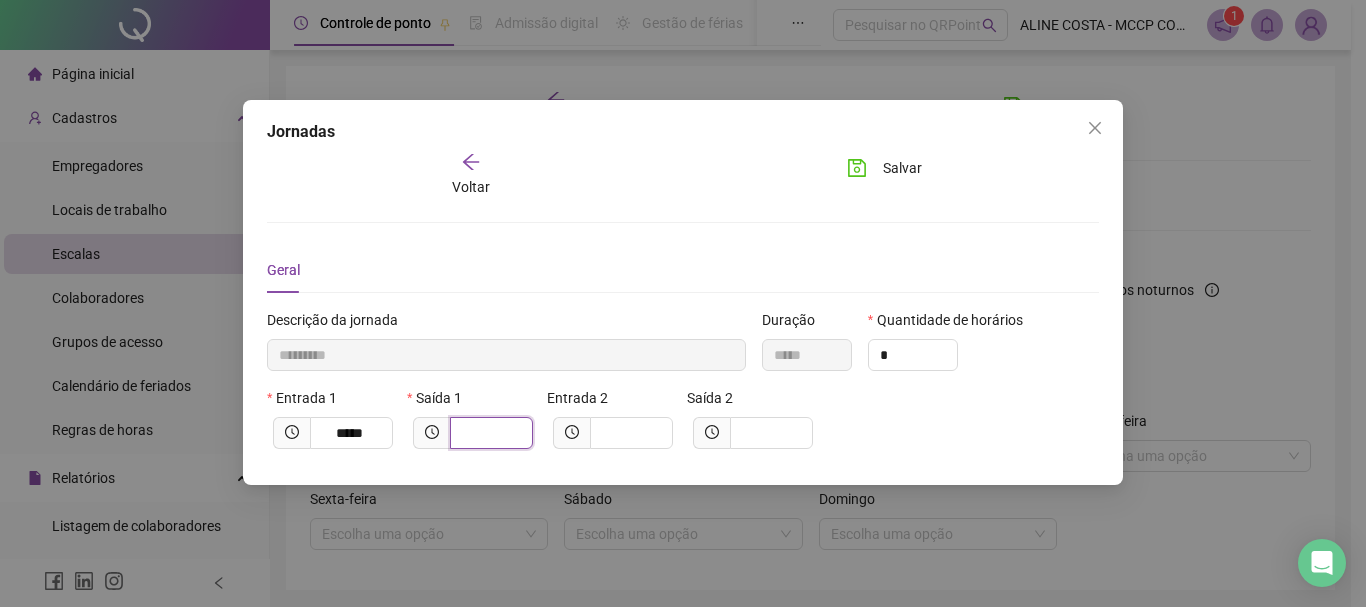 click at bounding box center (489, 433) 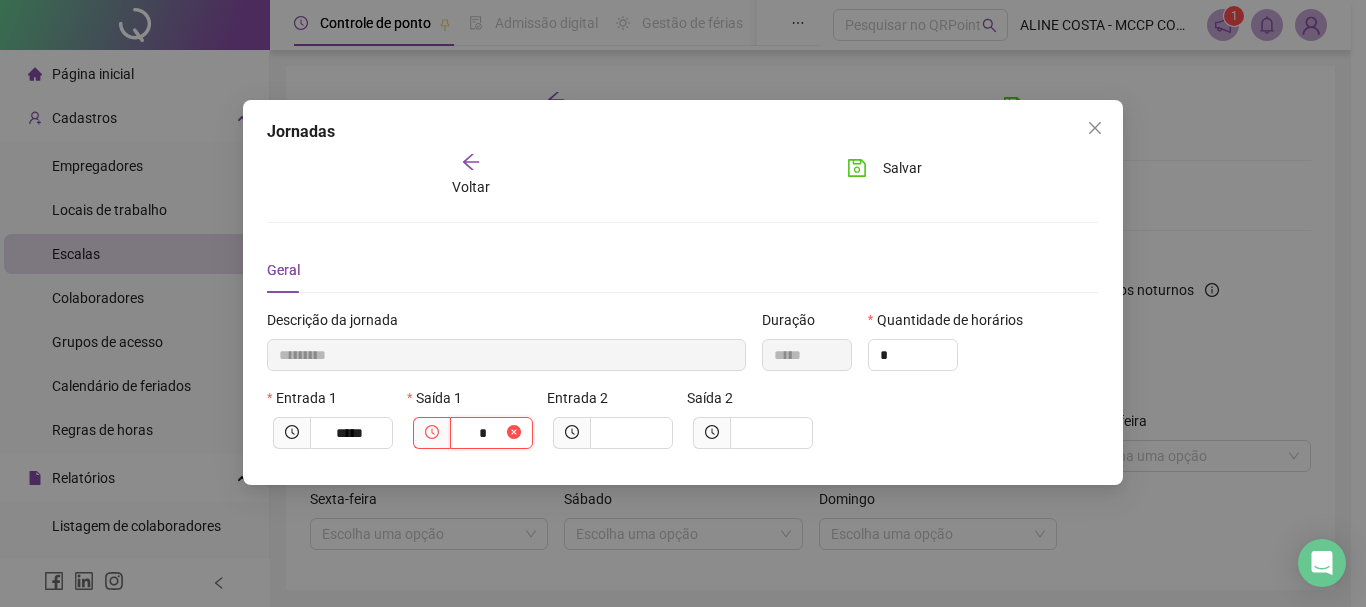 type on "**********" 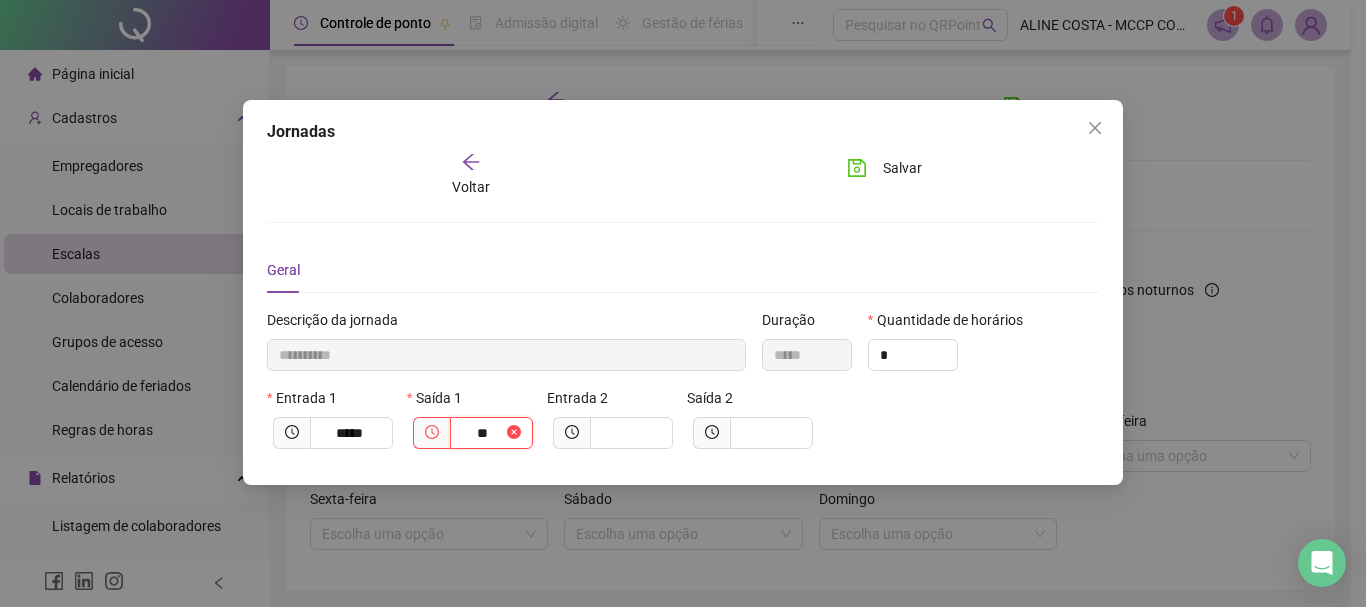 type on "**********" 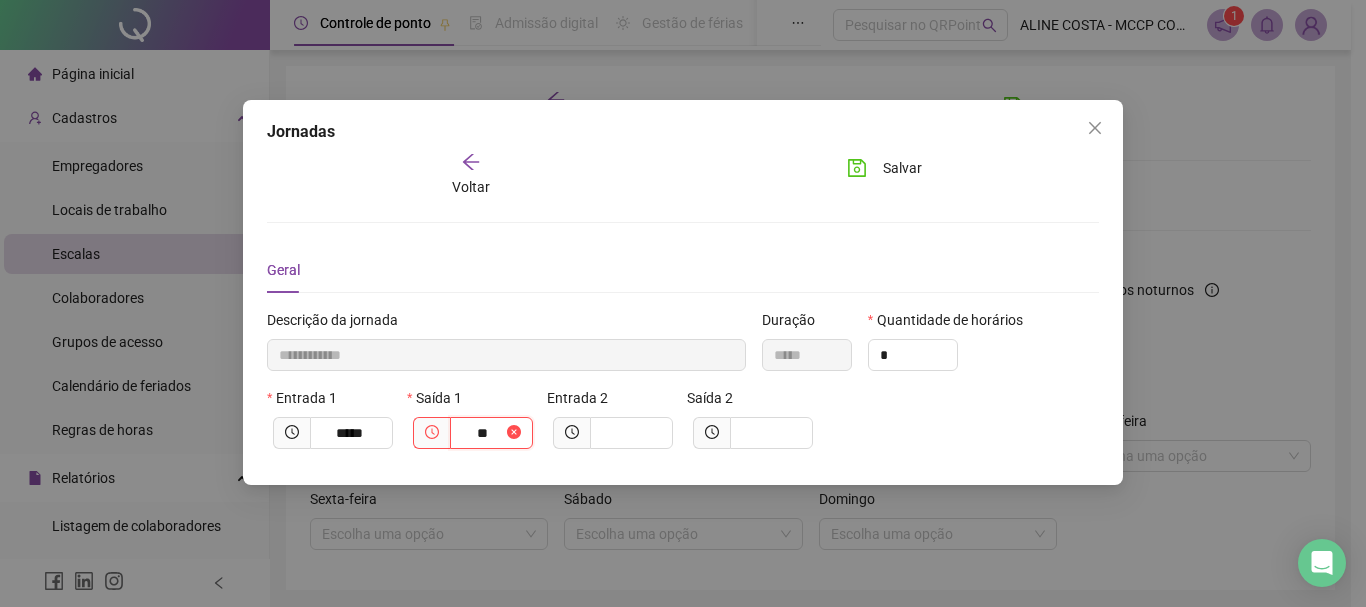 type on "*****" 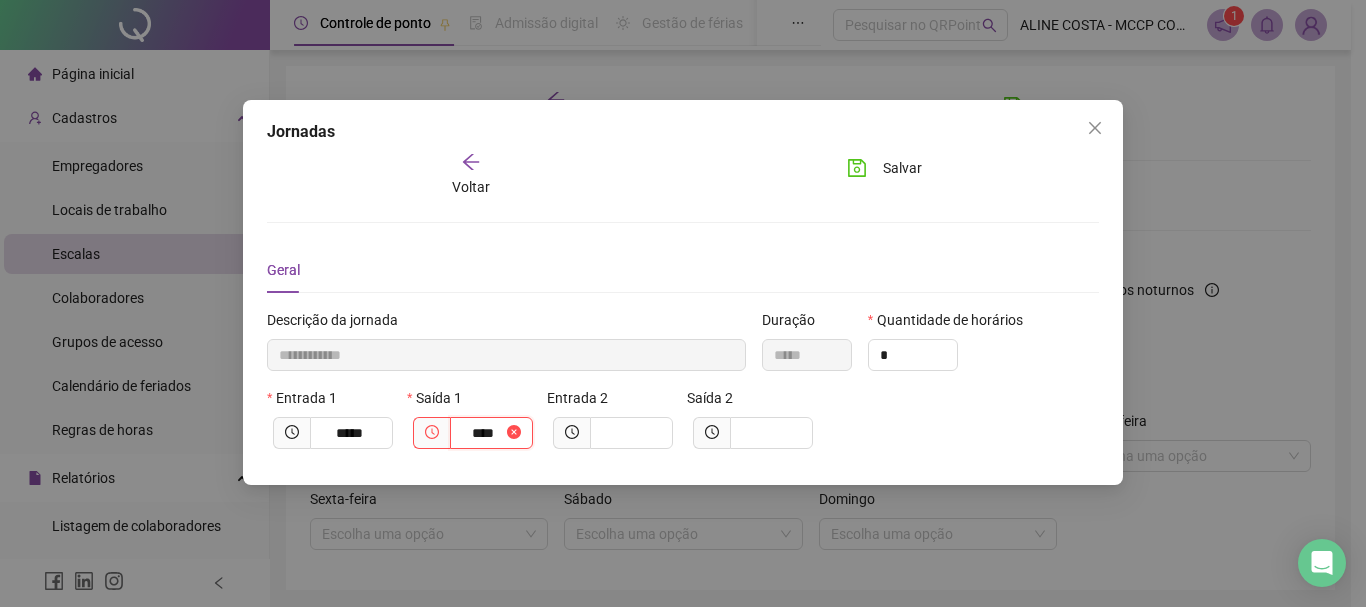 type on "**********" 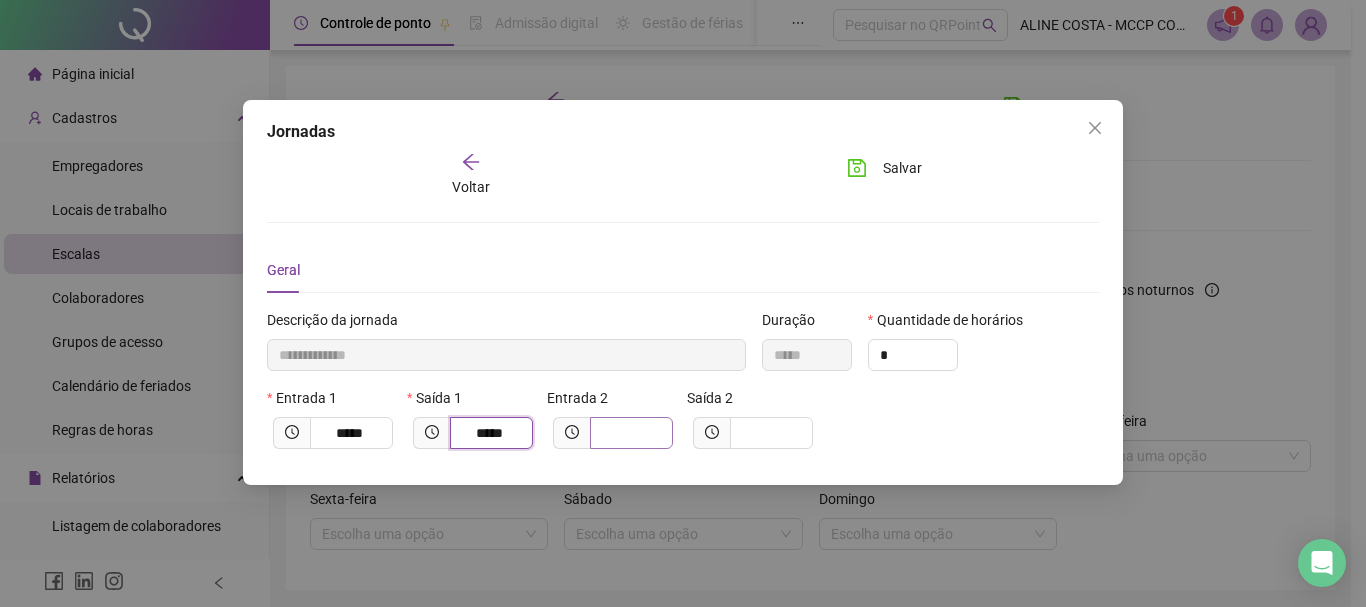 type on "*****" 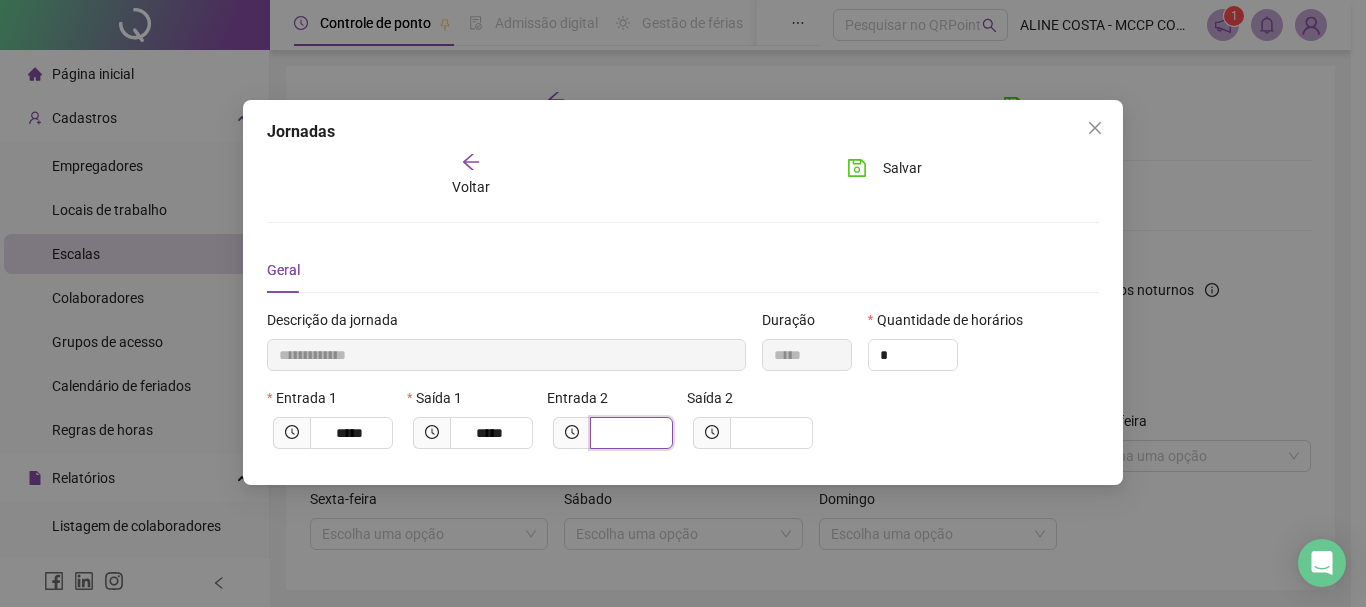click at bounding box center [629, 433] 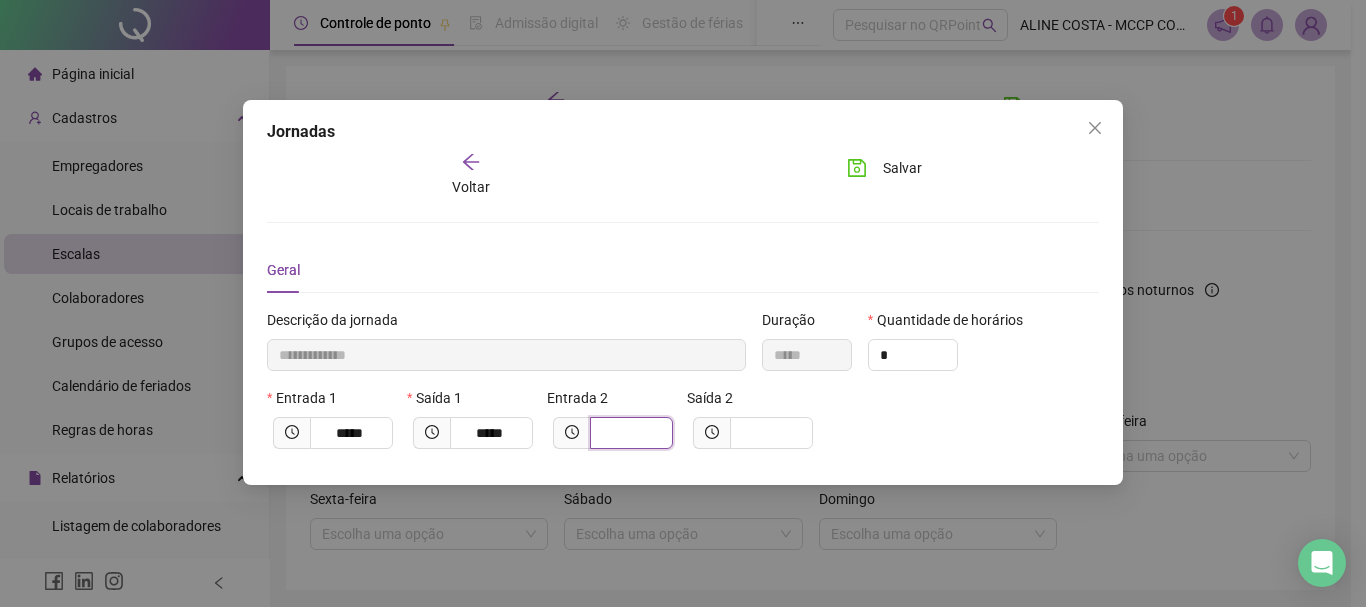 type on "**********" 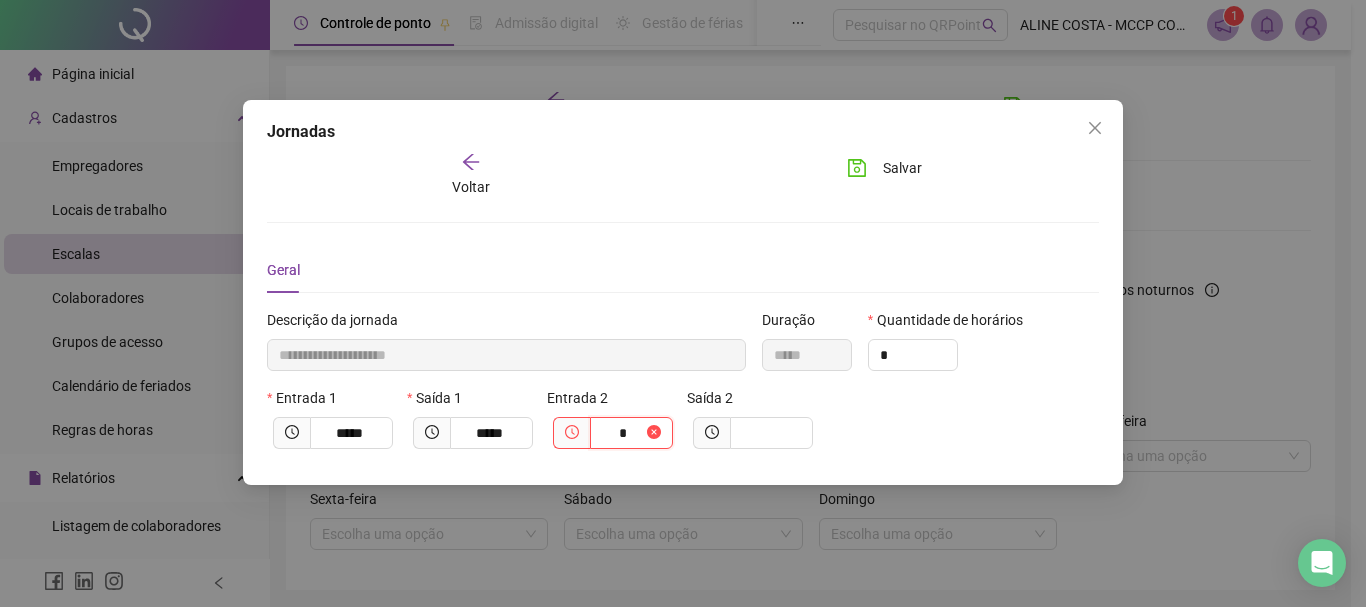 type on "**********" 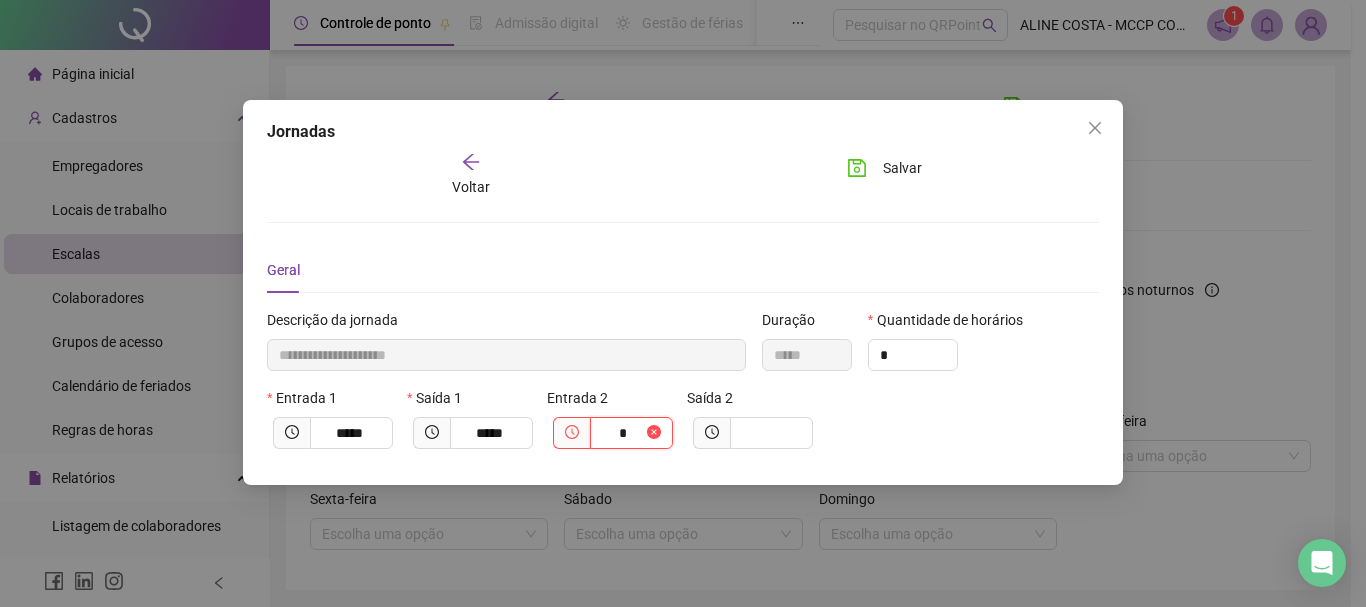 type on "**" 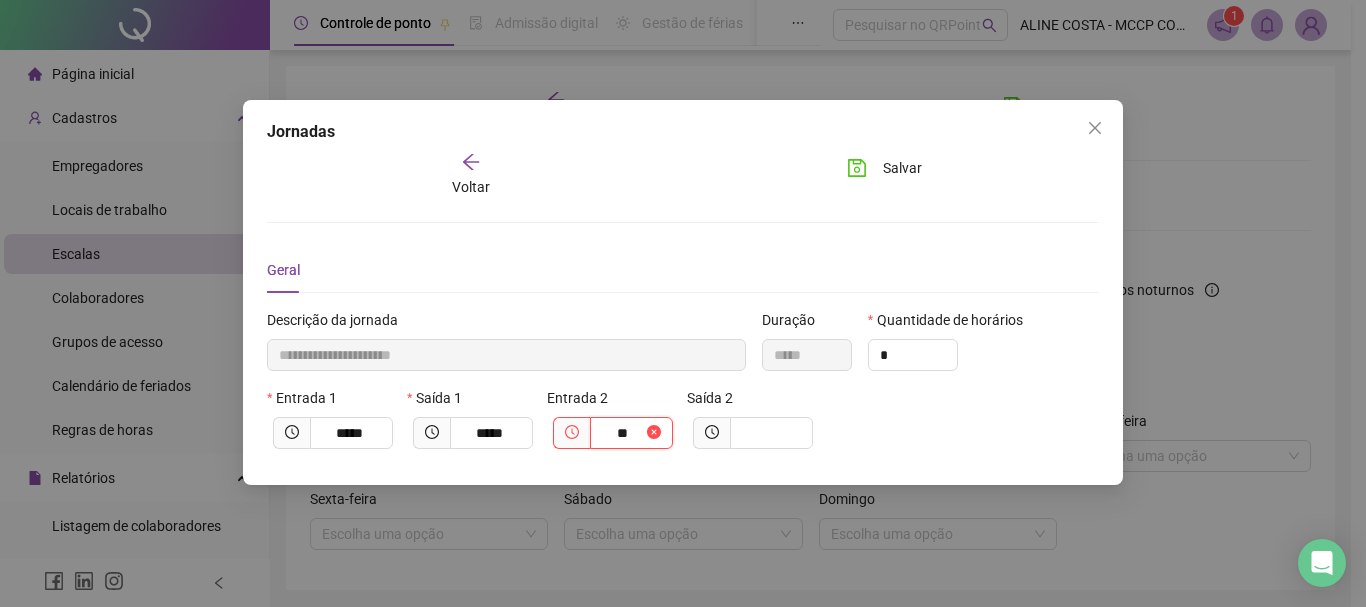 type on "**********" 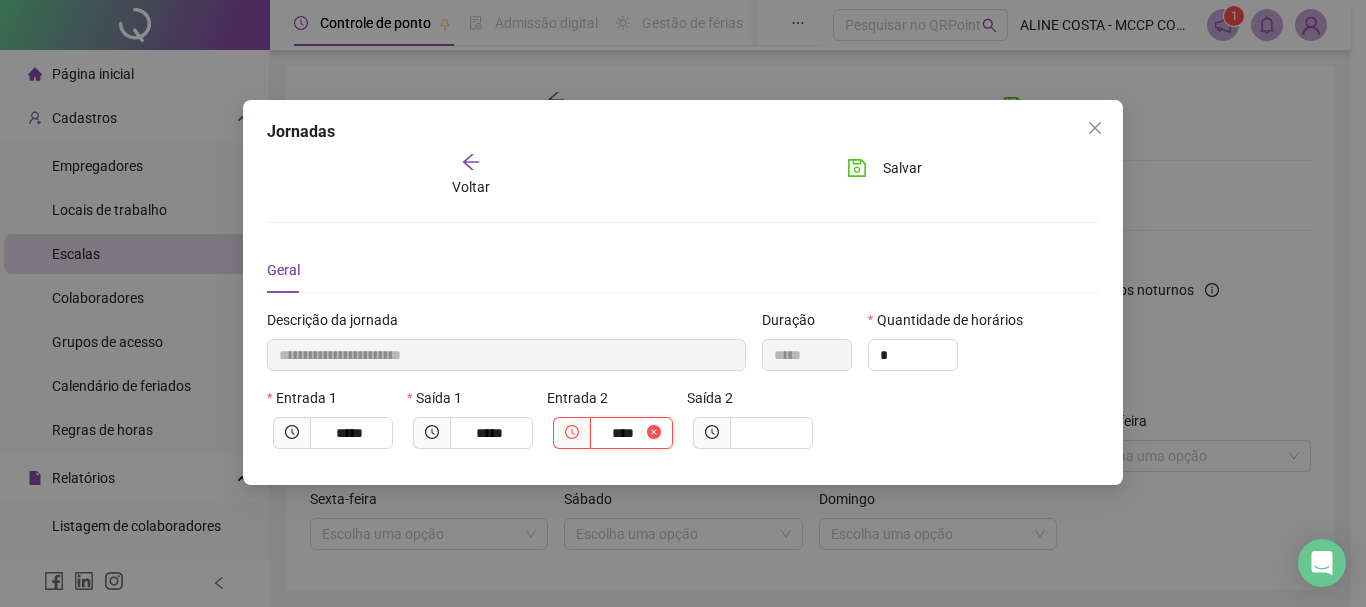 type on "**********" 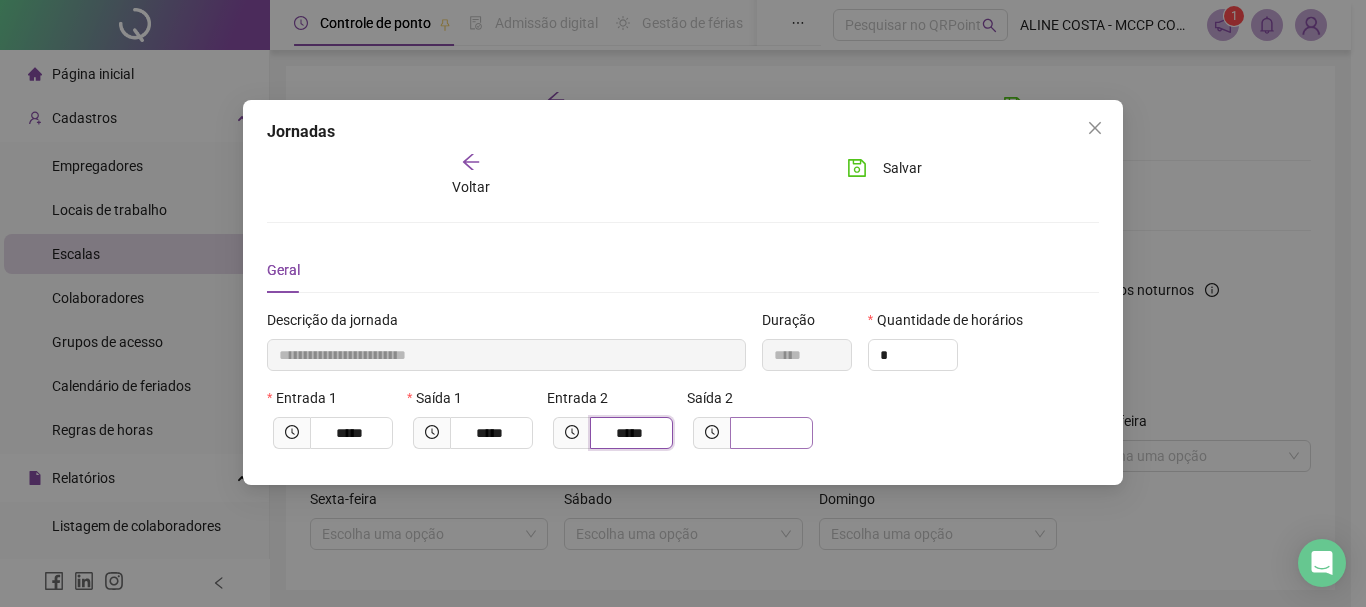 type on "*****" 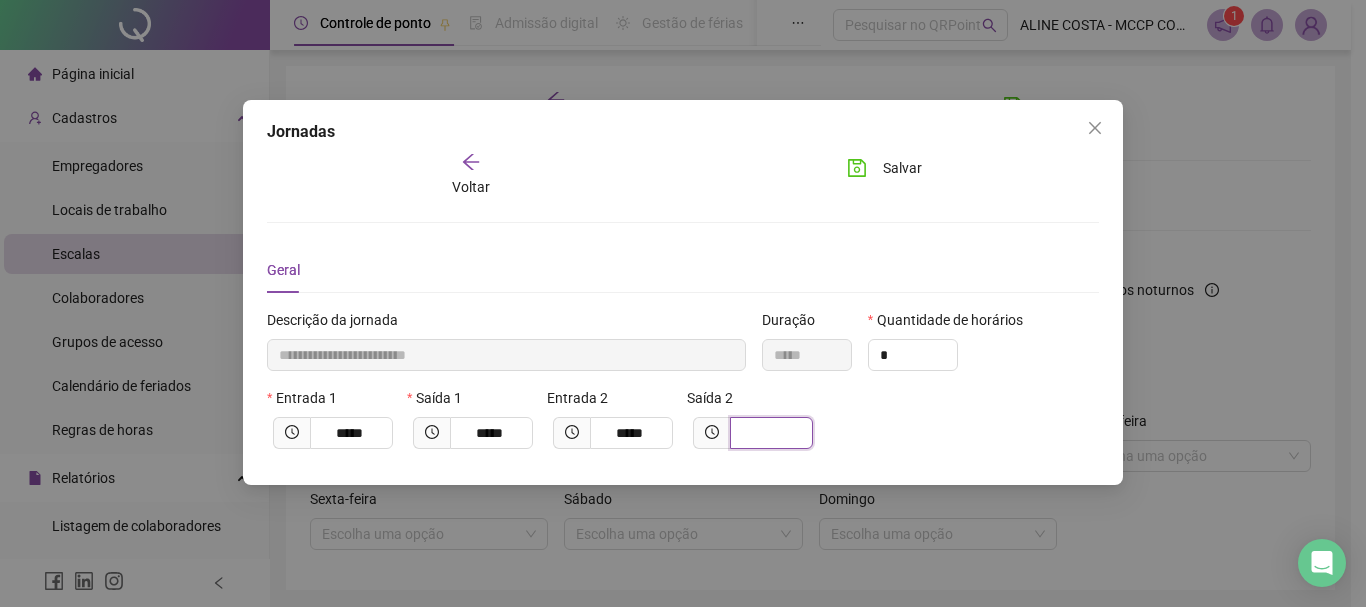 click at bounding box center [769, 433] 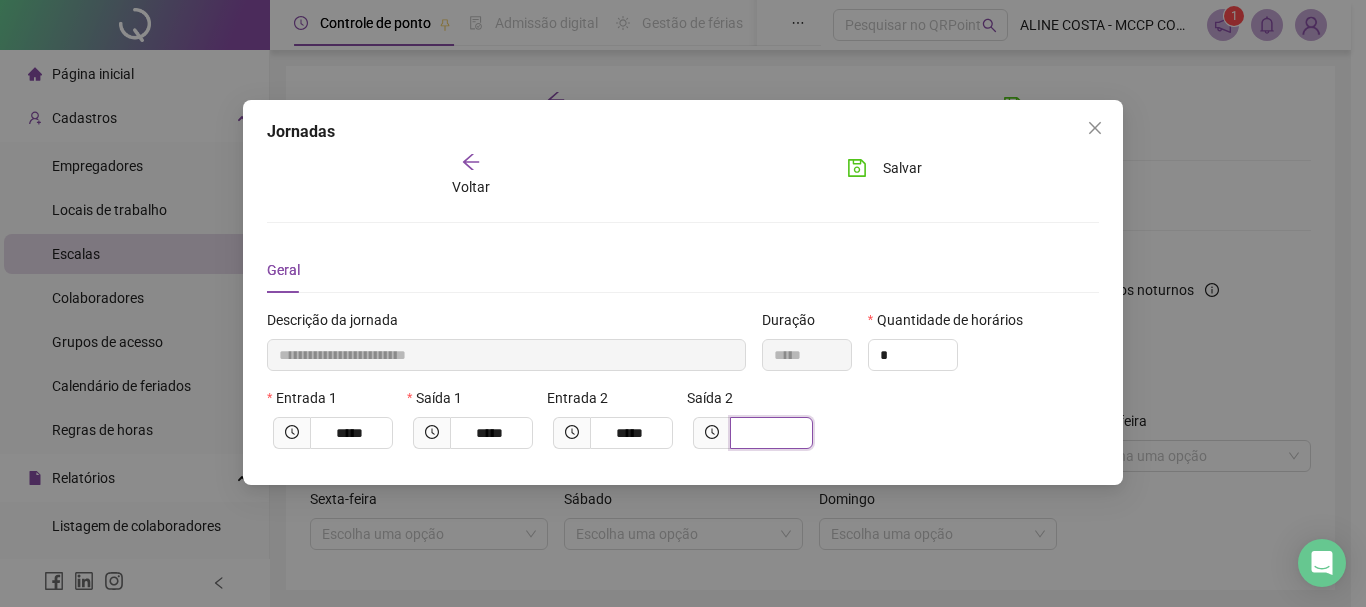 type on "**********" 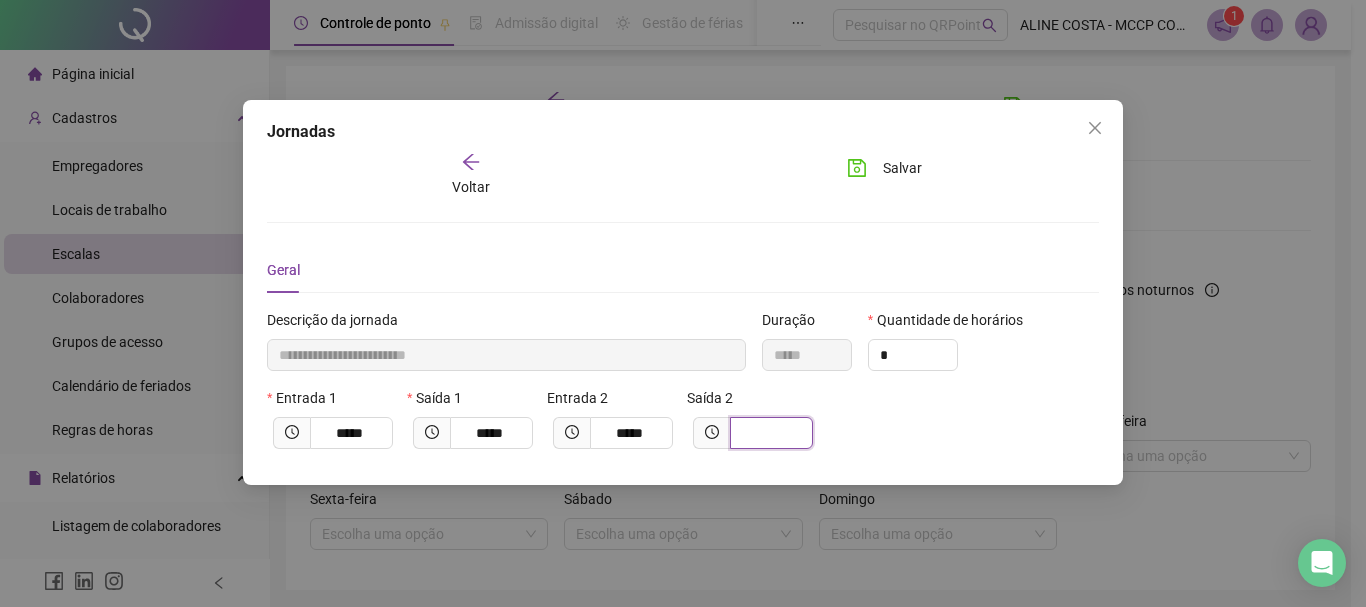type on "*" 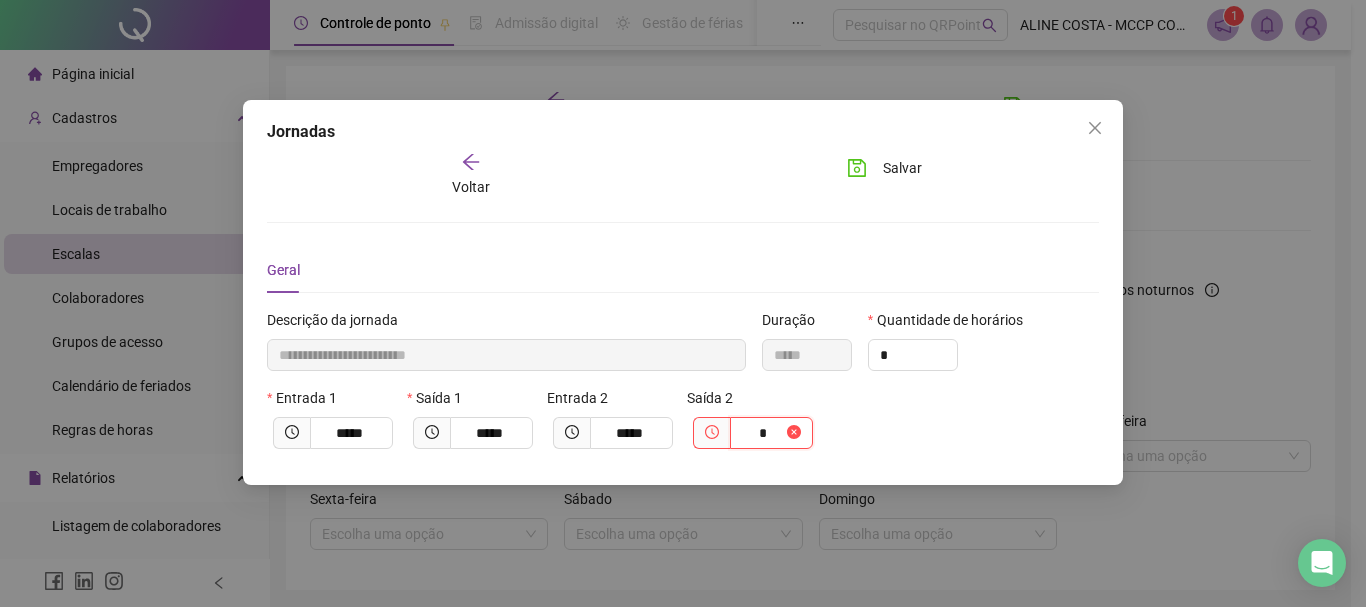 type on "**********" 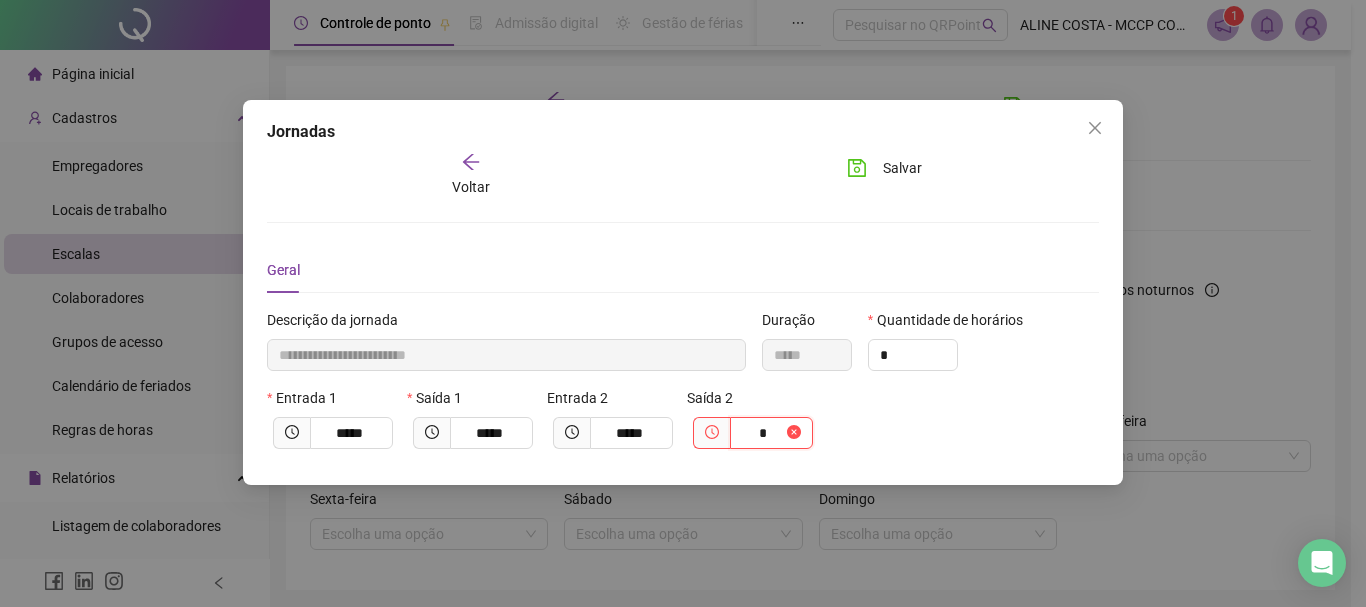 type on "**" 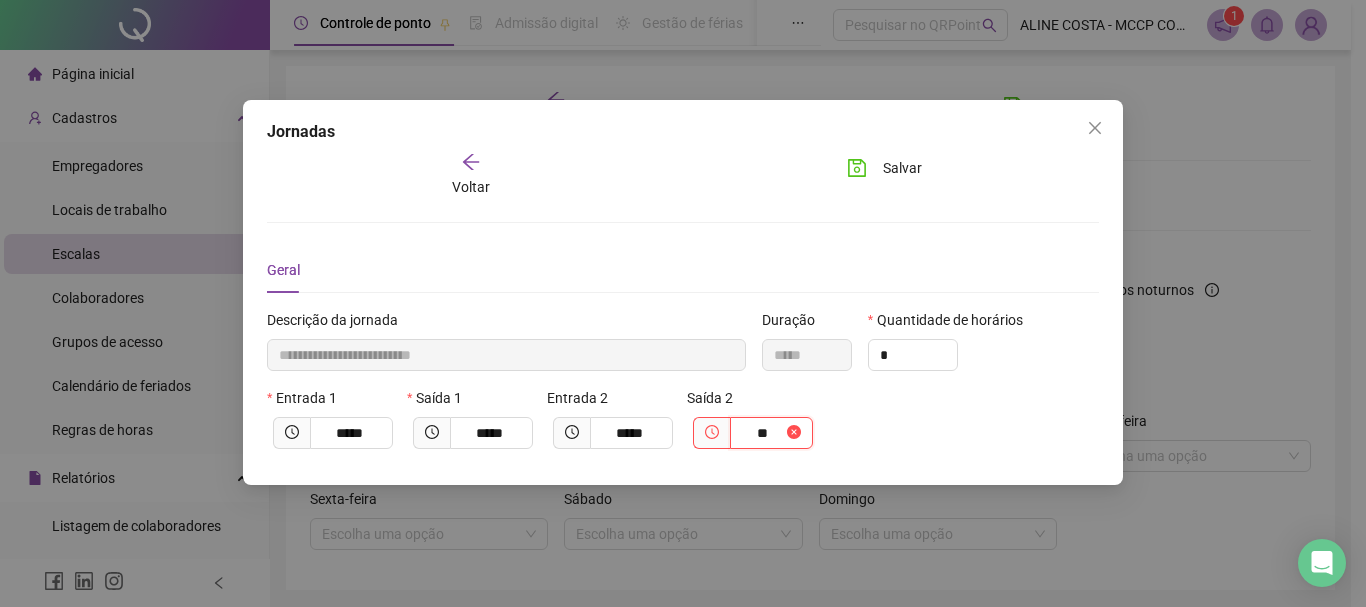 type on "**********" 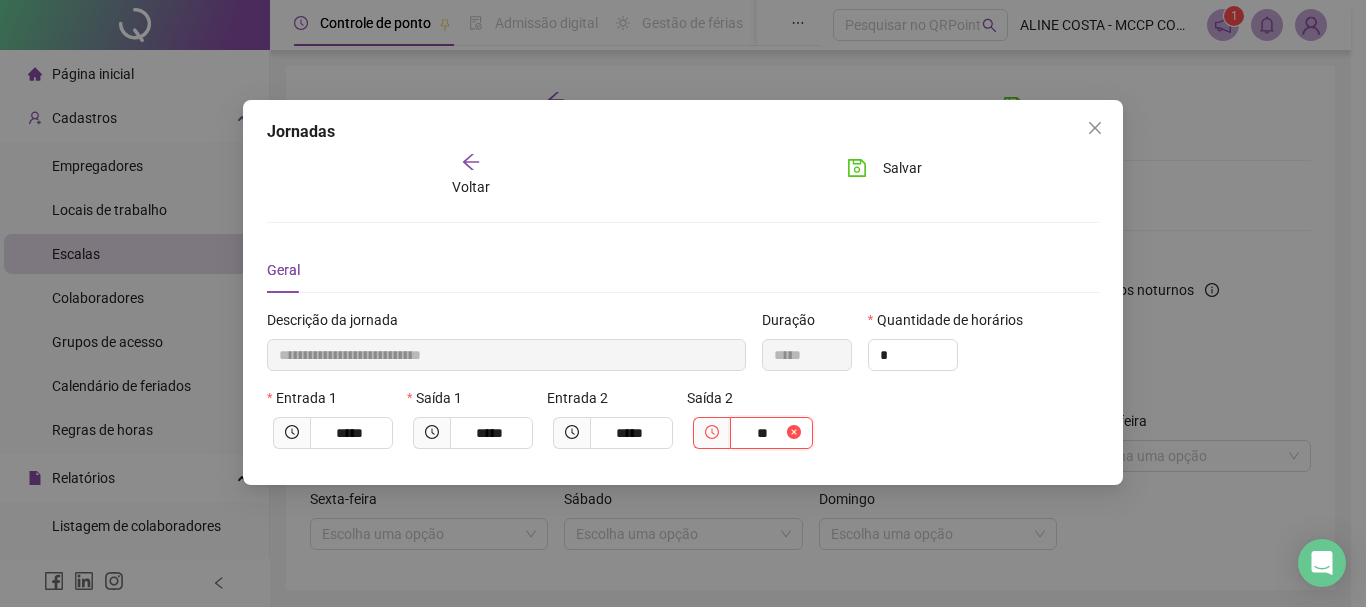 type on "*****" 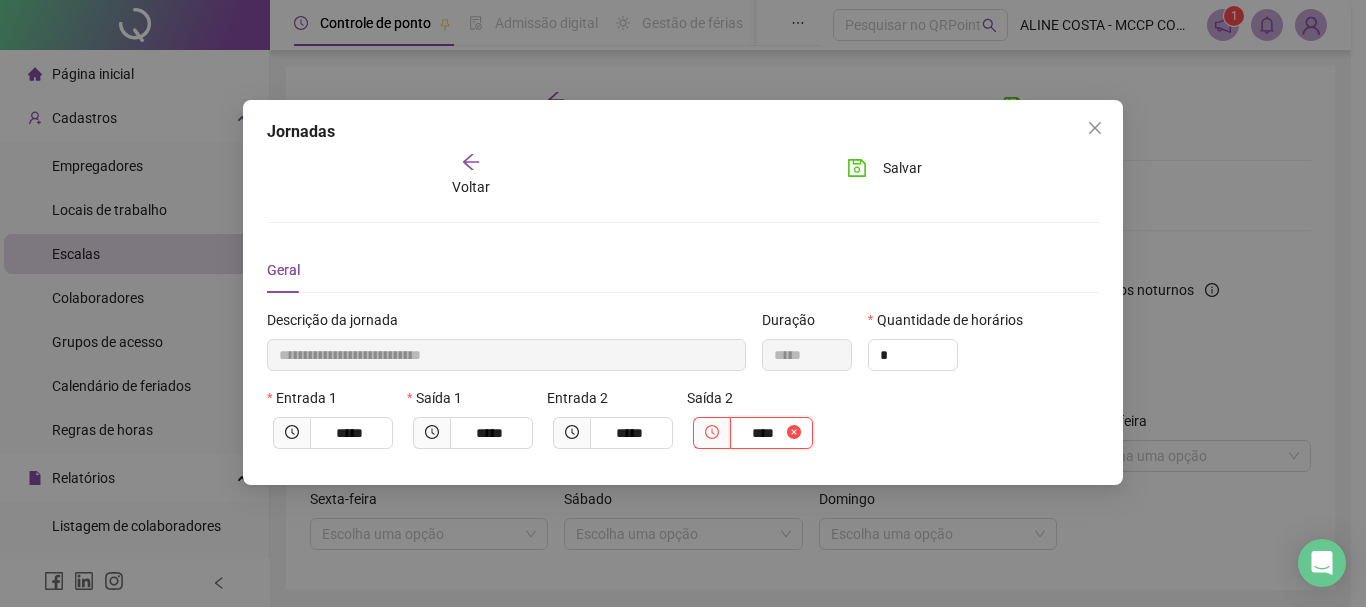 type on "**********" 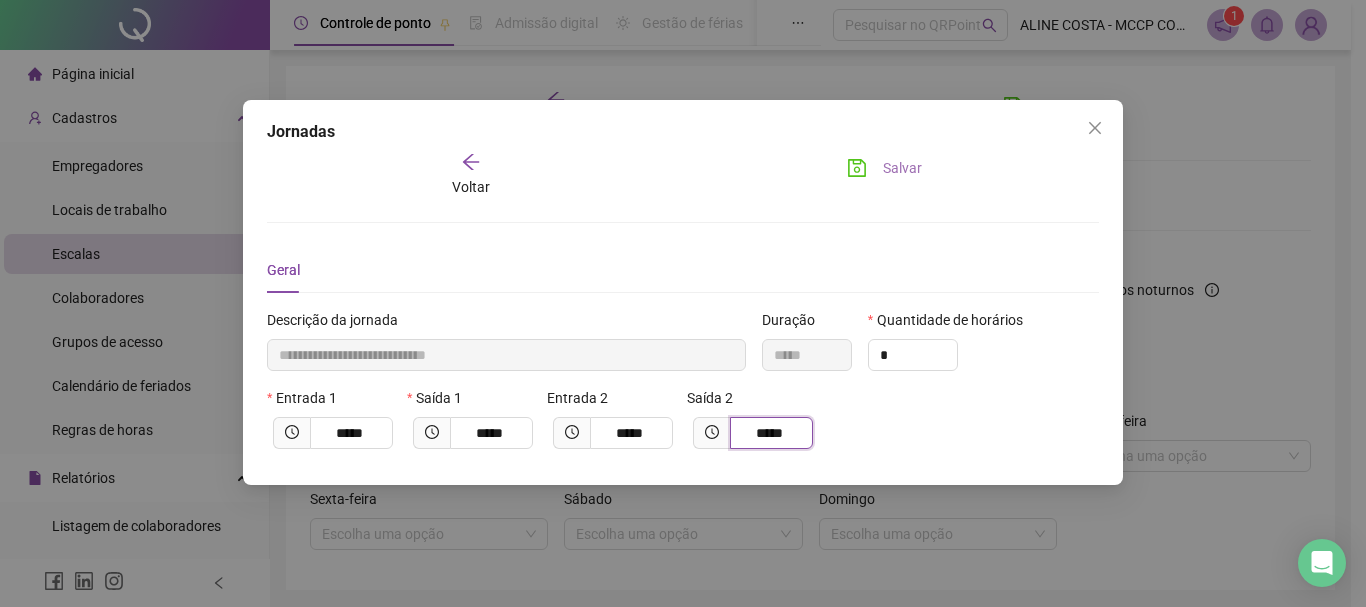 type on "*****" 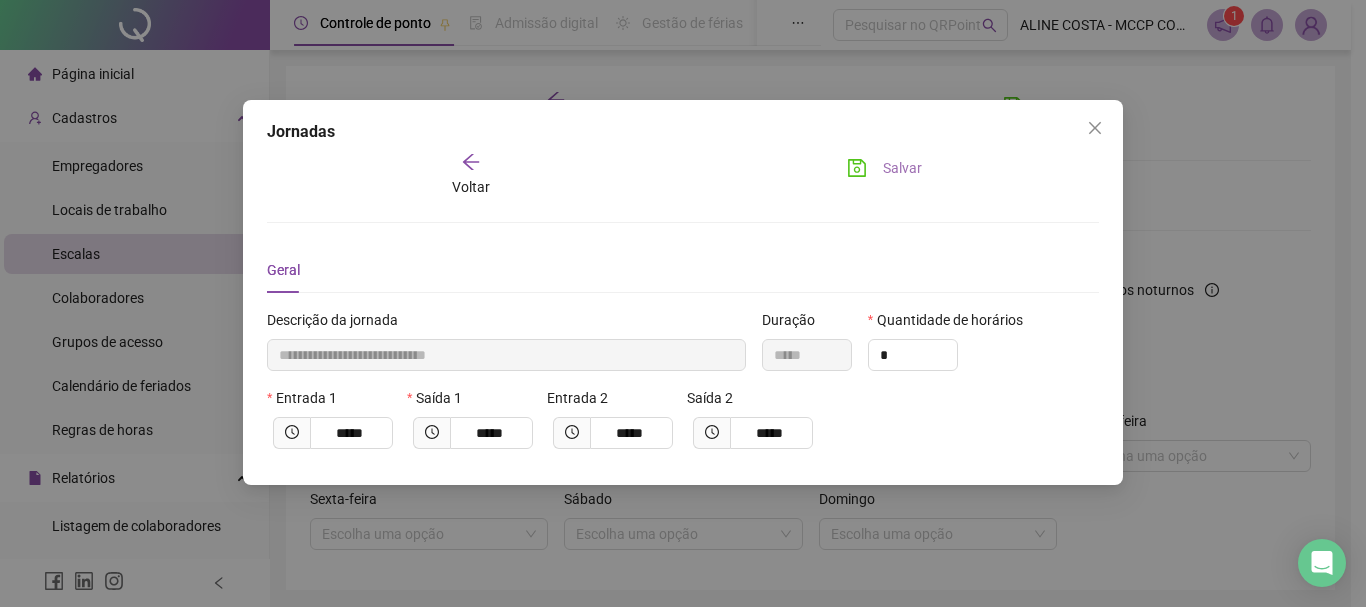 click on "Salvar" at bounding box center (902, 168) 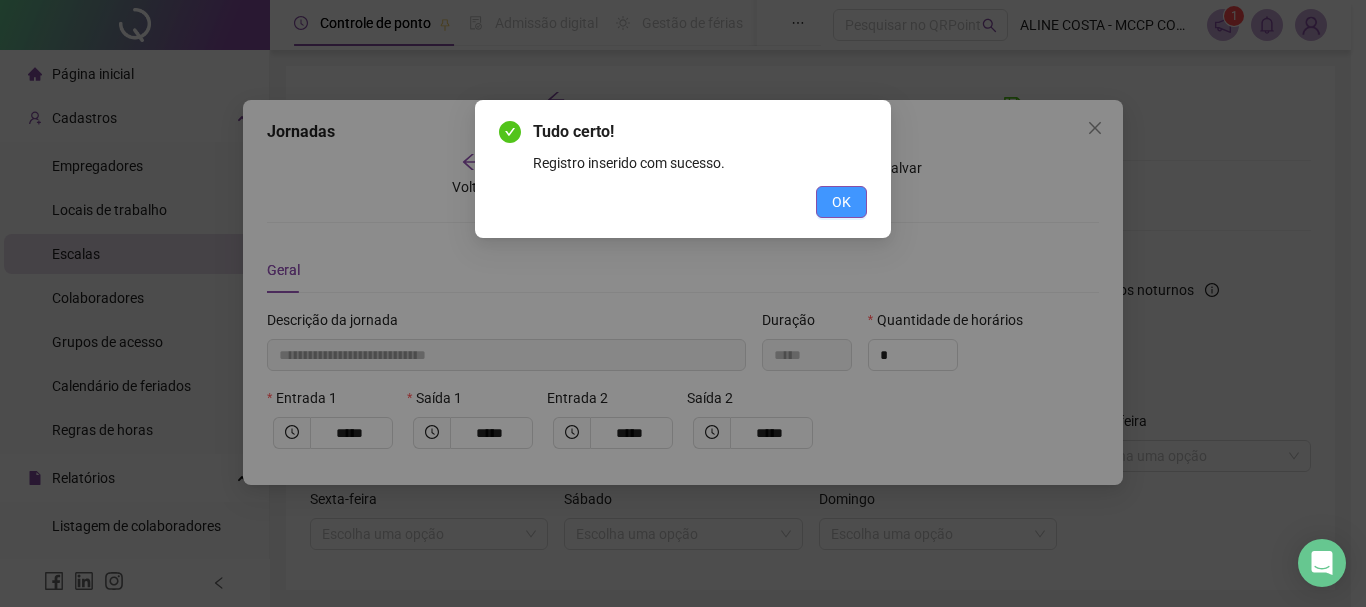 click on "OK" at bounding box center [841, 202] 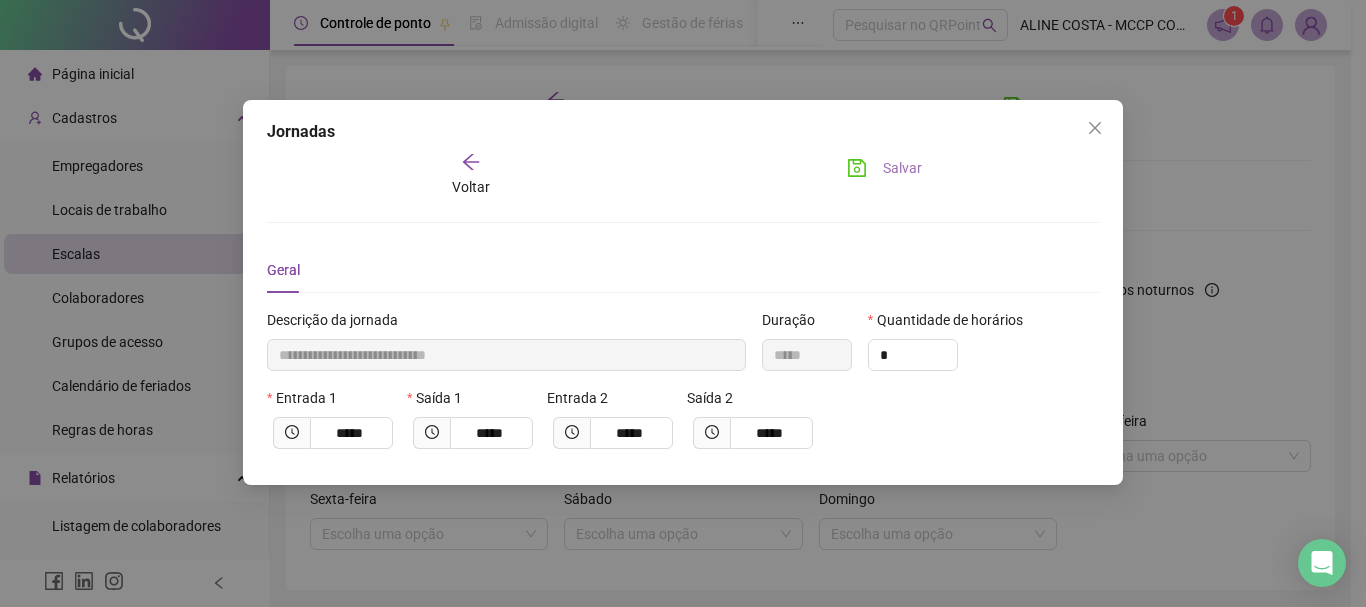 click on "Salvar" at bounding box center [902, 168] 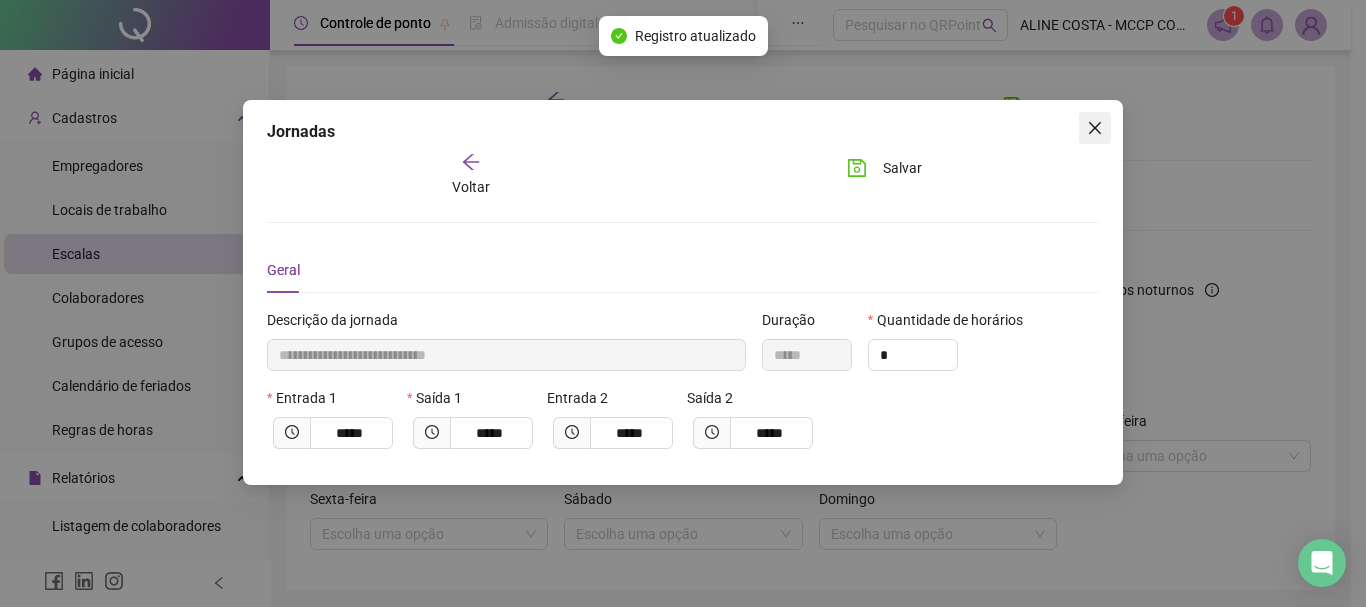 click 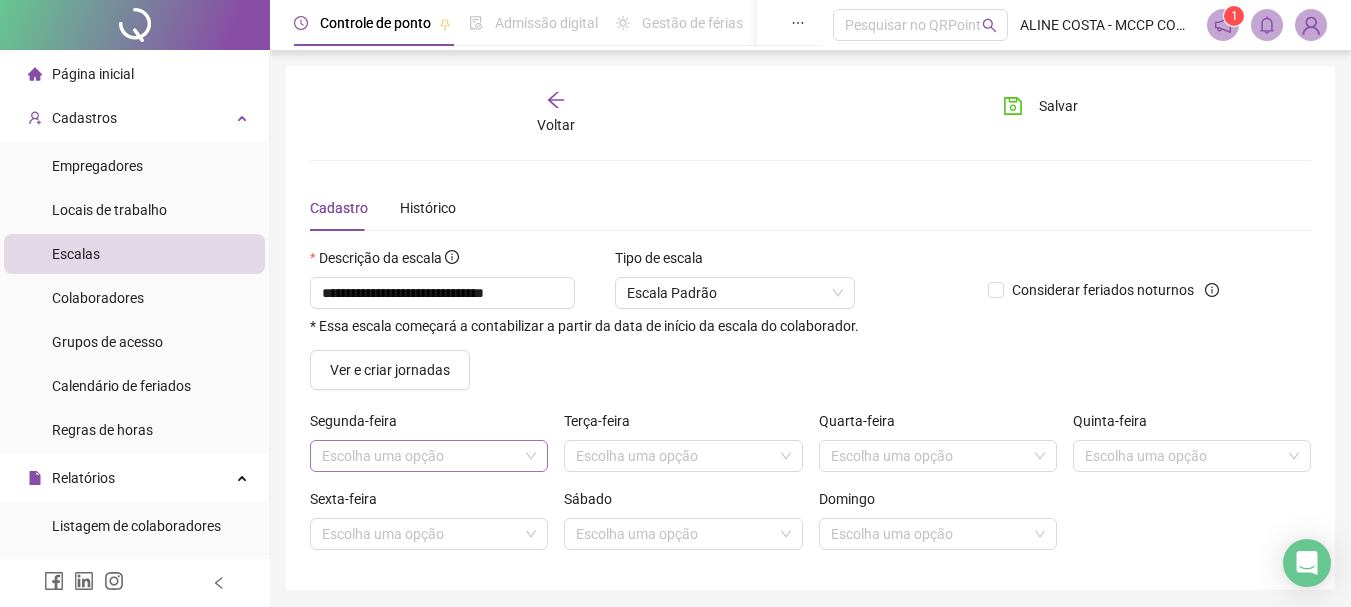 click at bounding box center (420, 456) 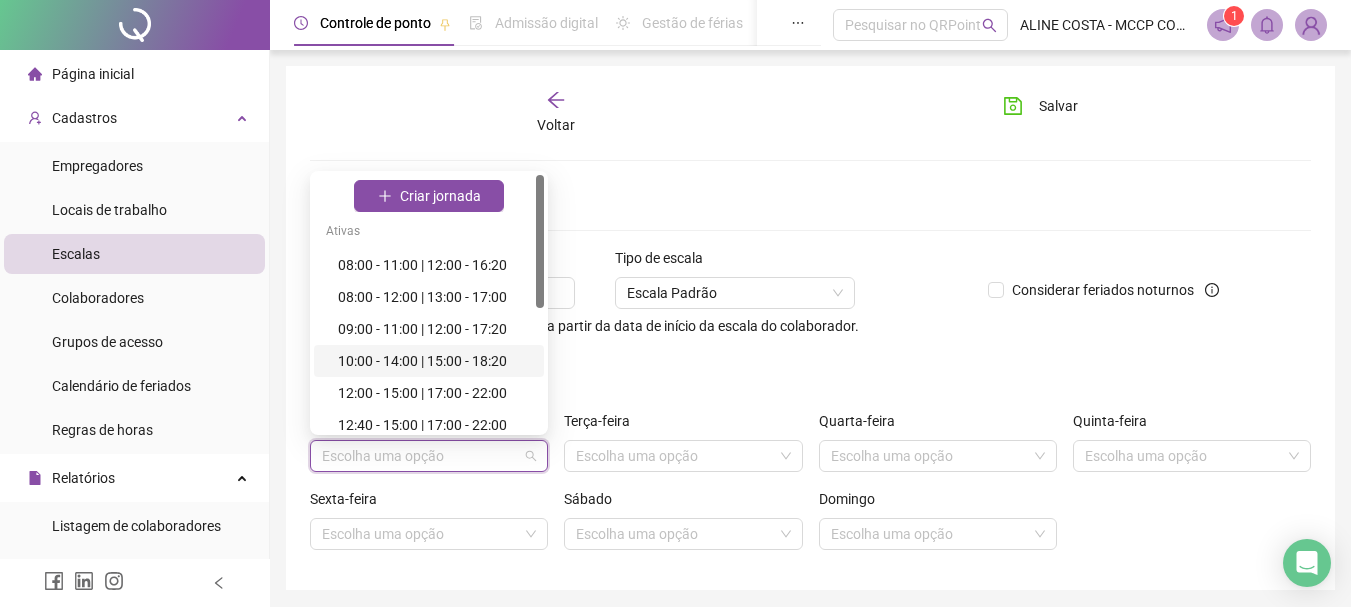 click on "10:00 - 14:00 | 15:00 - 18:20" at bounding box center [435, 361] 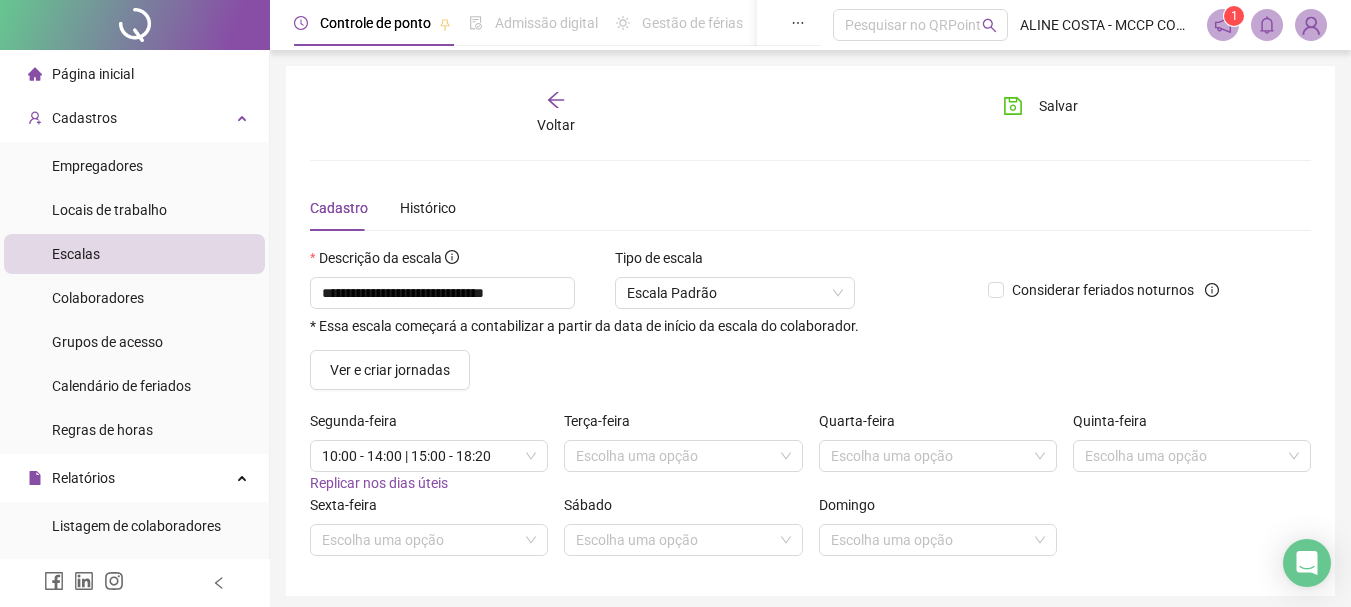 click on "Replicar nos dias úteis" at bounding box center (379, 483) 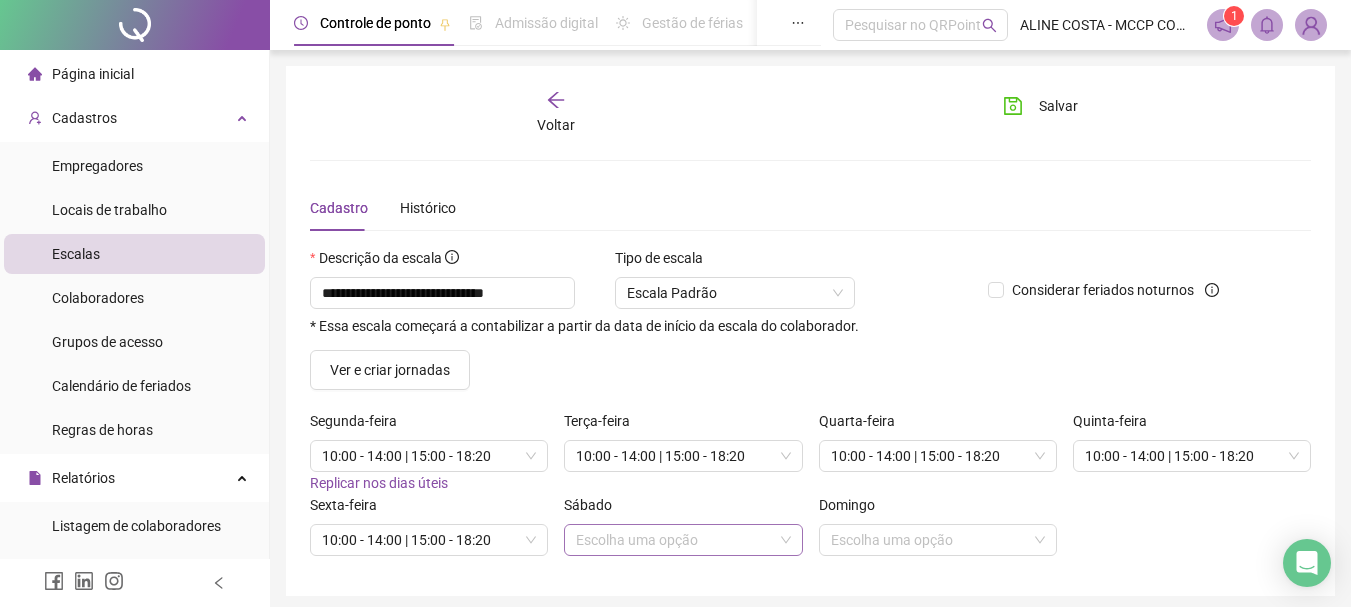 click at bounding box center [674, 540] 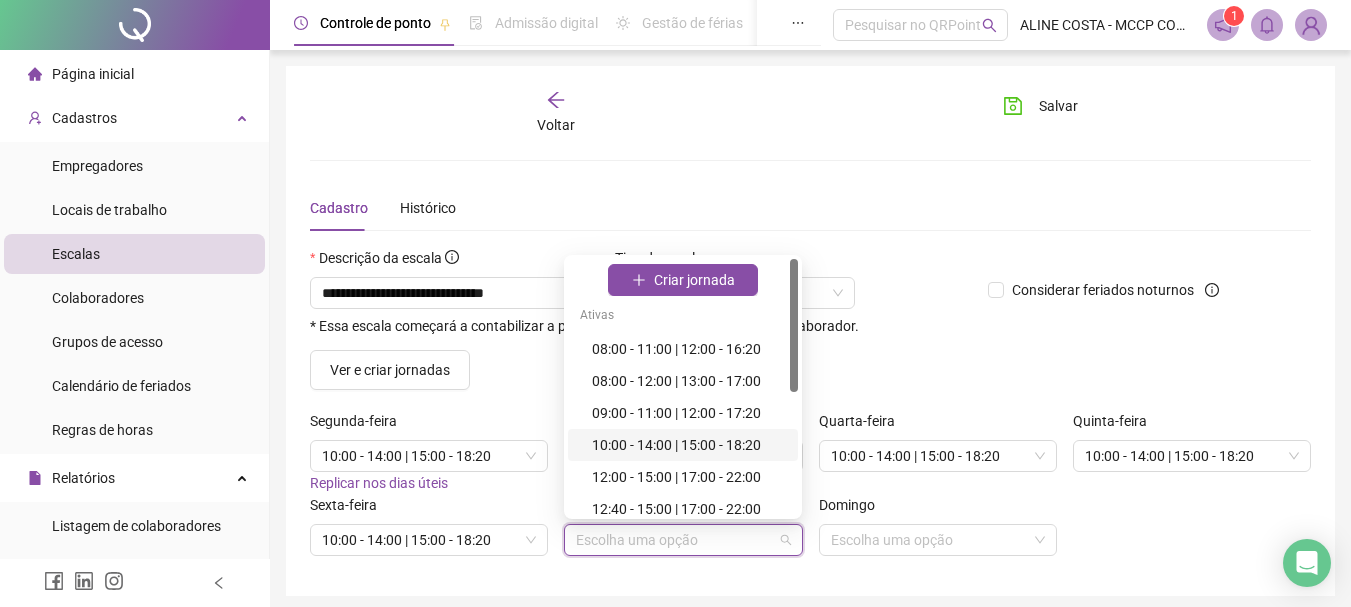 click on "10:00 - 14:00 | 15:00 - 18:20" at bounding box center (683, 445) 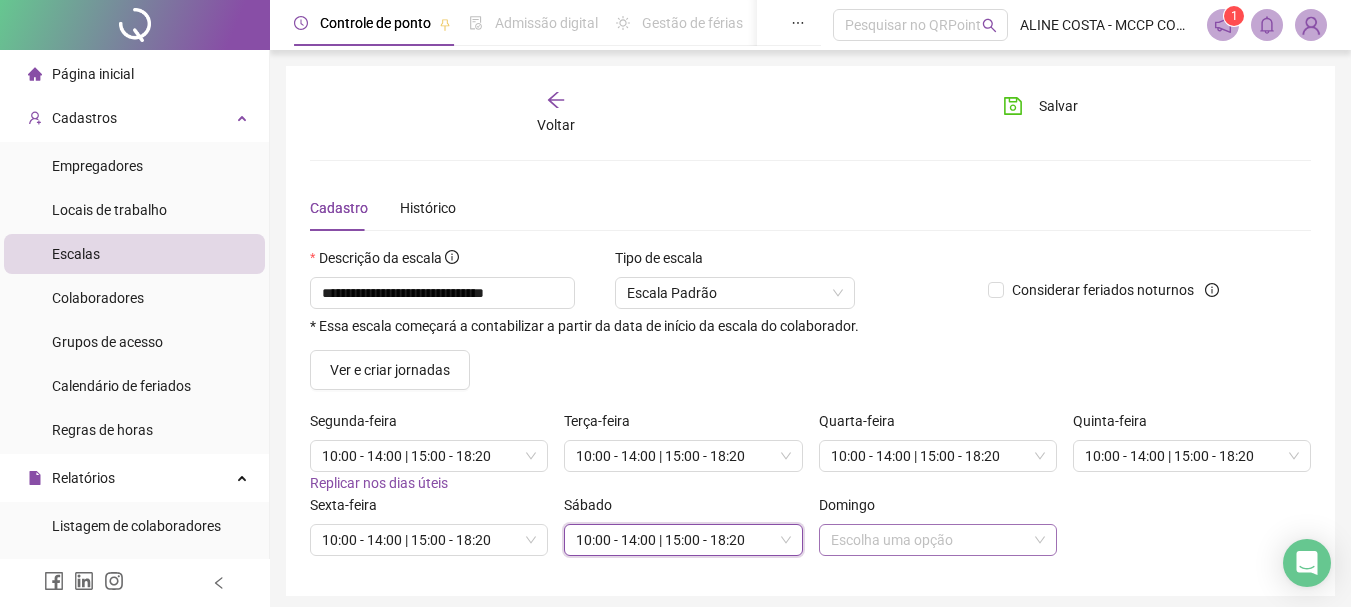click at bounding box center (929, 540) 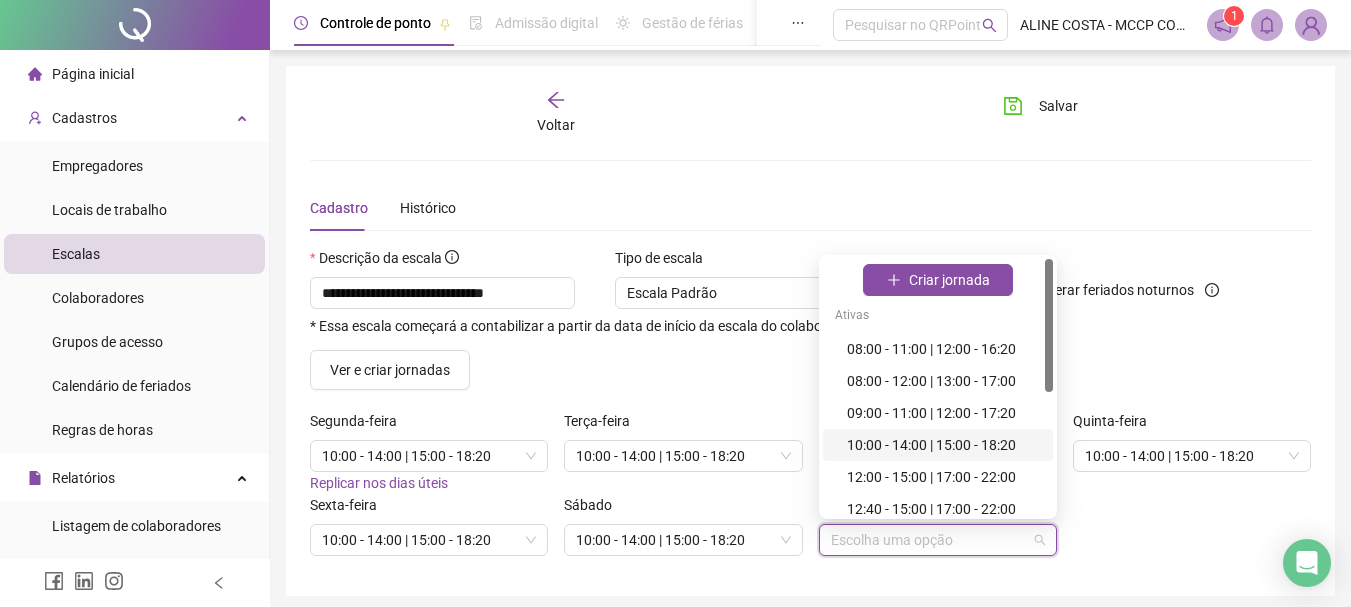 click on "10:00 - 14:00 | 15:00 - 18:20" at bounding box center (944, 445) 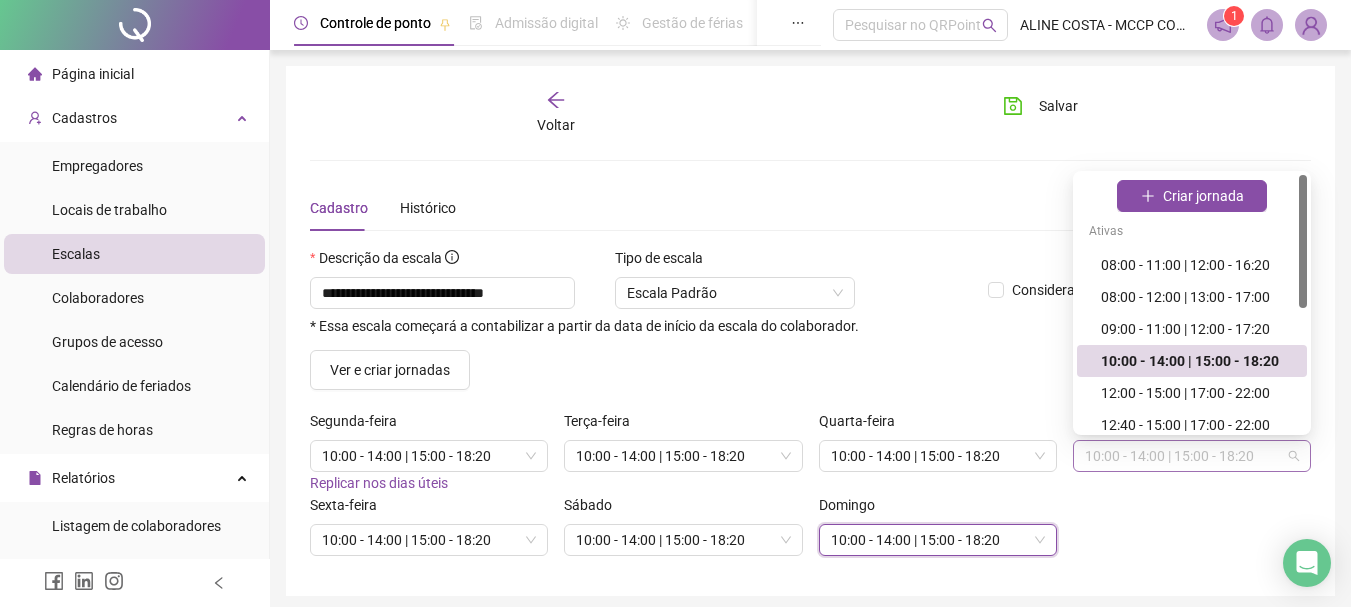 click on "10:00 - 14:00 | 15:00 - 18:20" at bounding box center [1192, 456] 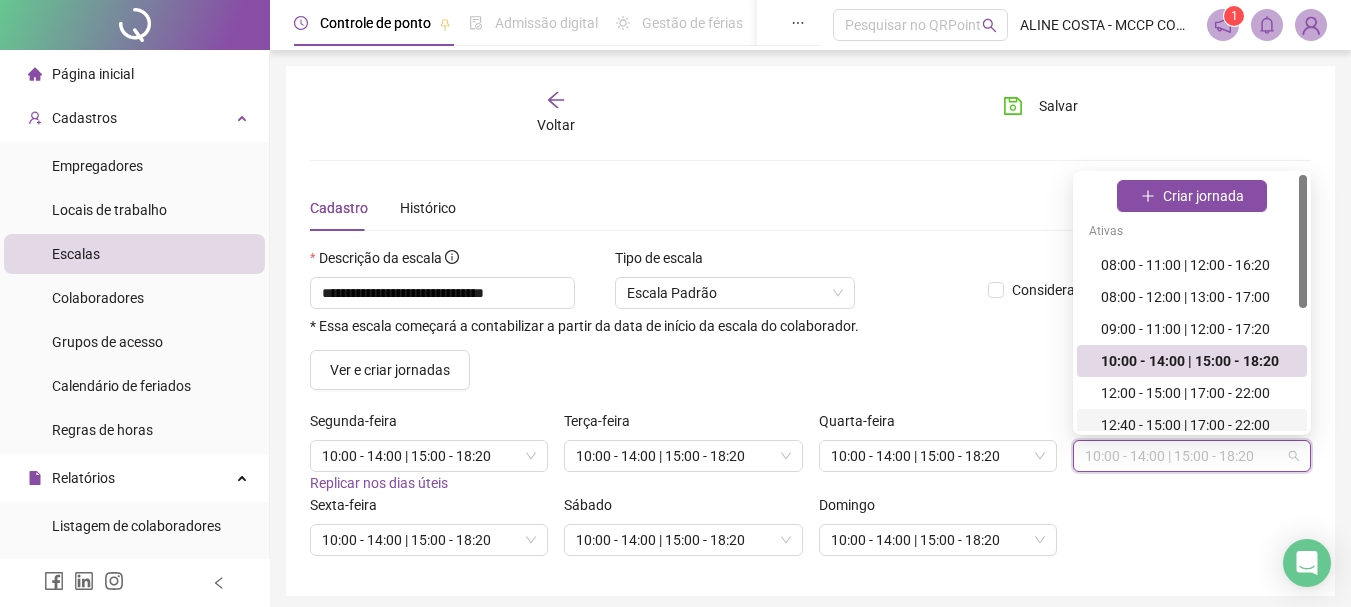 click at bounding box center (1303, 303) 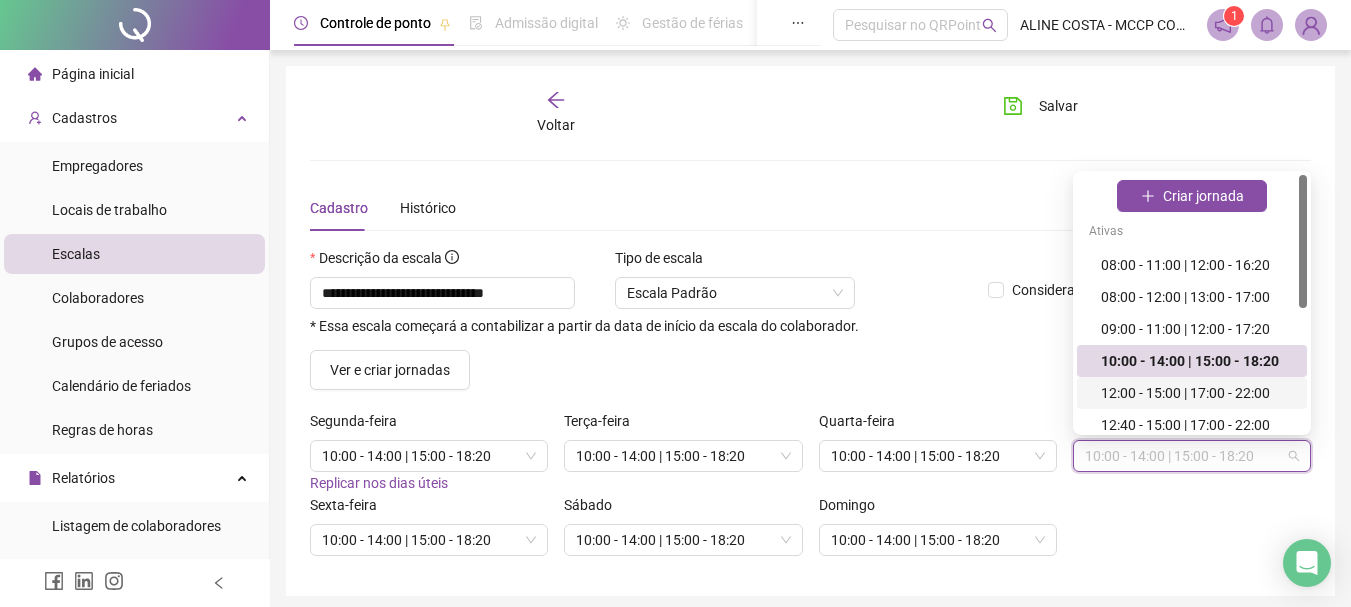 click on "12:00 - 15:00 | 17:00 - 22:00" at bounding box center (1192, 393) 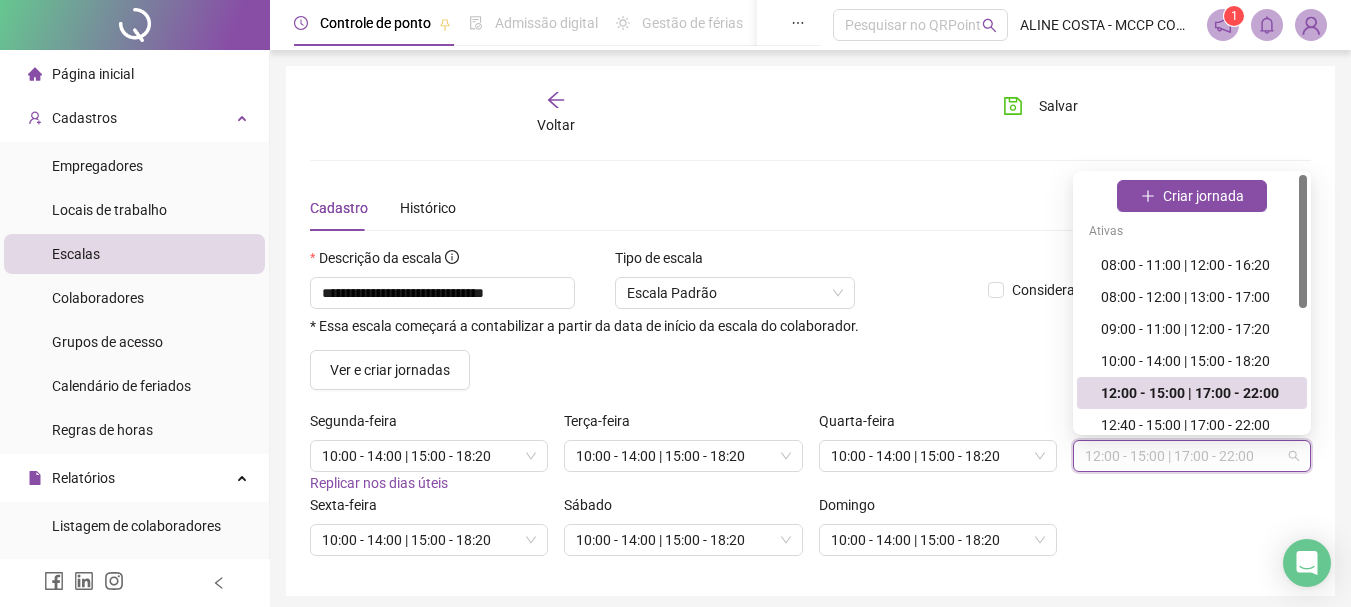 click on "12:00 - 15:00 | 17:00 - 22:00" at bounding box center [1192, 456] 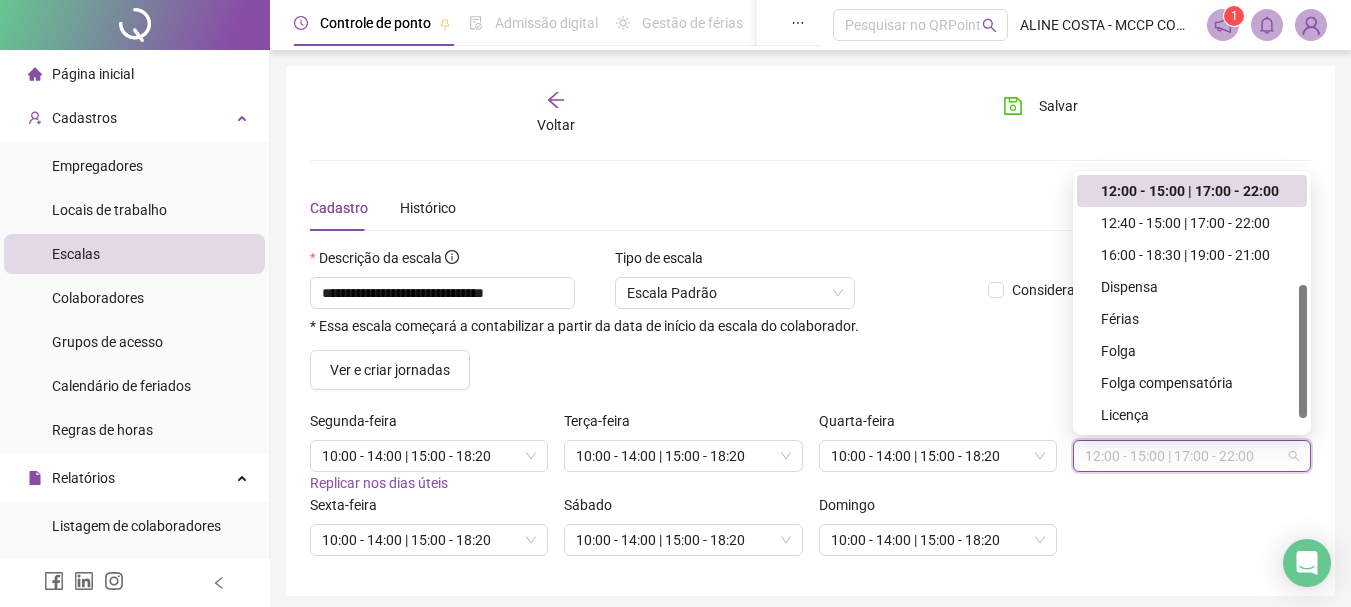 scroll, scrollTop: 210, scrollLeft: 0, axis: vertical 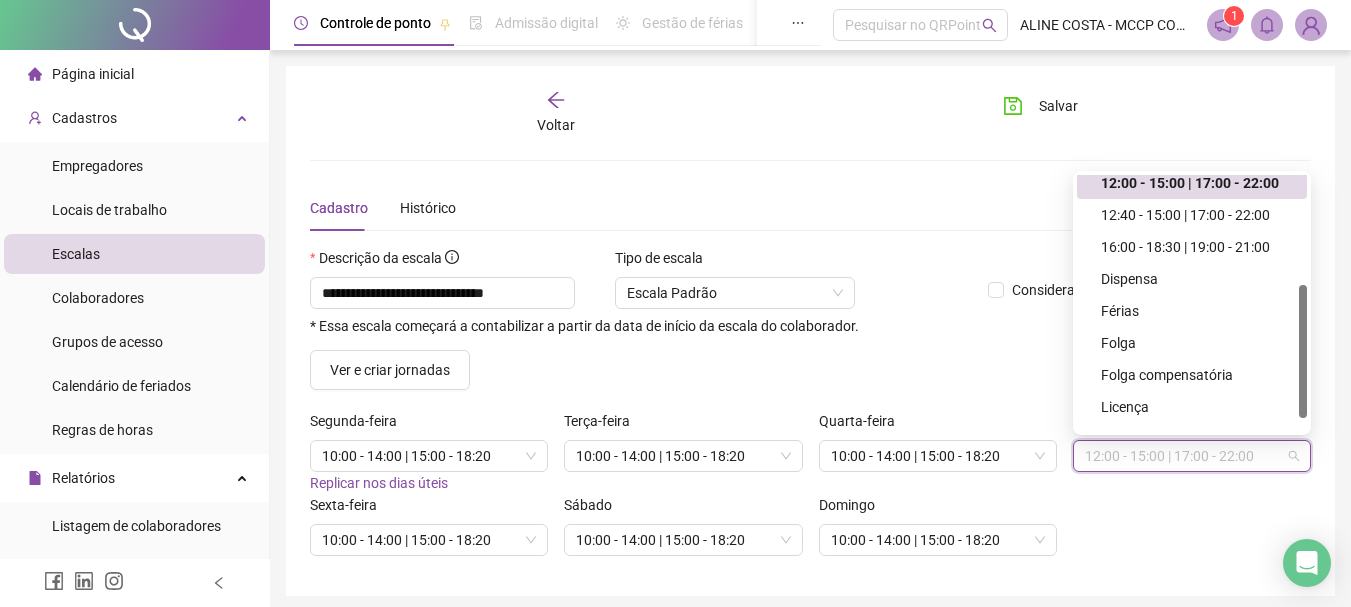 drag, startPoint x: 1299, startPoint y: 272, endPoint x: 1311, endPoint y: 382, distance: 110.65261 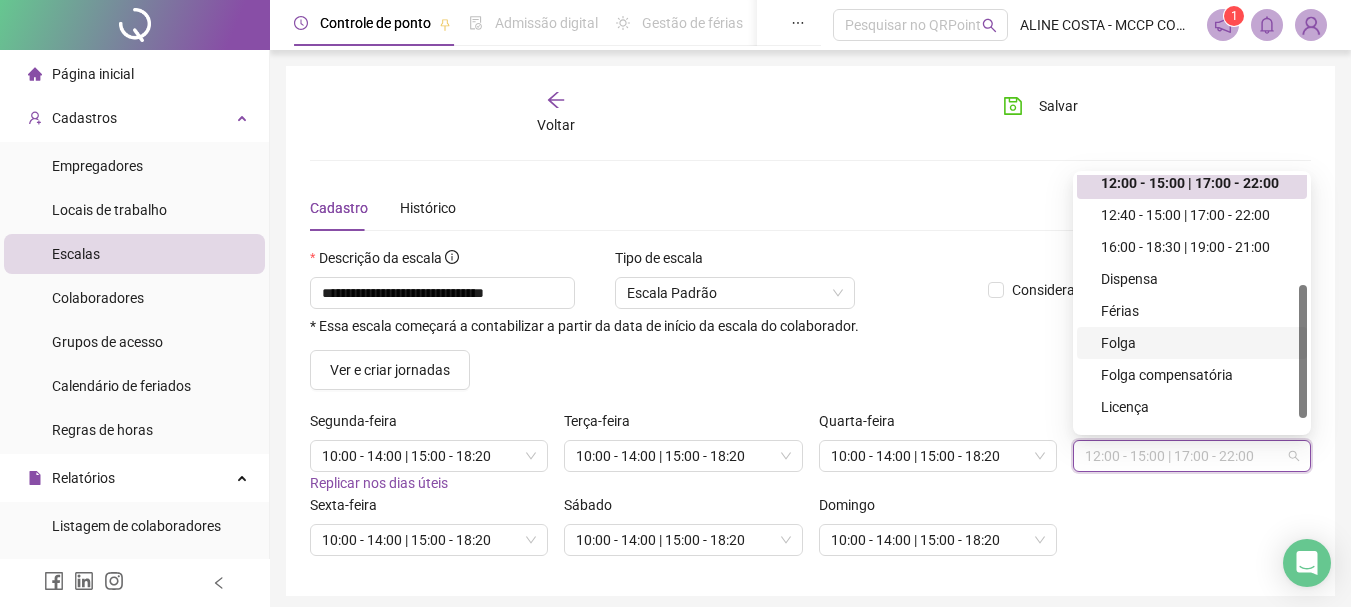 click on "Folga" at bounding box center [1198, 343] 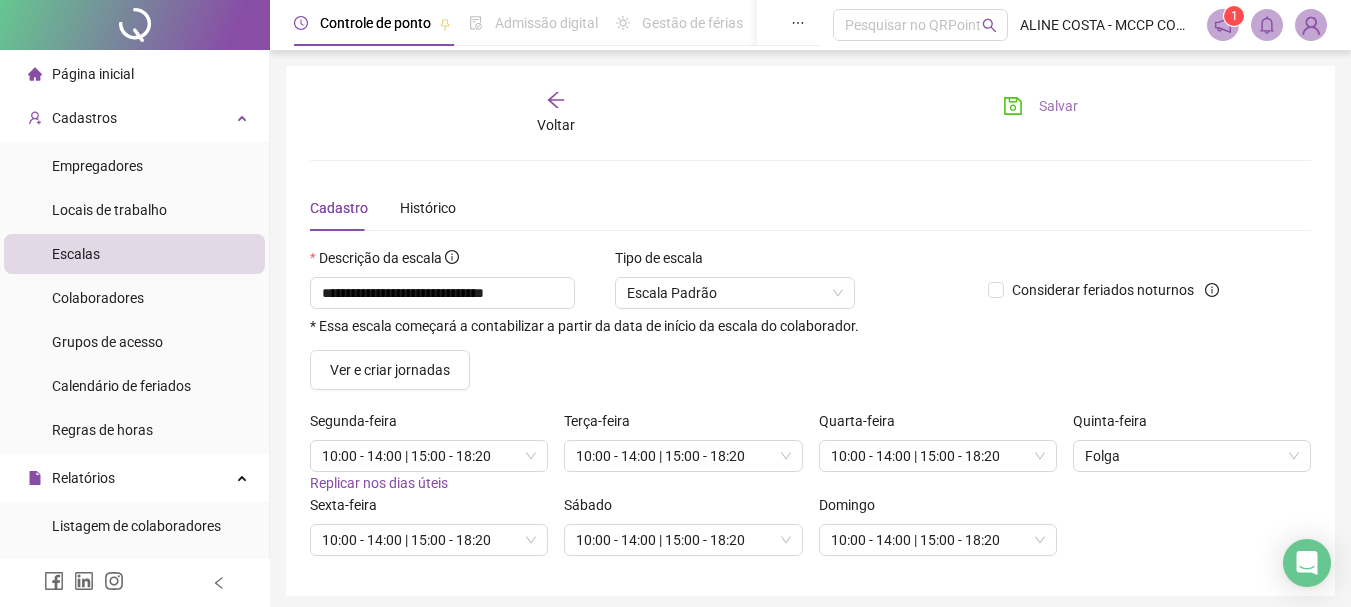 click on "Salvar" at bounding box center [1058, 106] 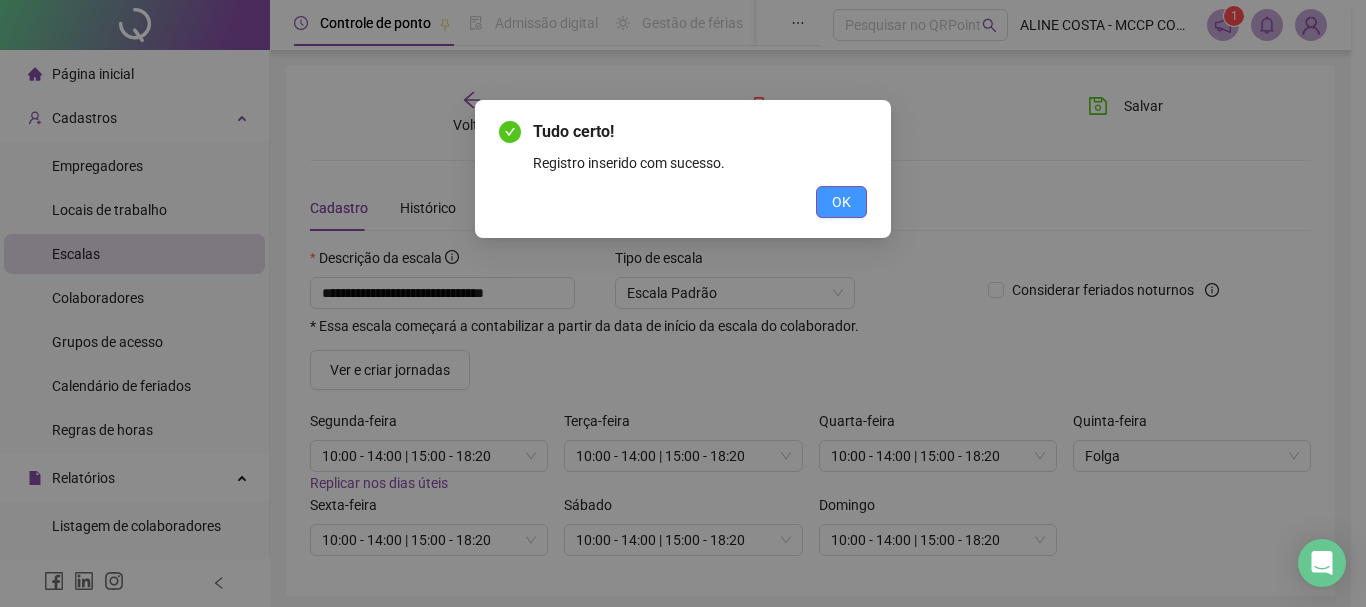 click on "OK" at bounding box center (841, 202) 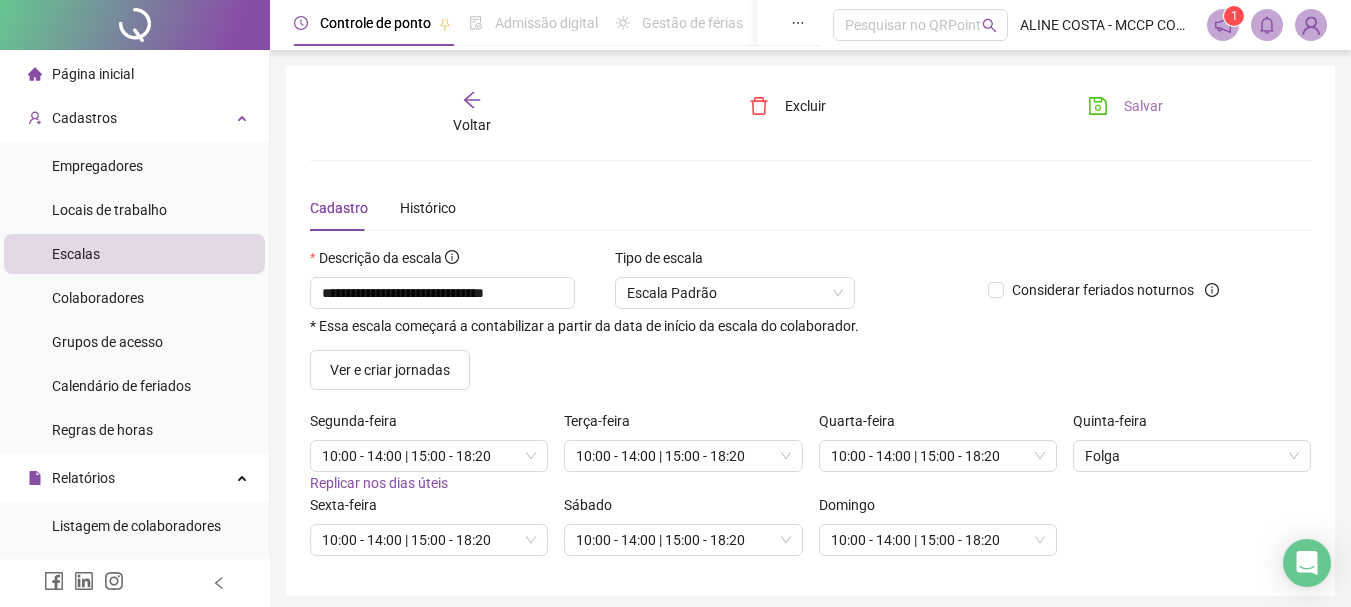 click on "Salvar" at bounding box center (1125, 106) 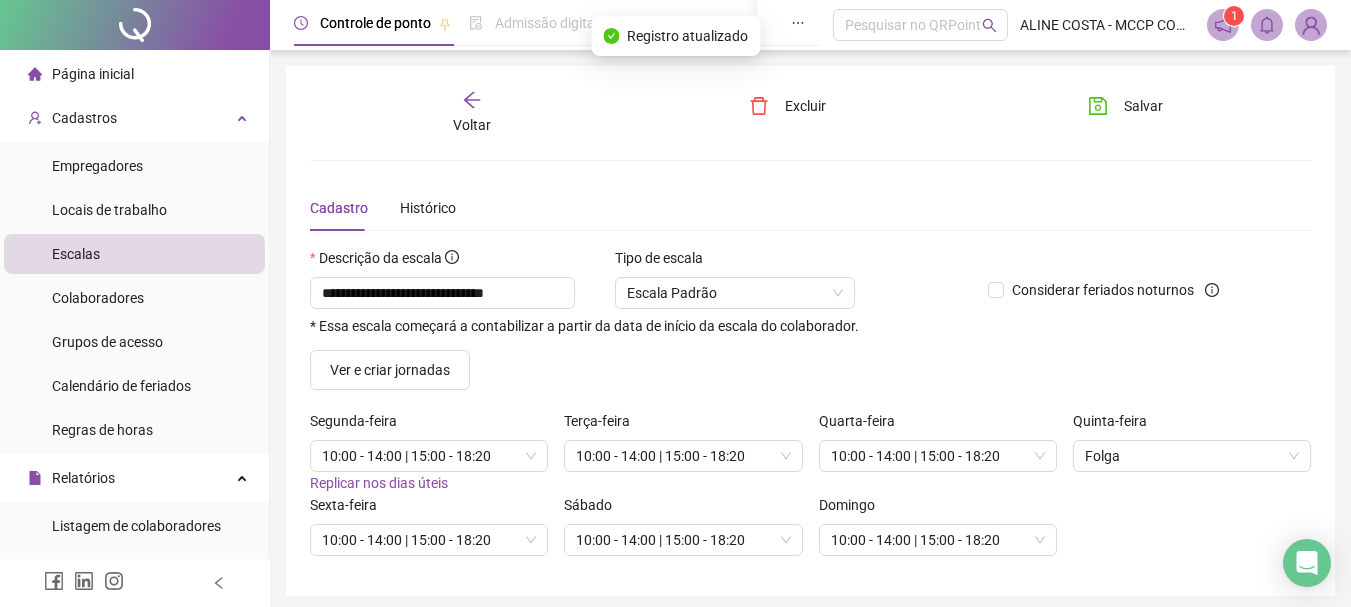 click on "Página inicial" at bounding box center [93, 74] 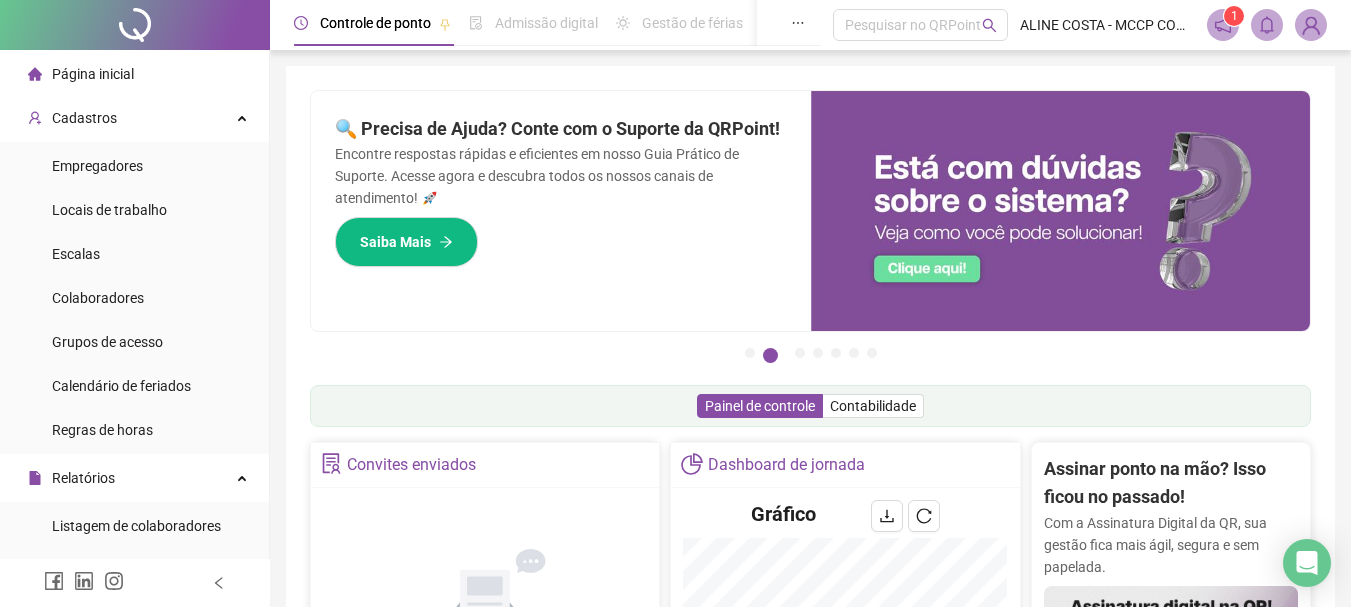 click on "Página inicial" at bounding box center [134, 74] 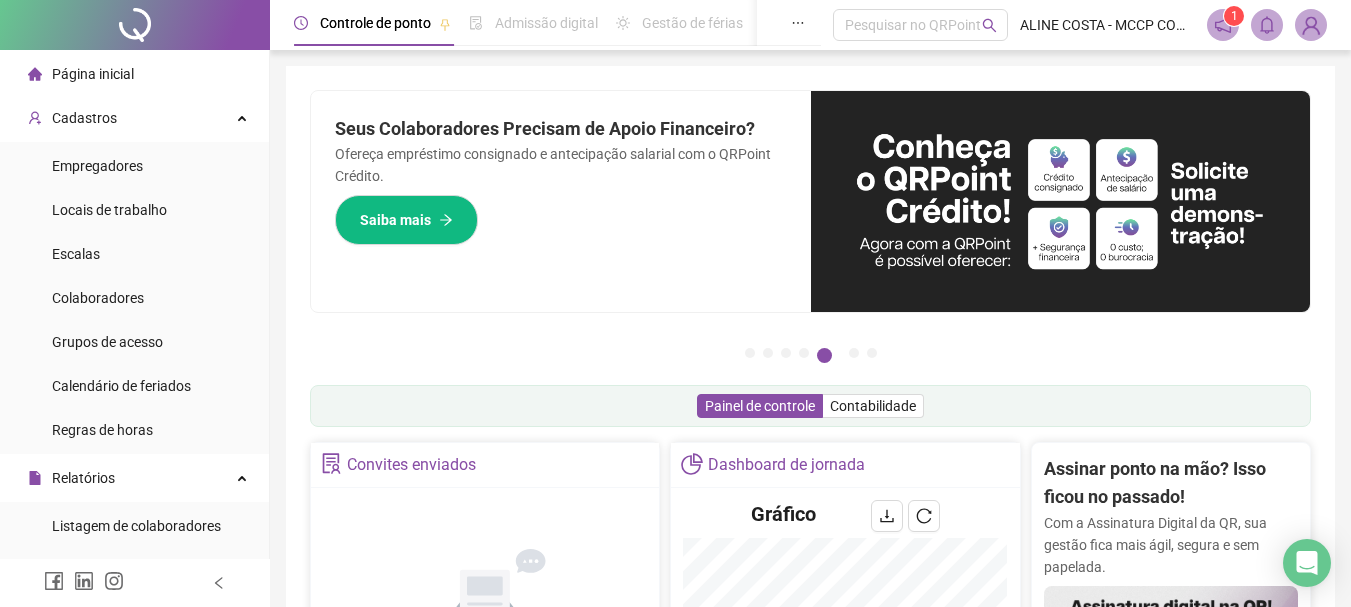 click on "Página inicial" at bounding box center [134, 74] 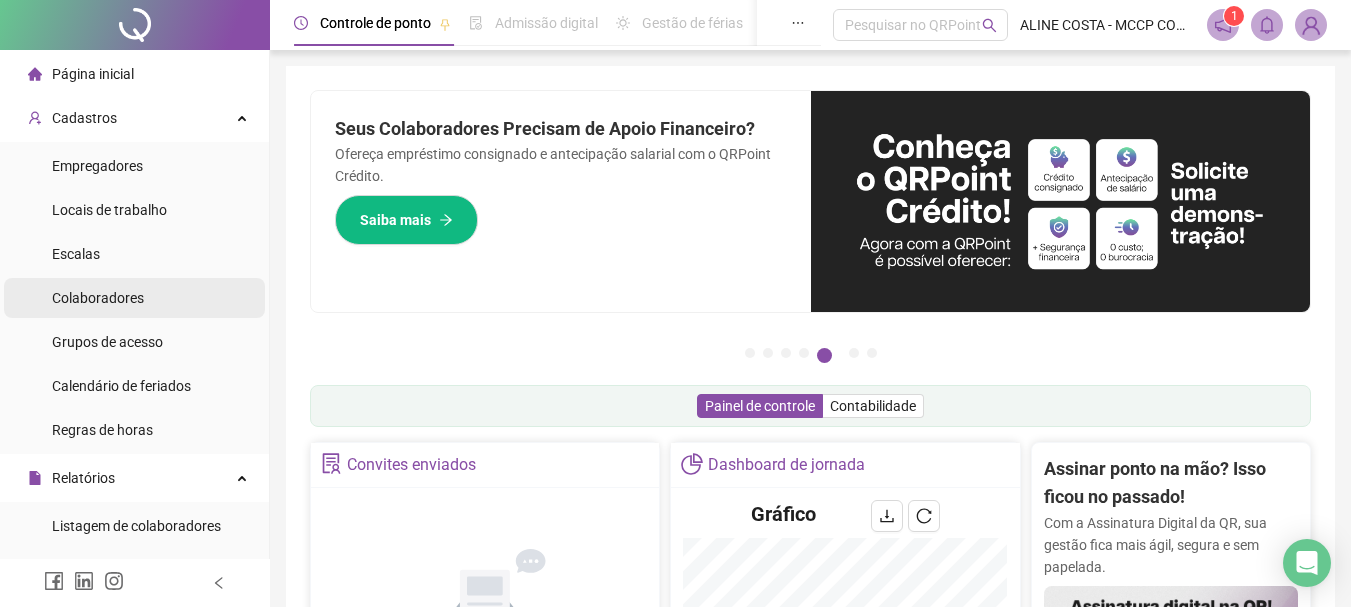 click on "Colaboradores" at bounding box center [98, 298] 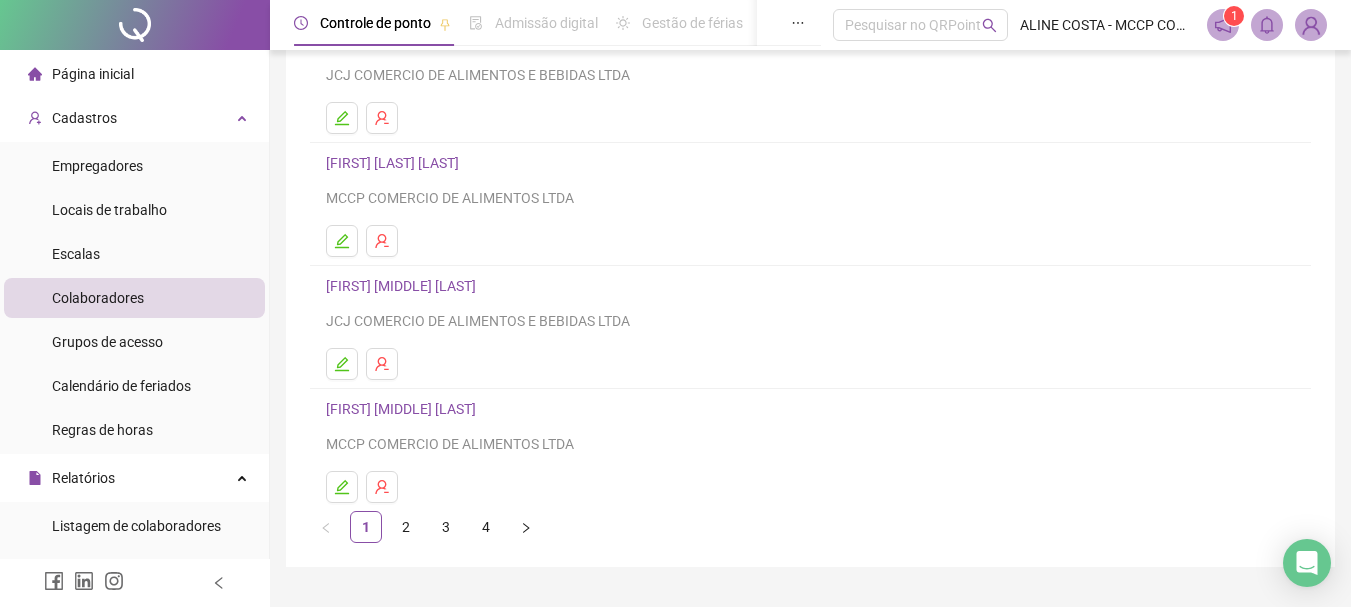 scroll, scrollTop: 319, scrollLeft: 0, axis: vertical 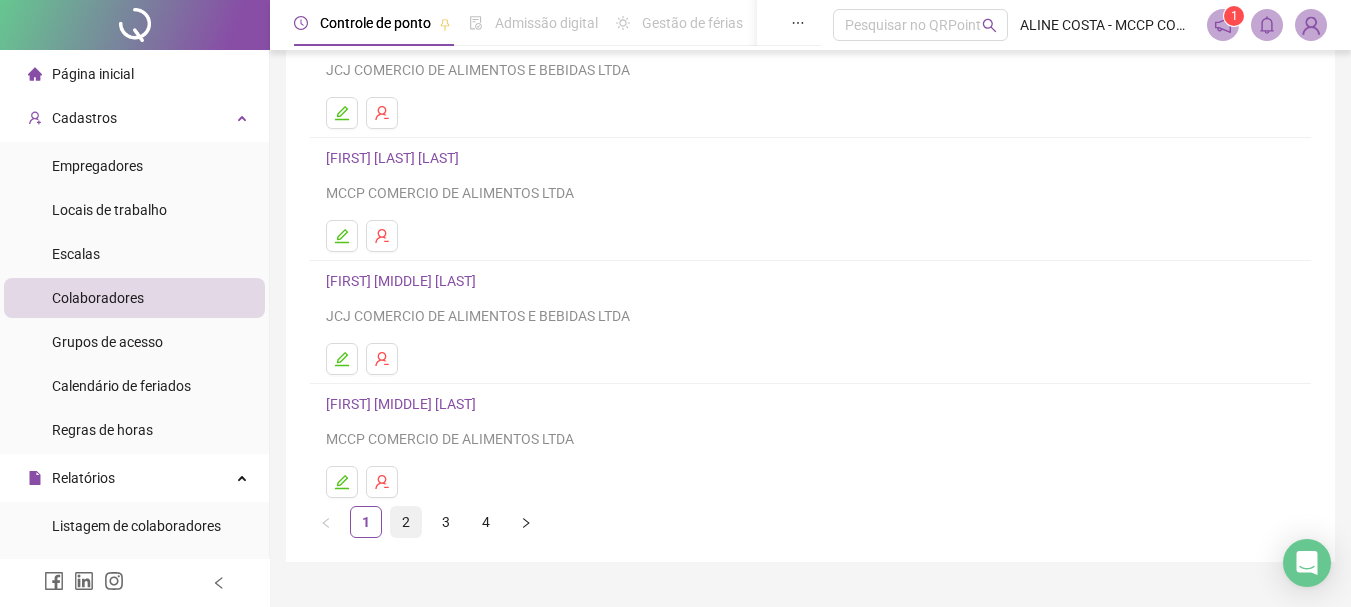 click on "2" at bounding box center (406, 522) 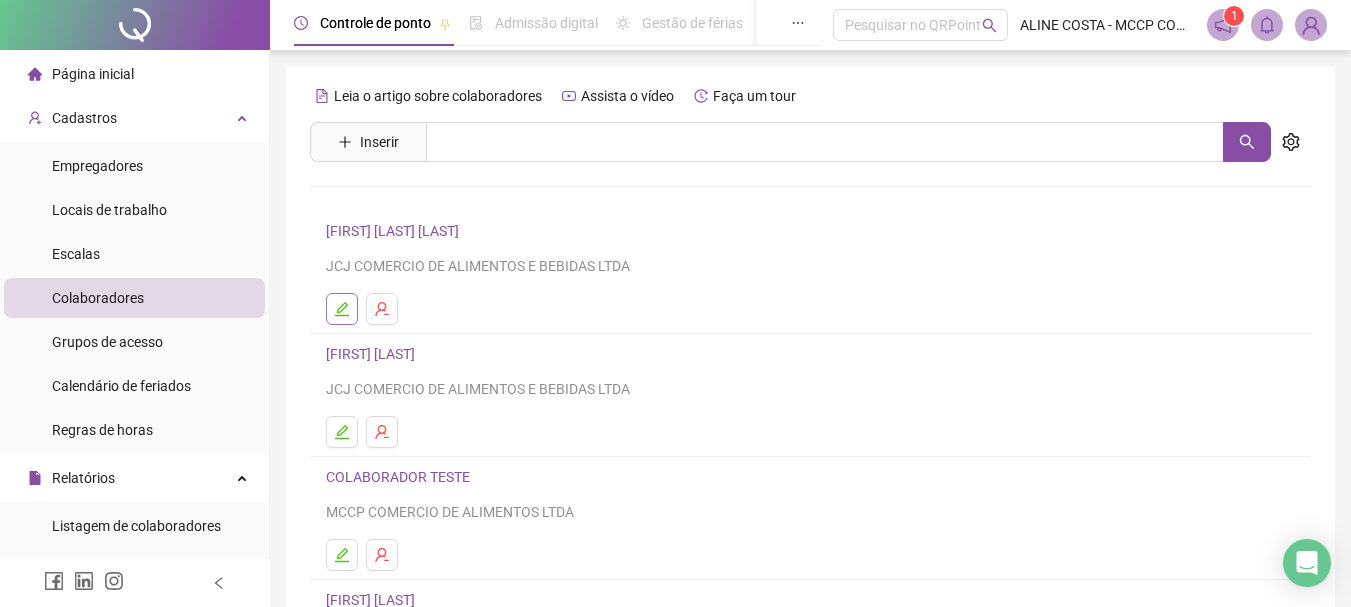 click 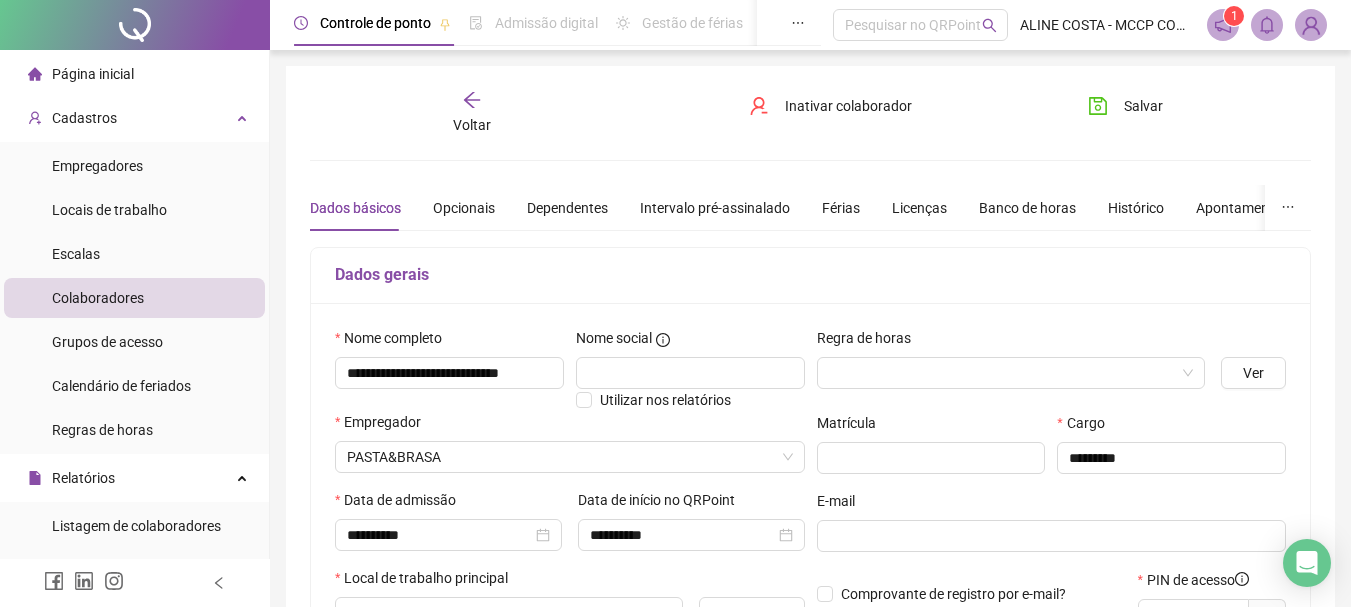 type on "**********" 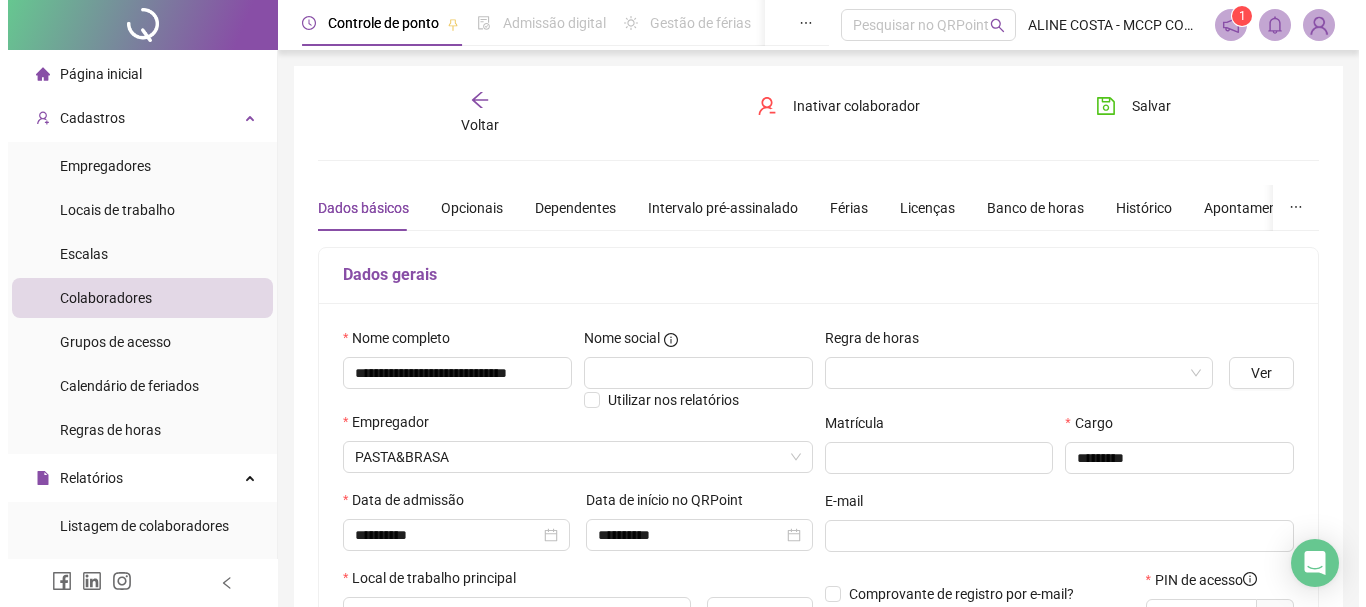 scroll, scrollTop: 531, scrollLeft: 0, axis: vertical 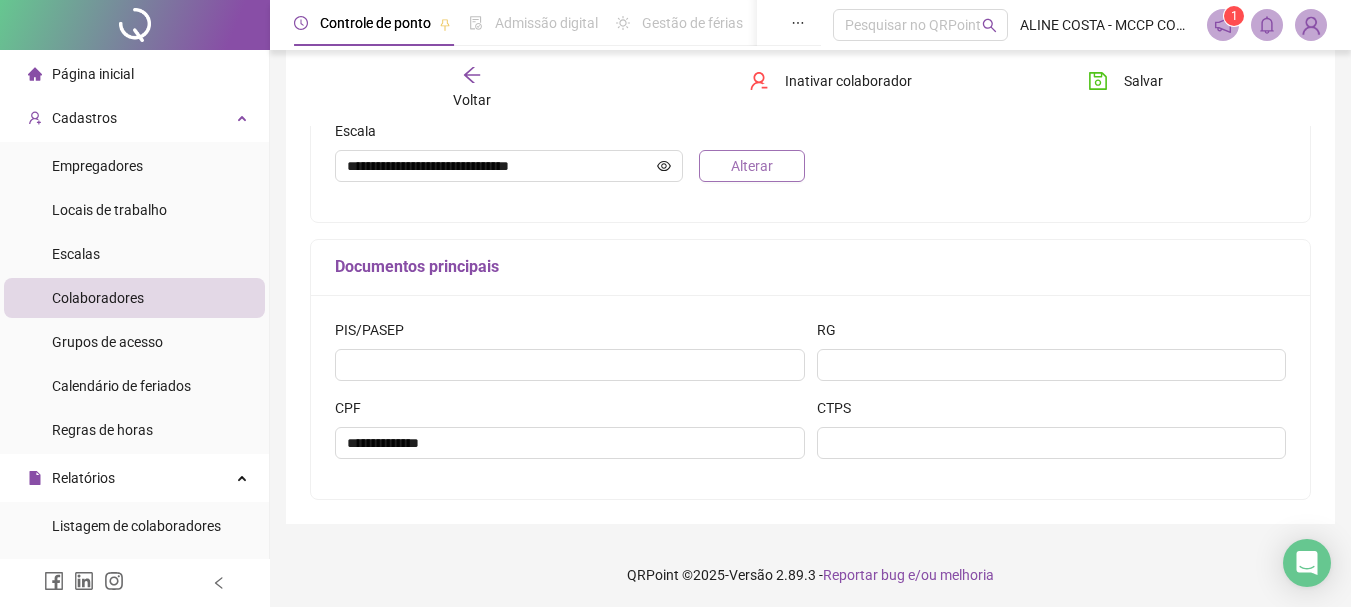 click on "Alterar" at bounding box center (752, 166) 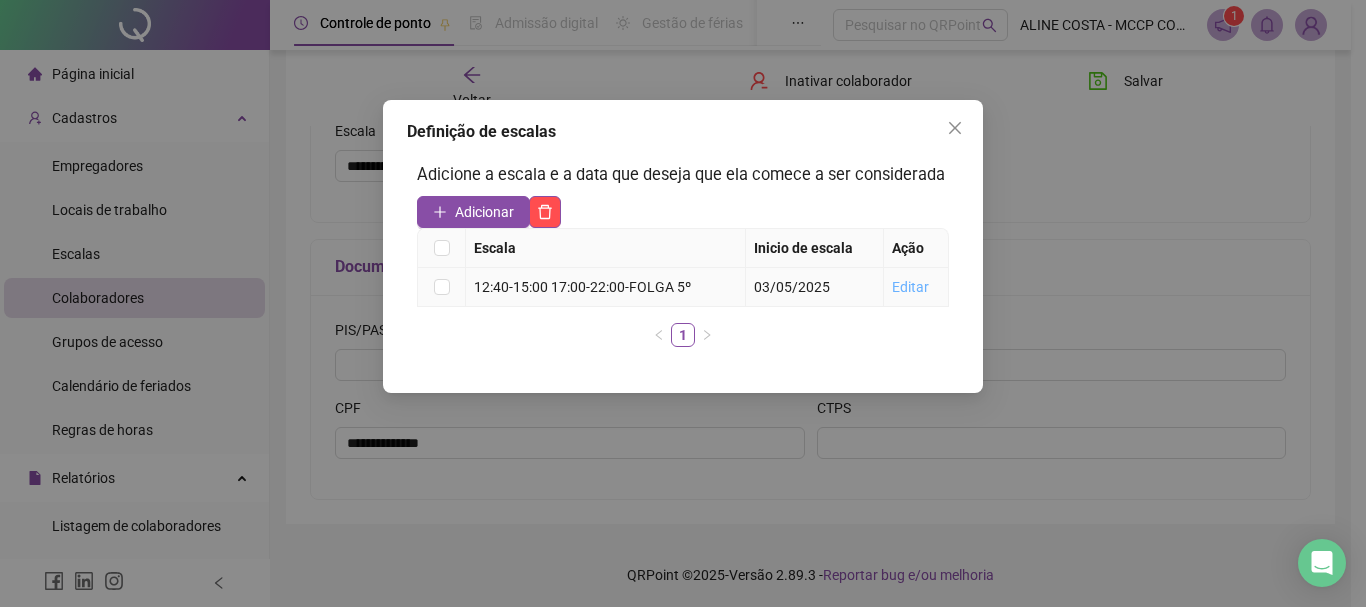 click on "Editar" at bounding box center [910, 287] 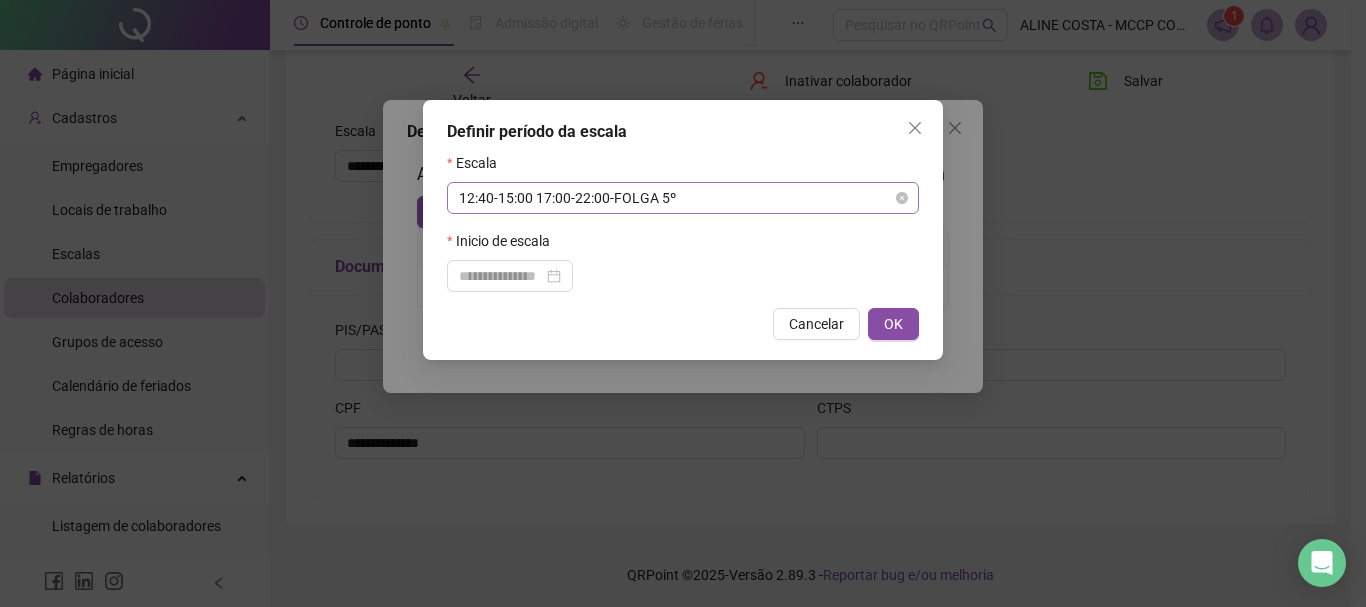 click on "12:40-15:00 17:00-22:00-FOLGA 5º" at bounding box center (683, 198) 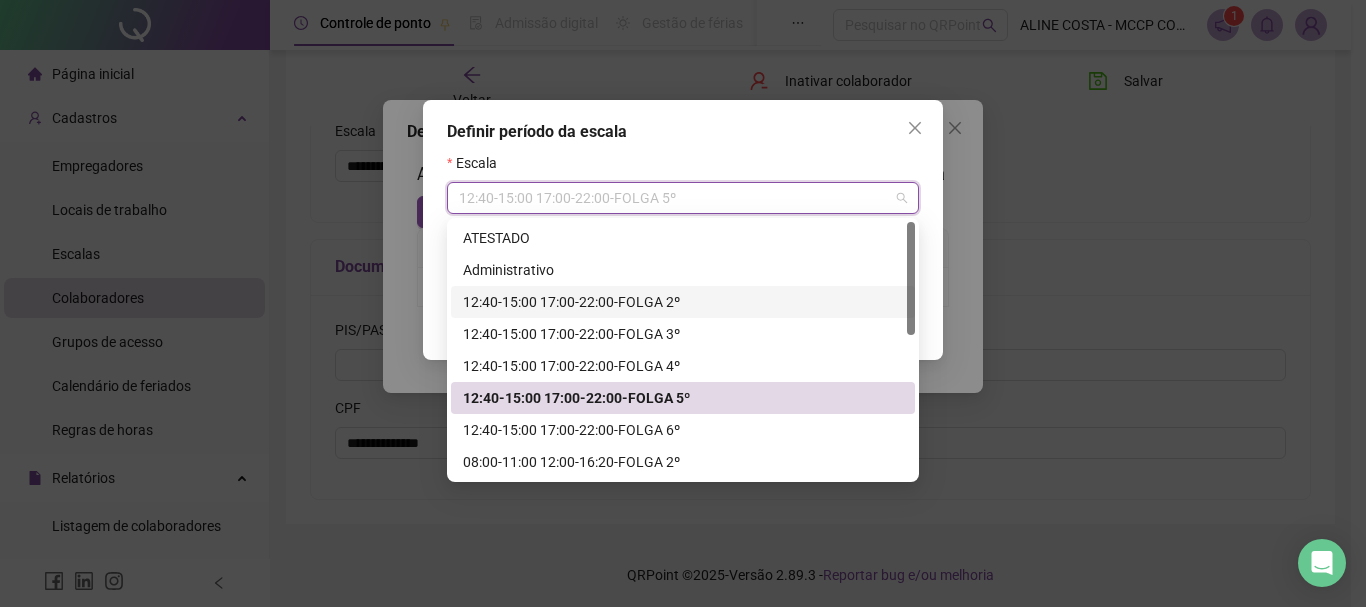 drag, startPoint x: 906, startPoint y: 289, endPoint x: 910, endPoint y: 323, distance: 34.234486 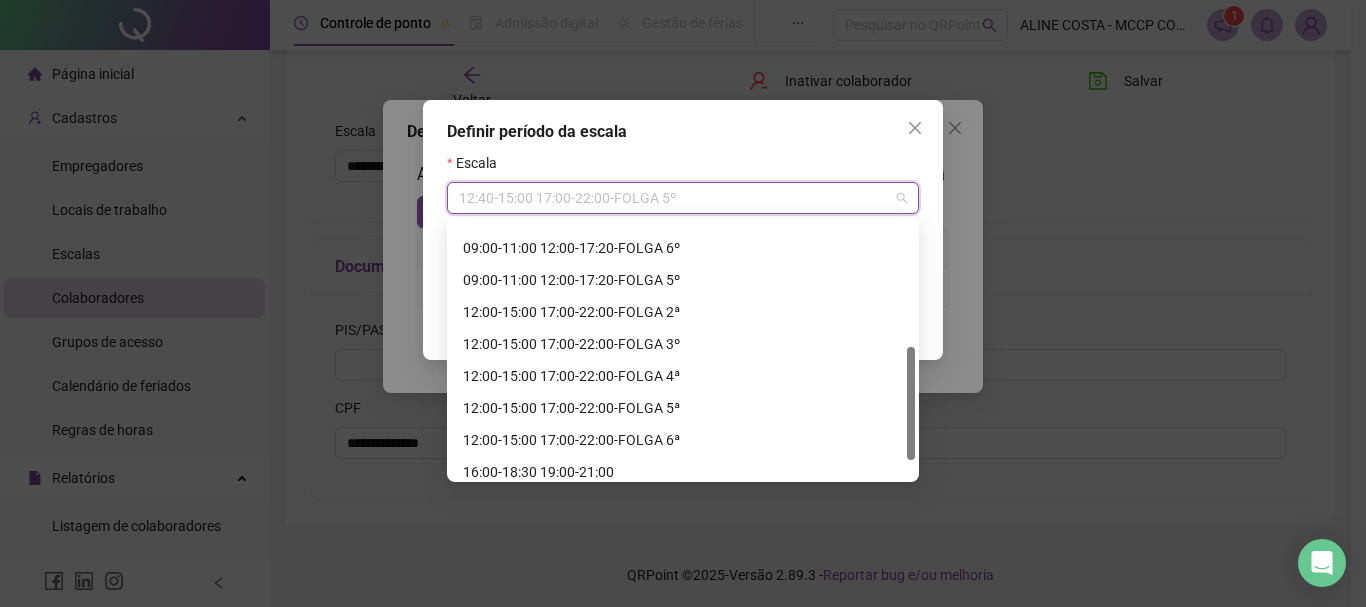 scroll, scrollTop: 280, scrollLeft: 0, axis: vertical 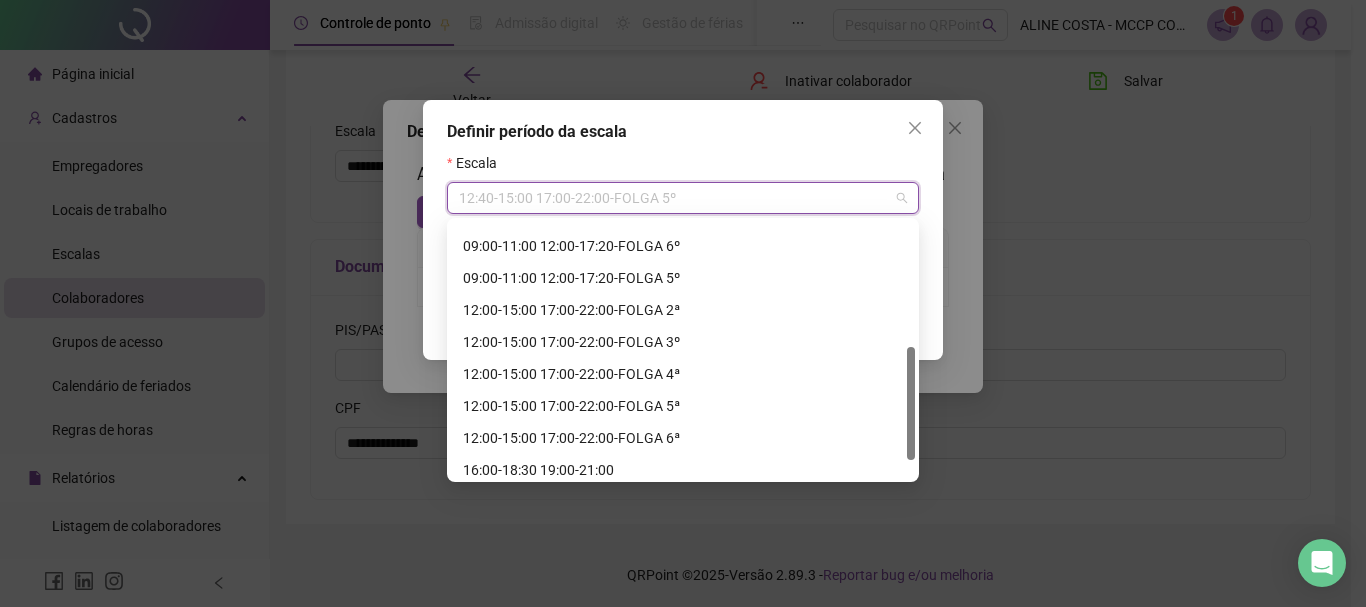 drag, startPoint x: 910, startPoint y: 315, endPoint x: 926, endPoint y: 440, distance: 126.01984 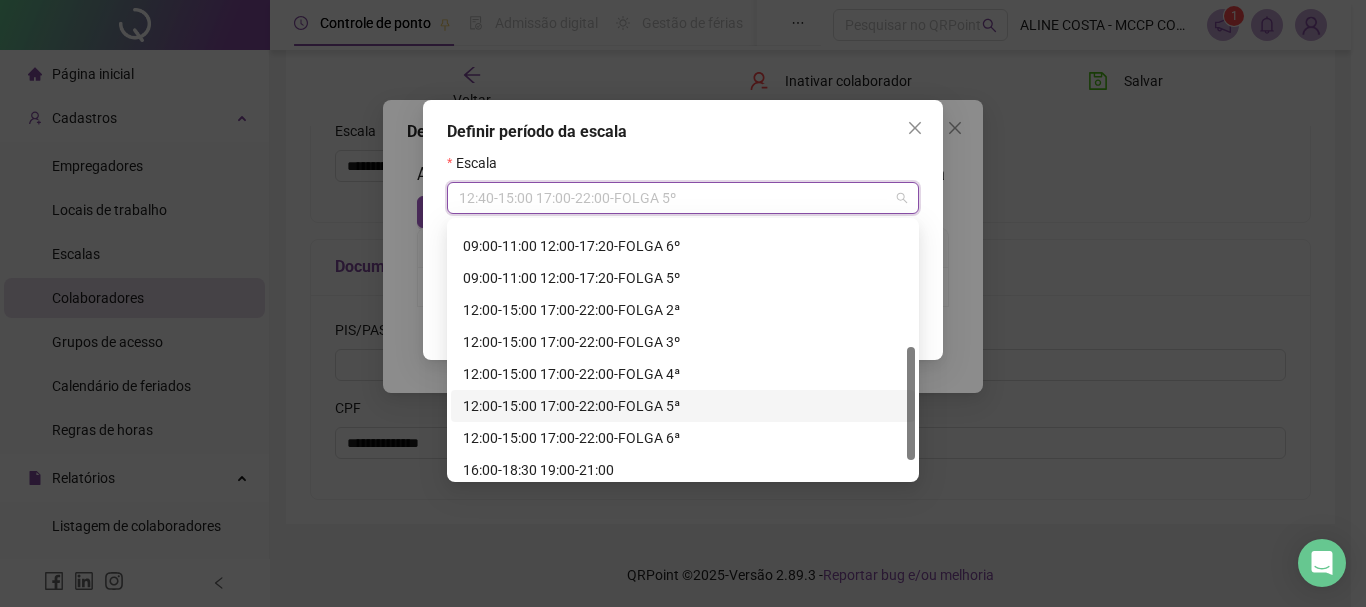 click on "12:00-15:00 17:00-22:00-FOLGA 5ª" at bounding box center [683, 406] 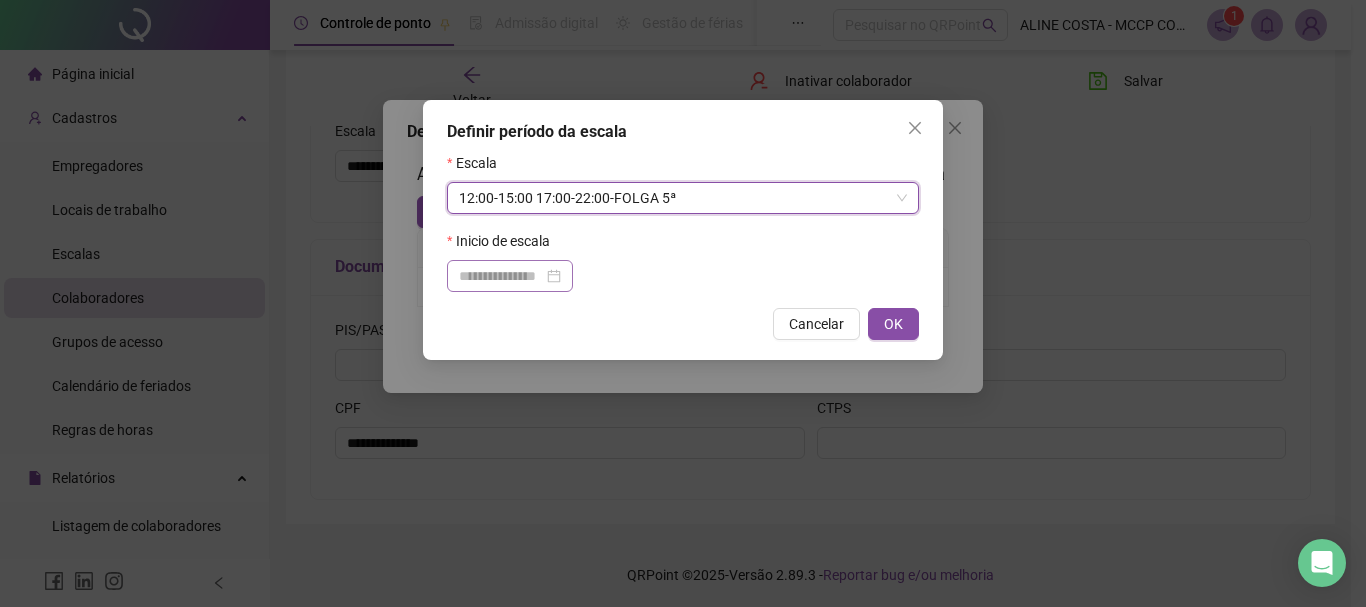 click at bounding box center (510, 276) 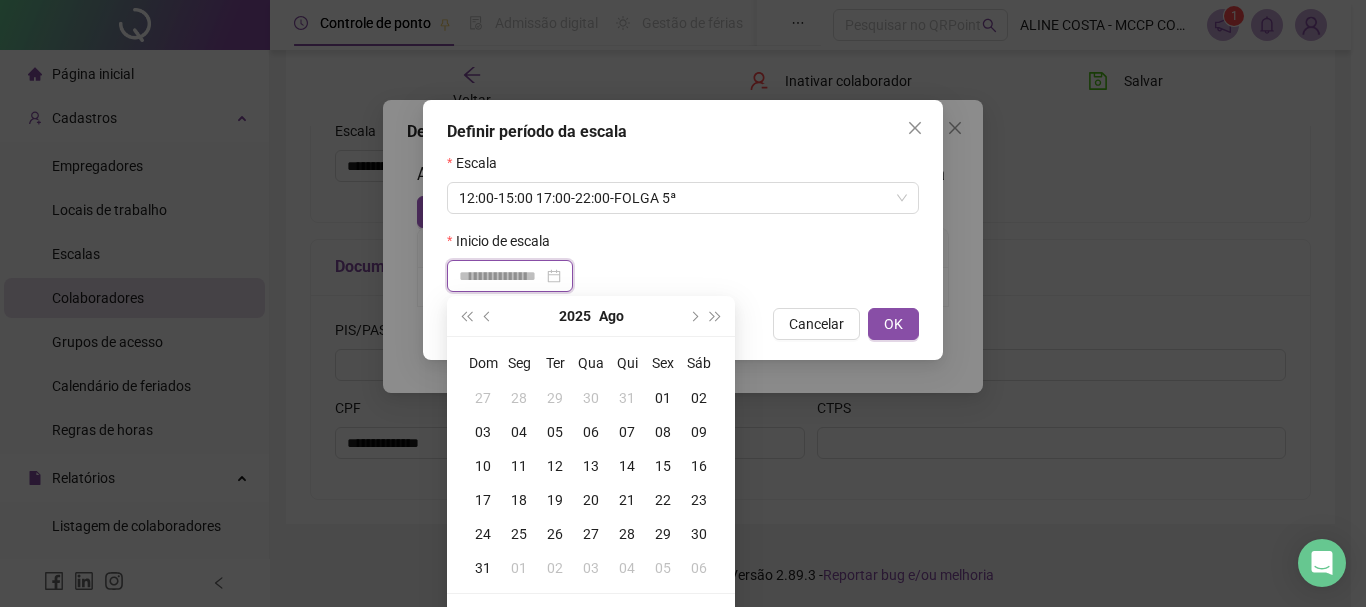 type on "**********" 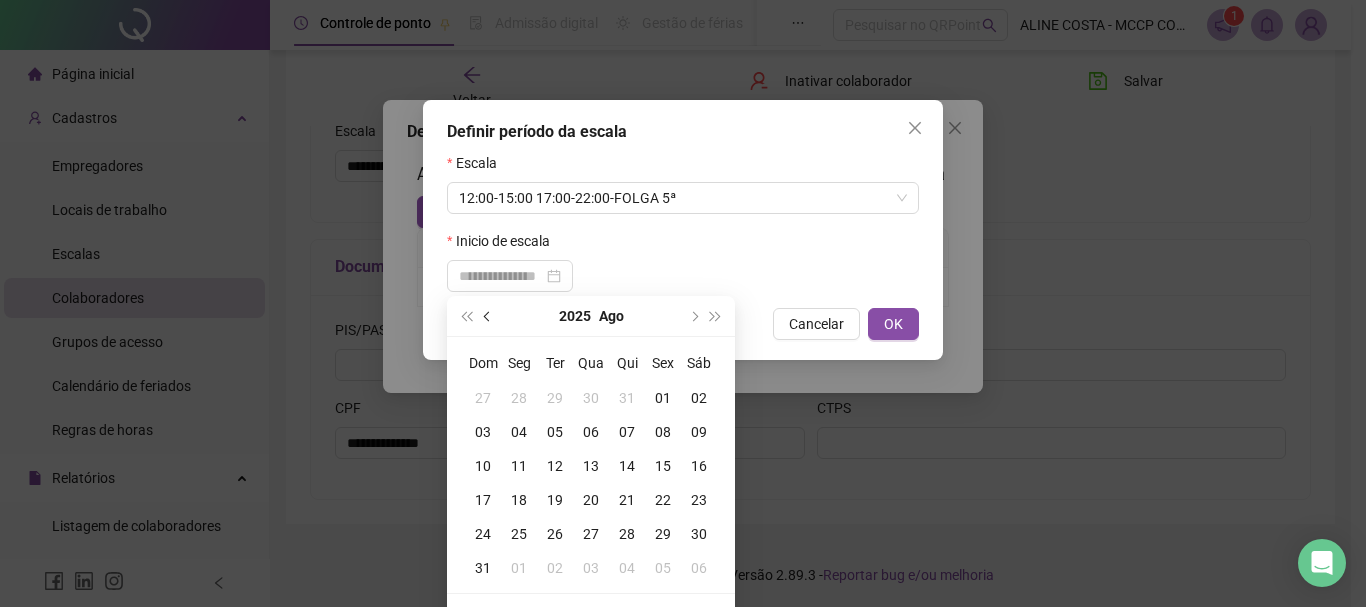 click at bounding box center [489, 316] 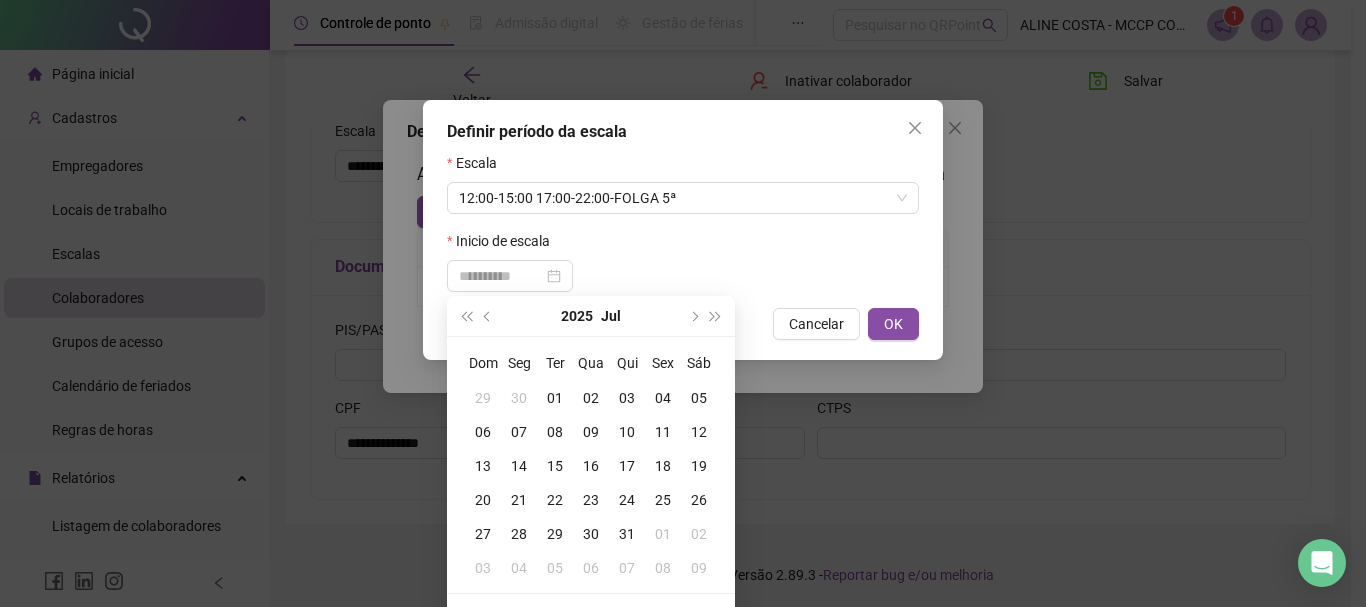 type on "**********" 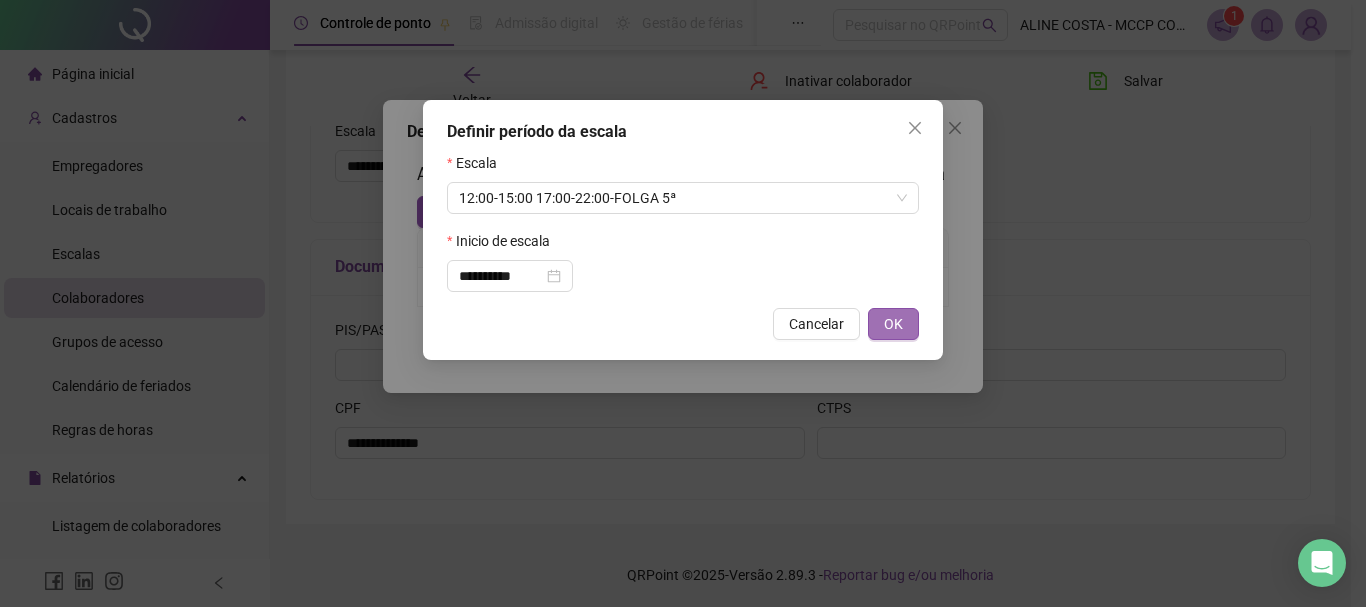 click on "OK" at bounding box center [893, 324] 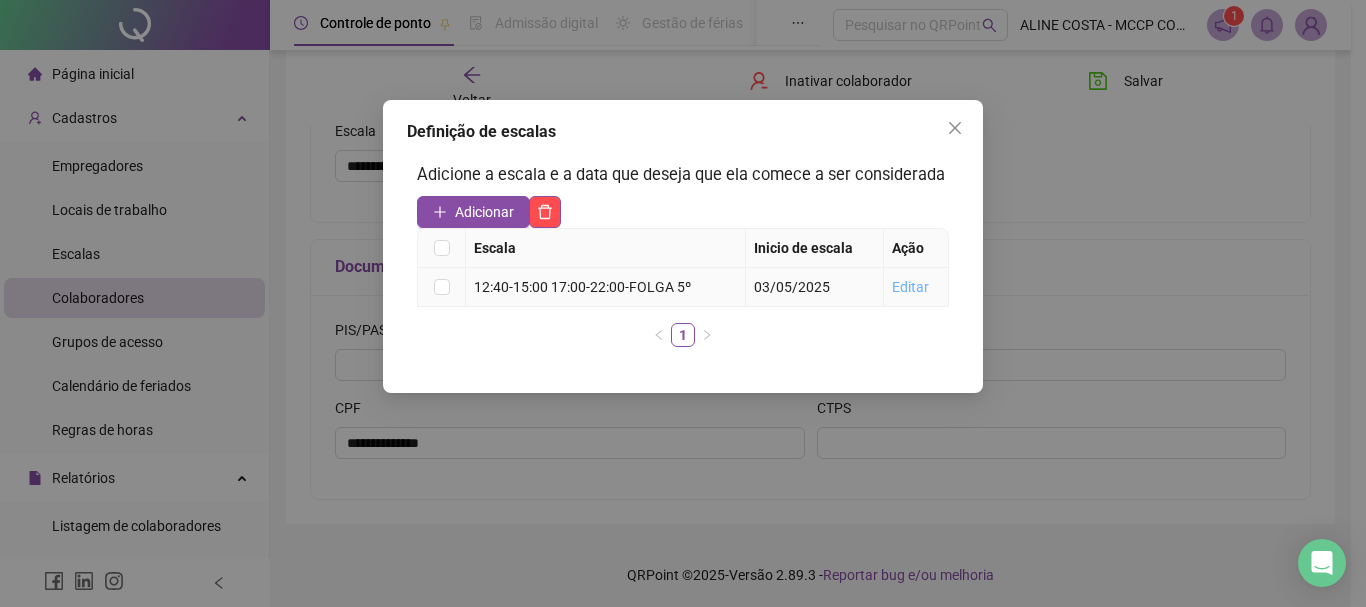 click on "Editar" at bounding box center (910, 287) 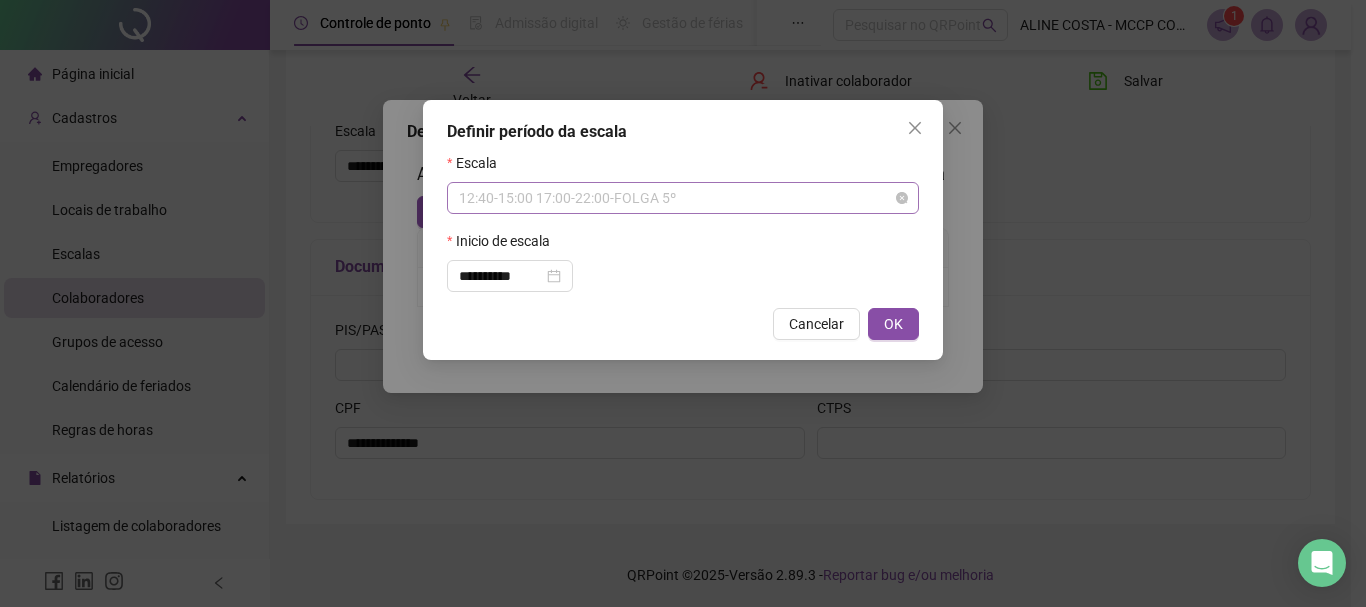click on "12:40-15:00 17:00-22:00-FOLGA 5º" at bounding box center [683, 198] 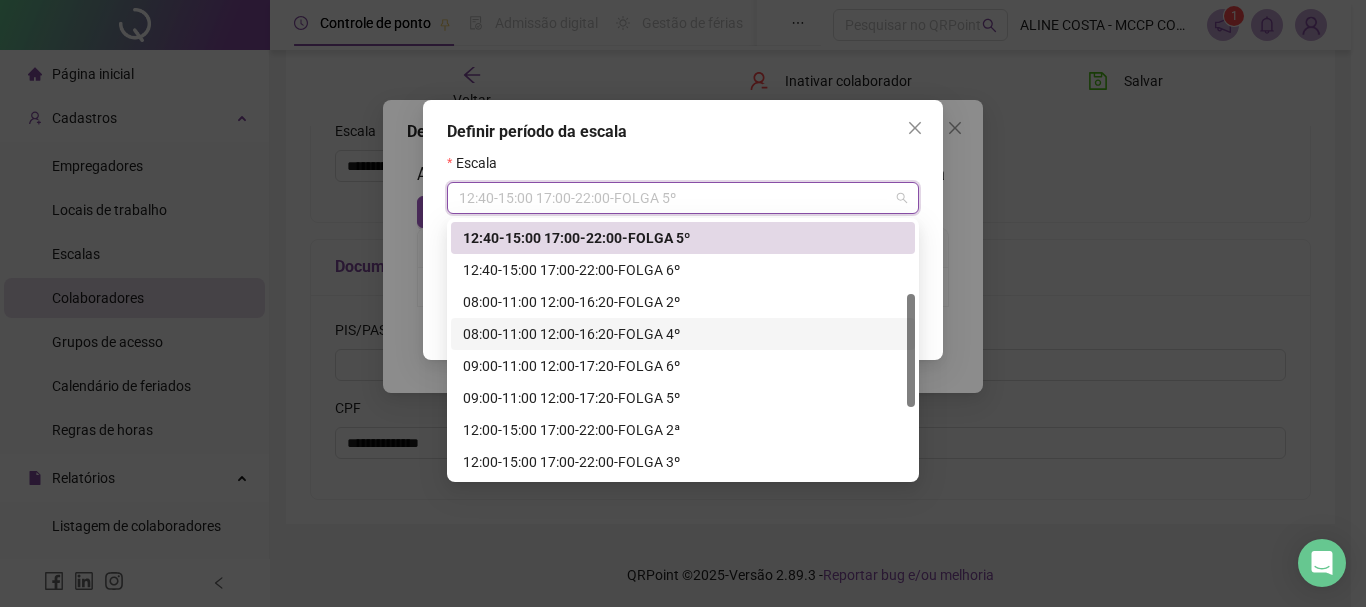 drag, startPoint x: 906, startPoint y: 320, endPoint x: 909, endPoint y: 353, distance: 33.13608 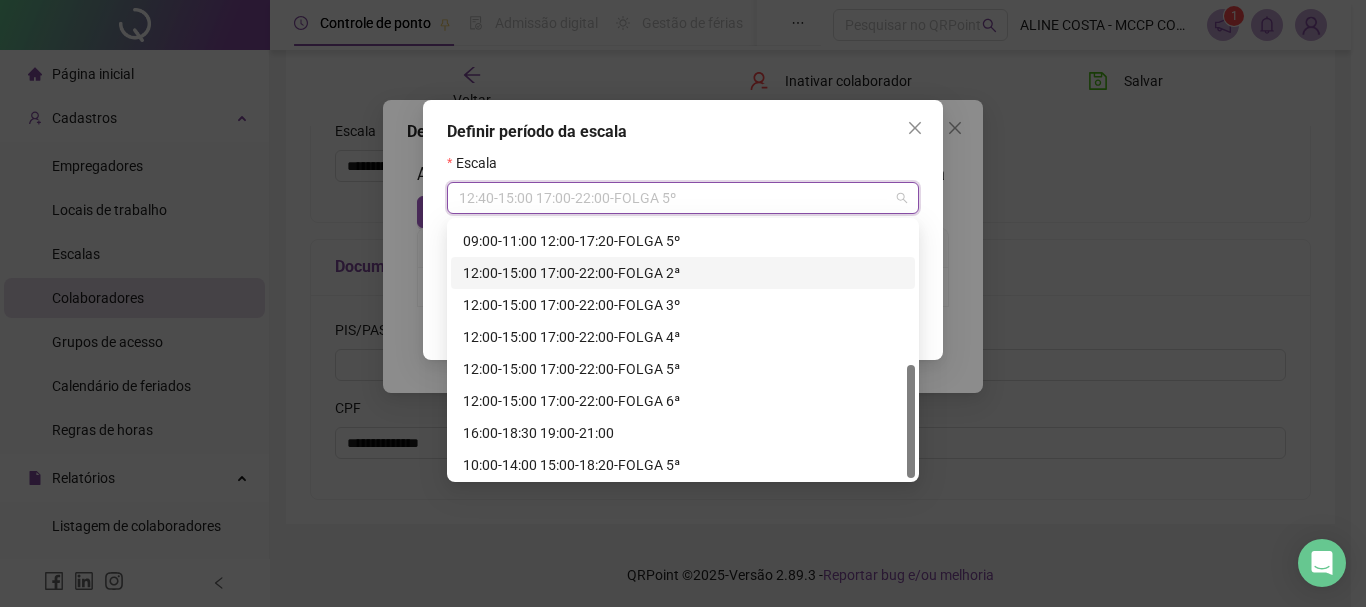scroll, scrollTop: 320, scrollLeft: 0, axis: vertical 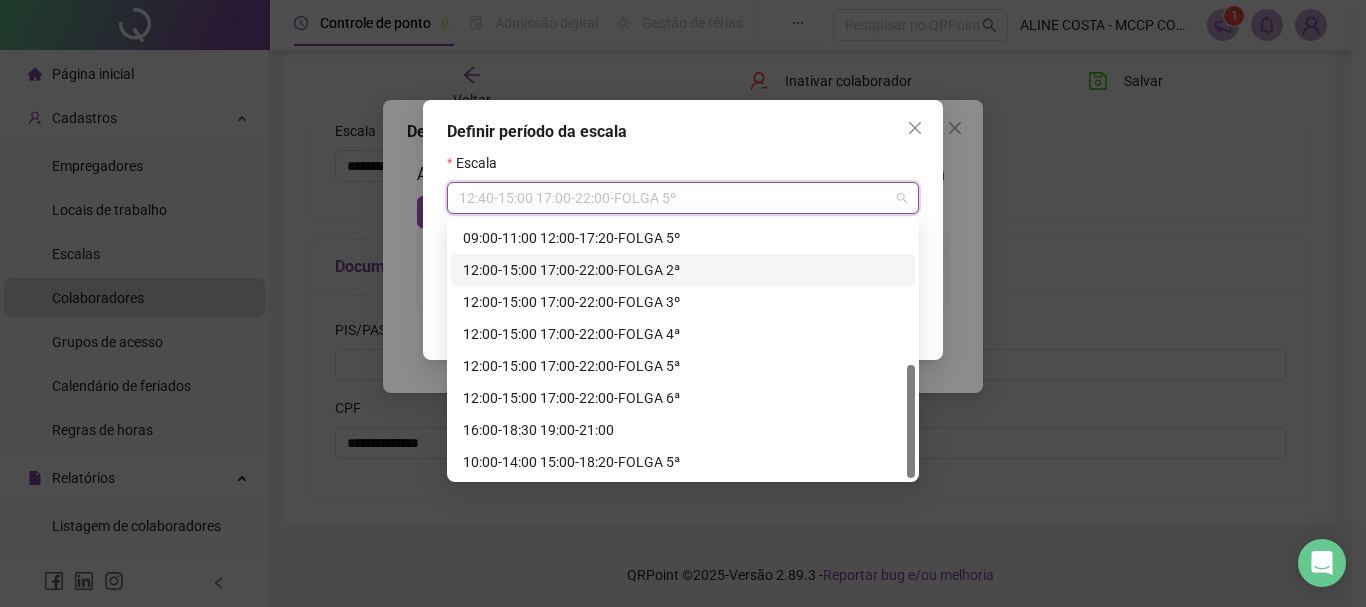 drag, startPoint x: 909, startPoint y: 377, endPoint x: 919, endPoint y: 451, distance: 74.672615 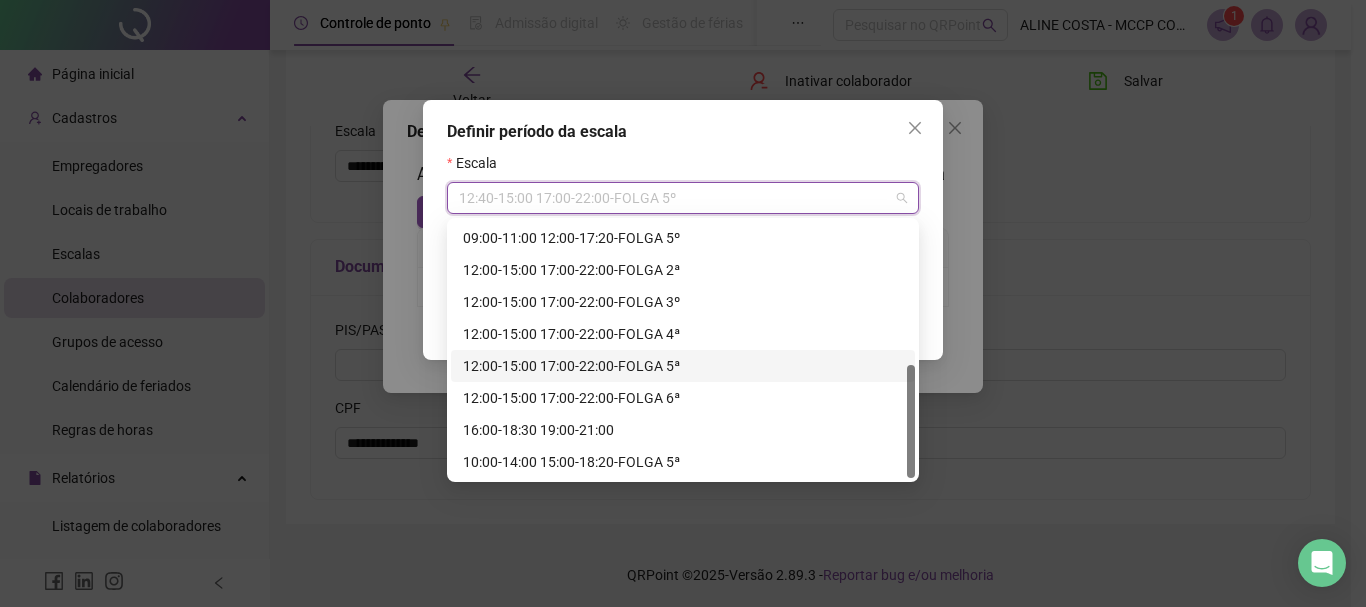 click on "12:00-15:00 17:00-22:00-FOLGA 5ª" at bounding box center [683, 366] 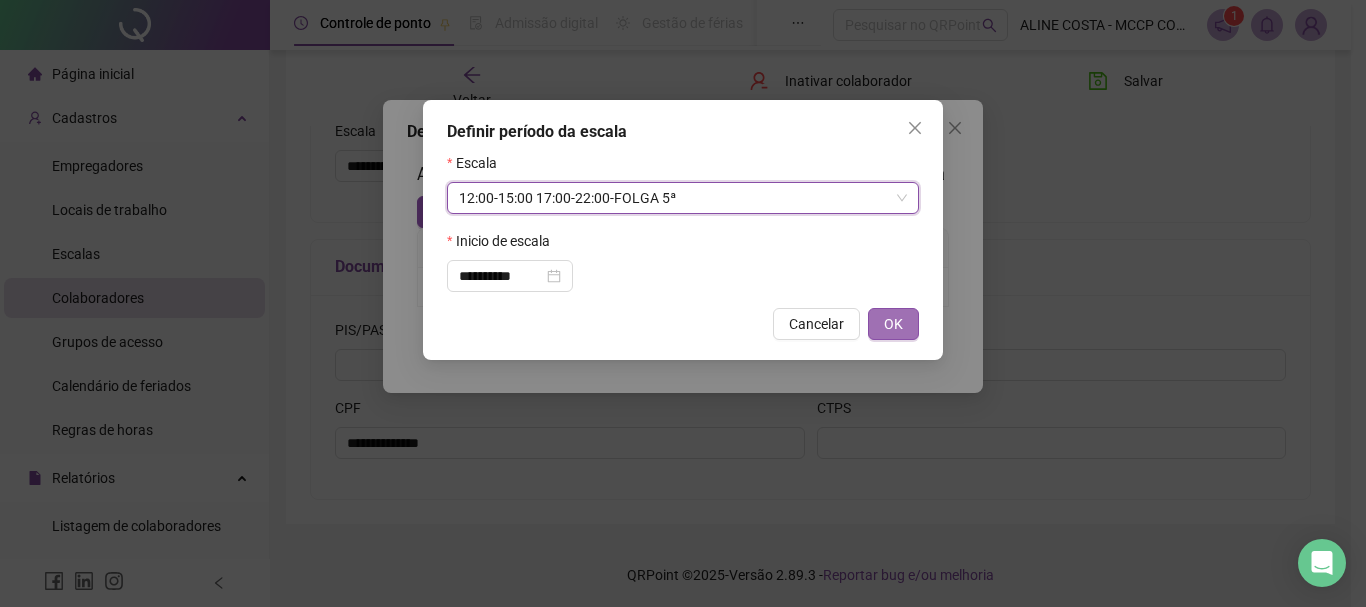 click on "OK" at bounding box center (893, 324) 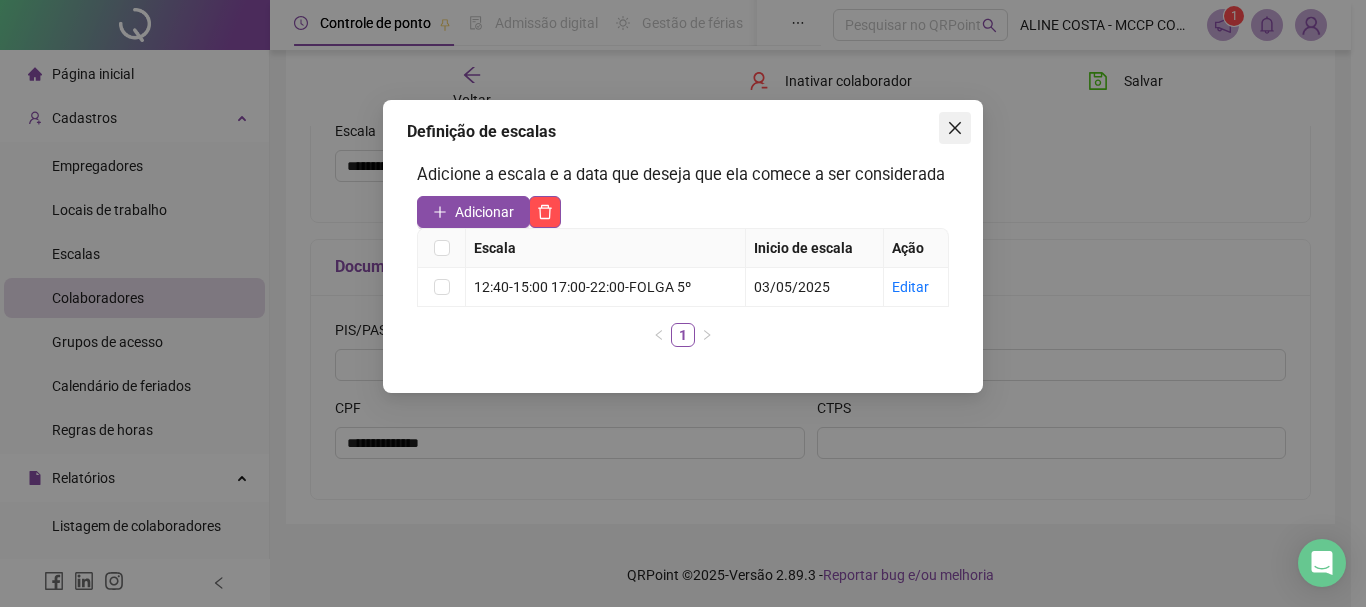 click 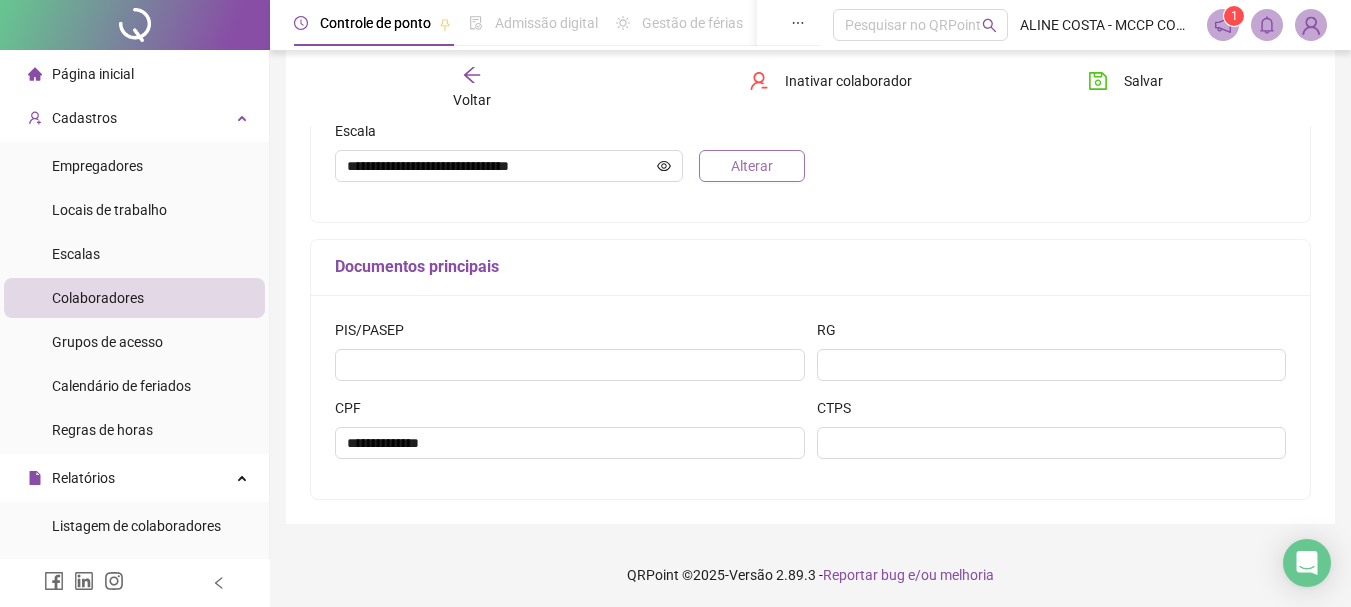click on "Alterar" at bounding box center [752, 166] 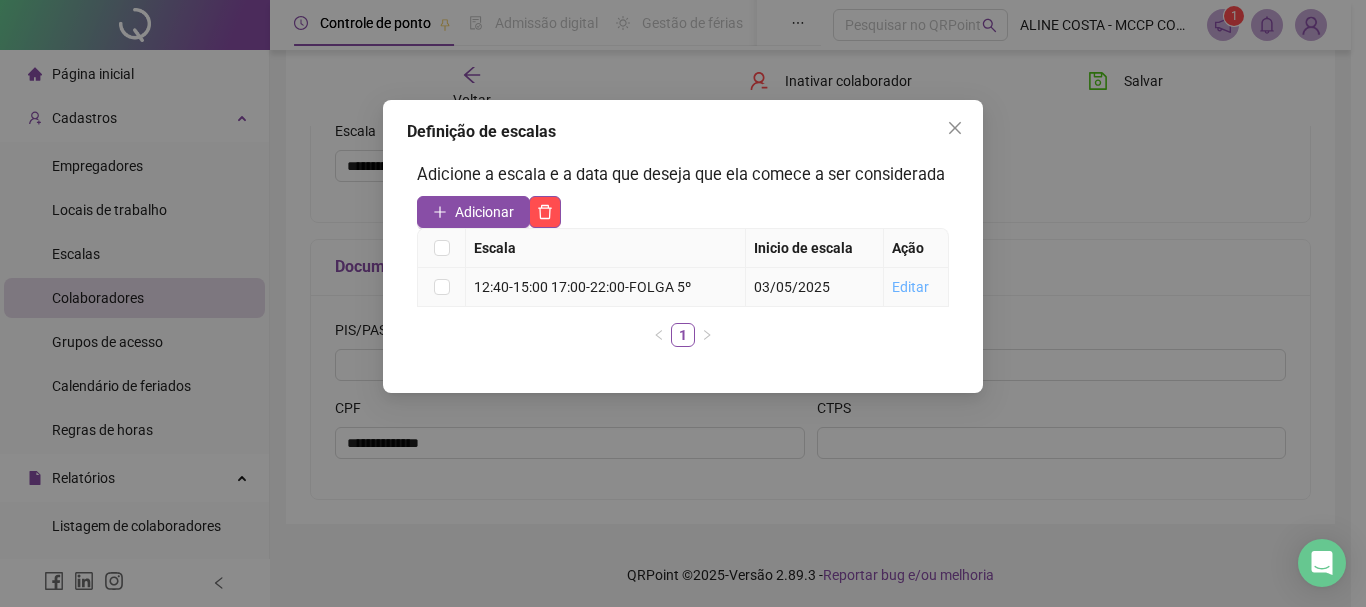 click on "Editar" at bounding box center (910, 287) 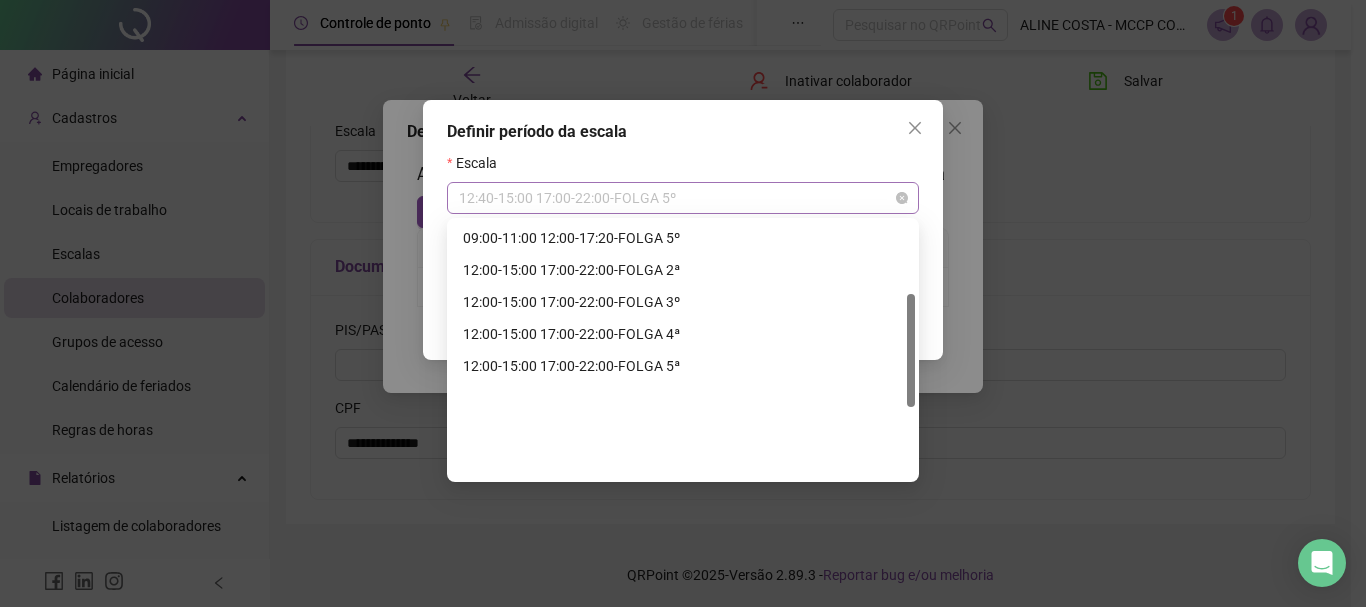 click on "12:40-15:00 17:00-22:00-FOLGA 5º" at bounding box center [683, 198] 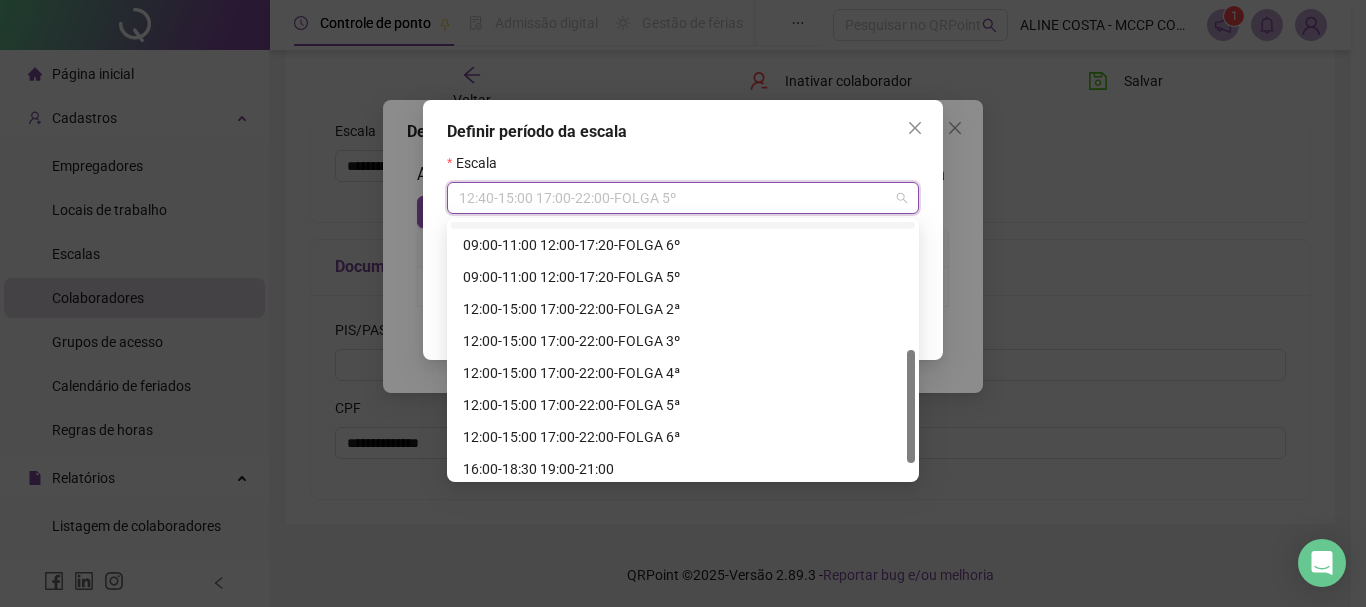 scroll, scrollTop: 290, scrollLeft: 0, axis: vertical 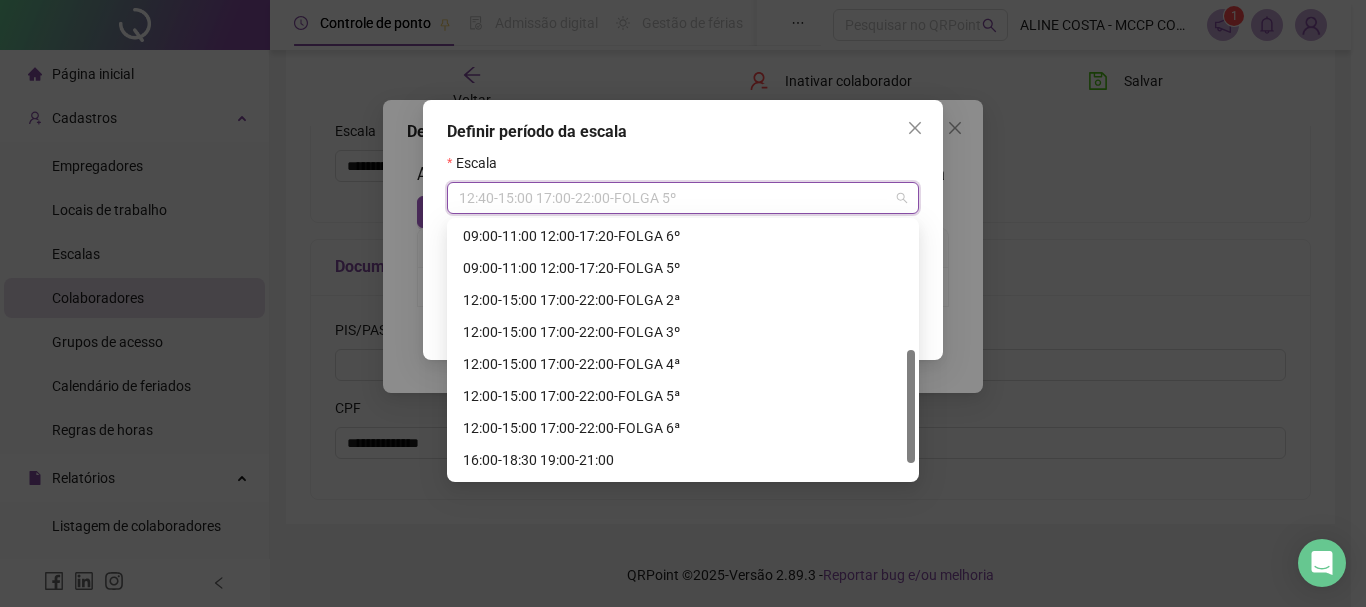 drag, startPoint x: 909, startPoint y: 346, endPoint x: 916, endPoint y: 404, distance: 58.420887 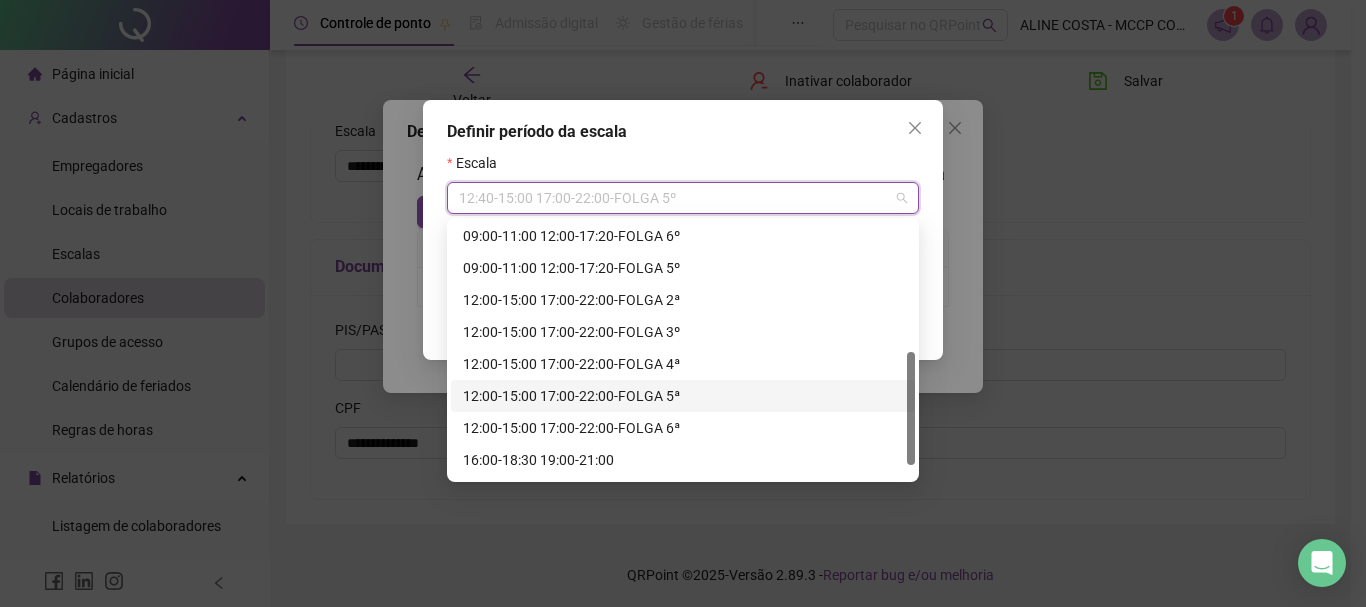 click on "12:00-15:00 17:00-22:00-FOLGA 5ª" at bounding box center (683, 396) 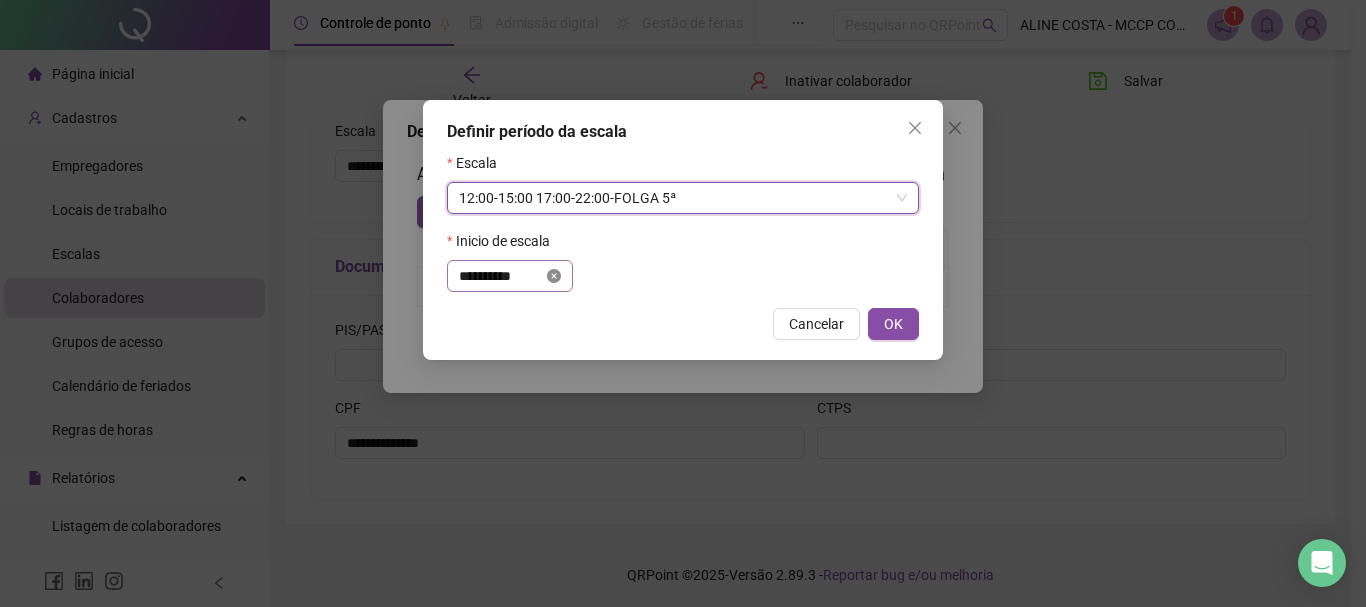 click 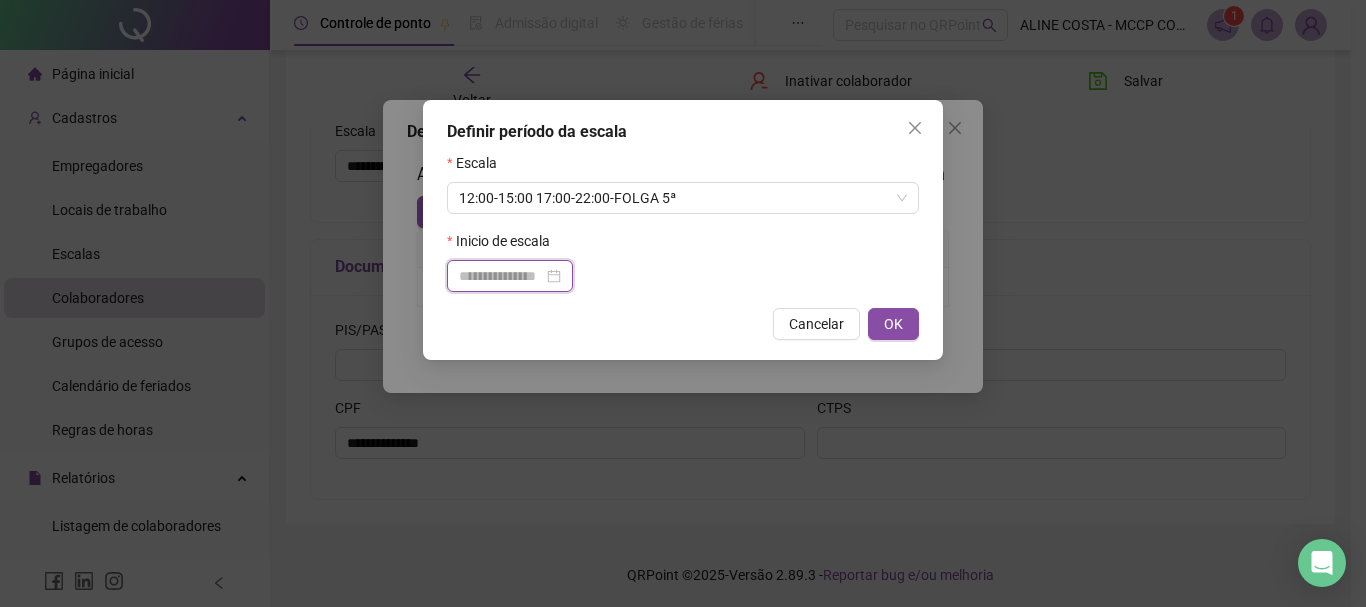 click at bounding box center [501, 276] 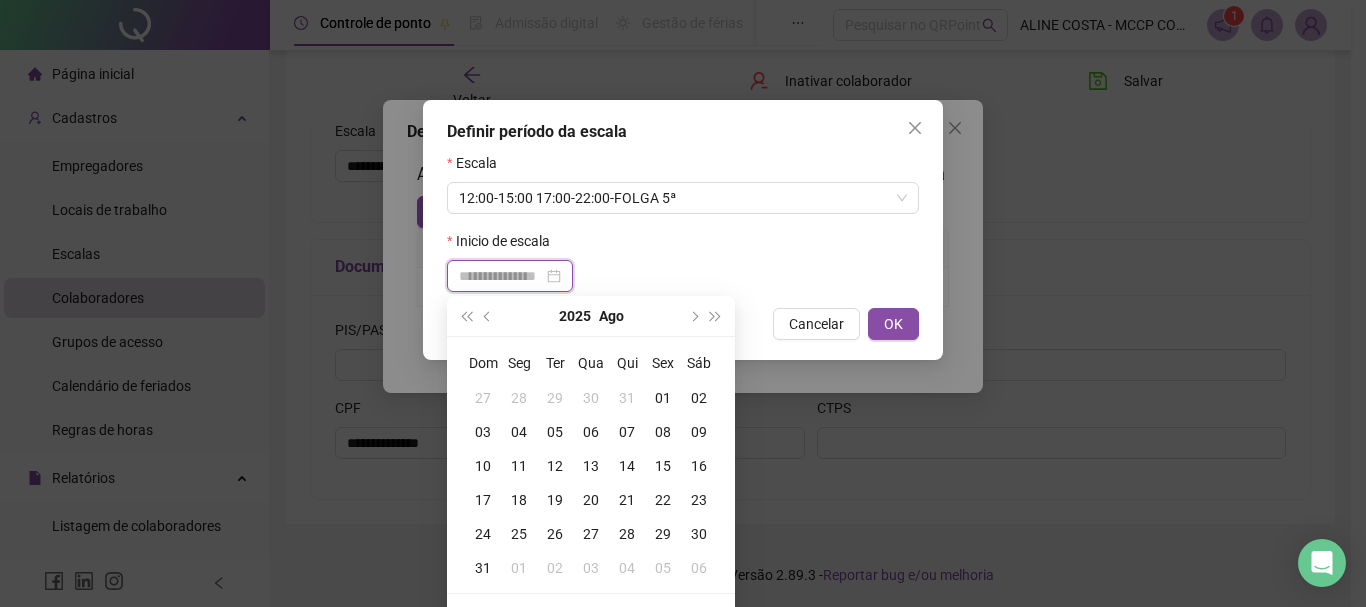 type on "**********" 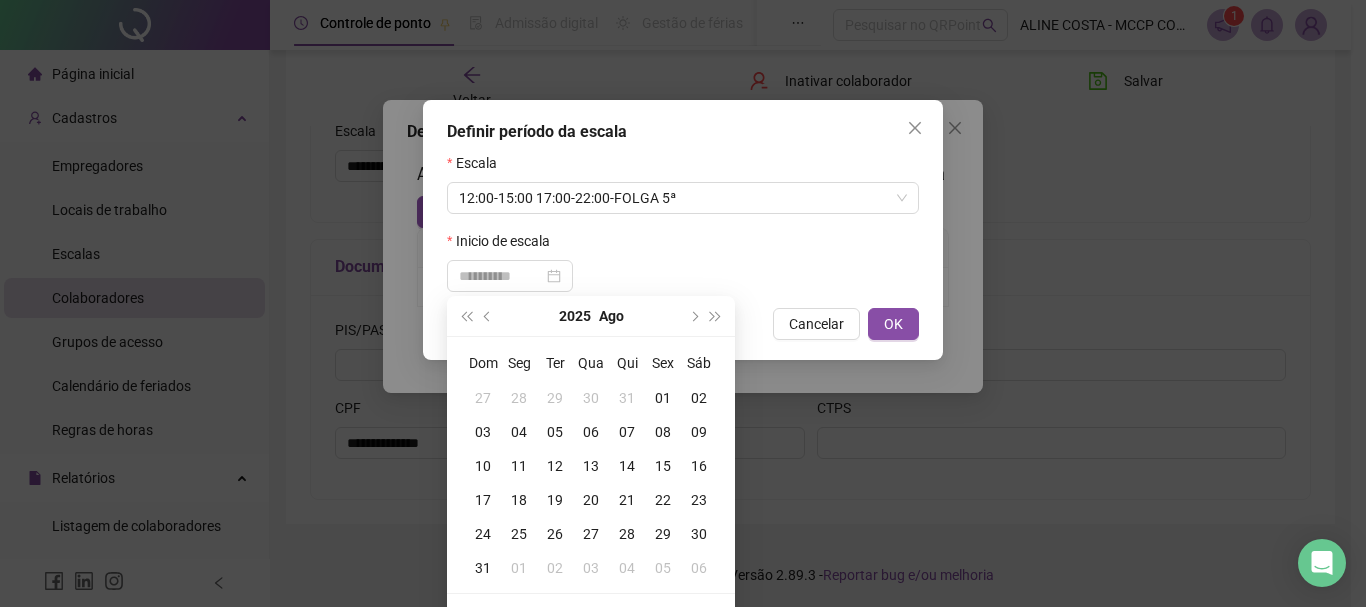 click on "01" at bounding box center [663, 398] 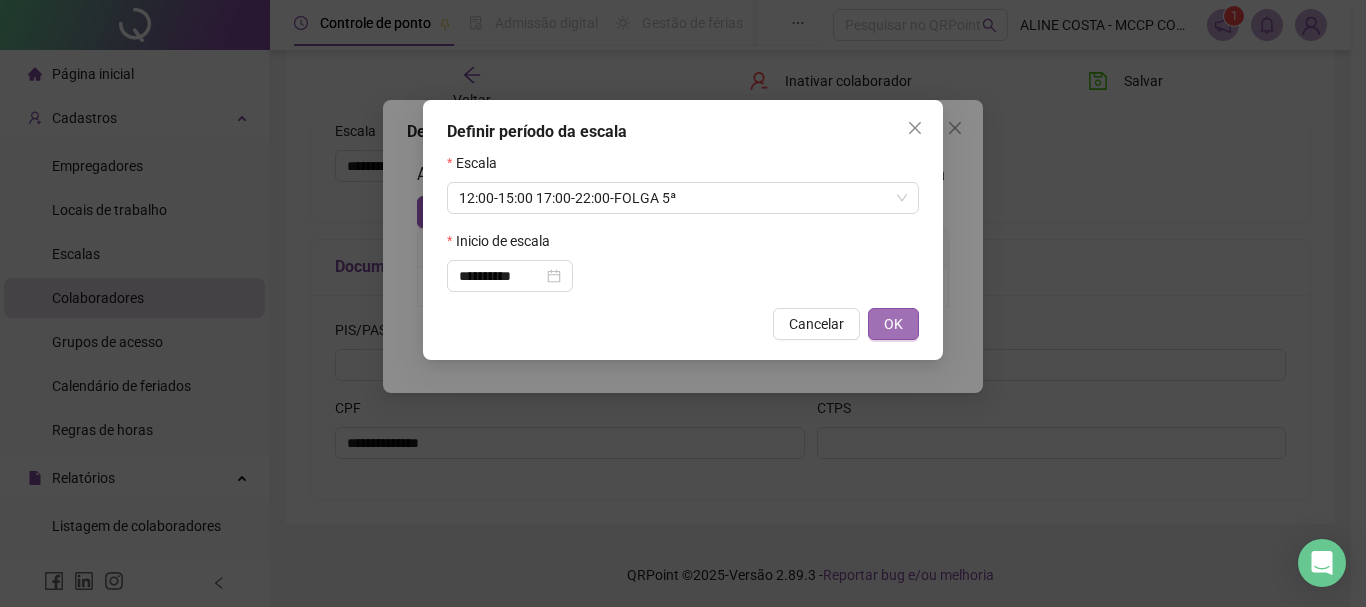 click on "OK" at bounding box center (893, 324) 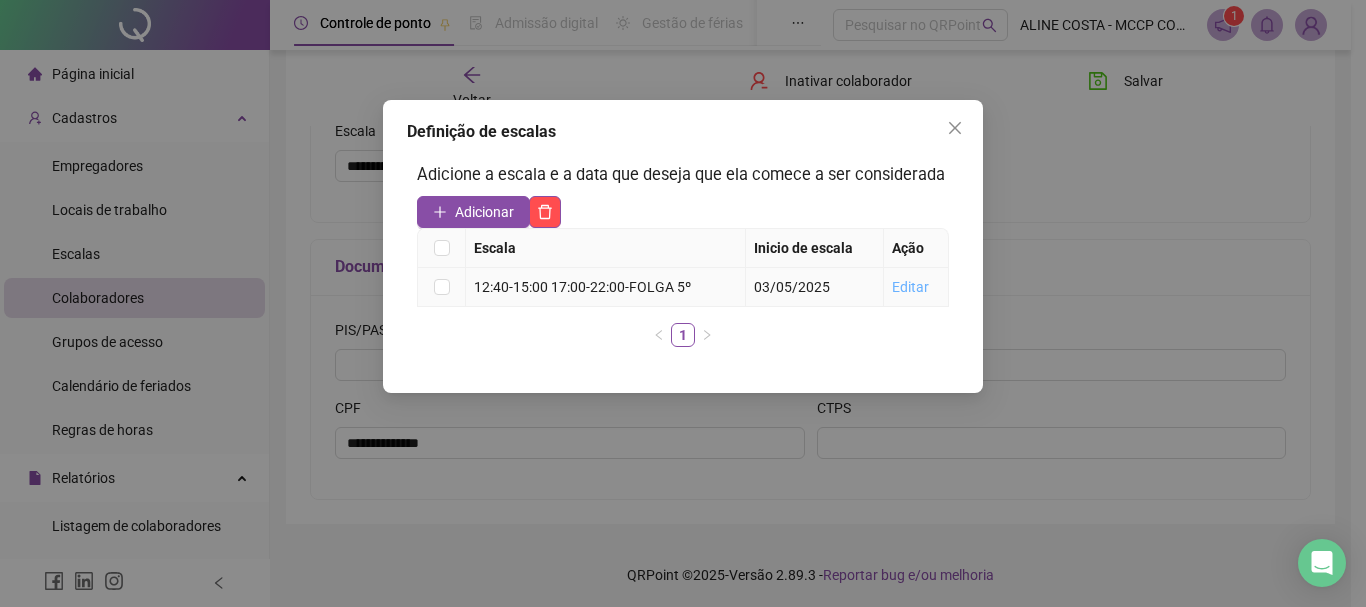 click on "Editar" at bounding box center [910, 287] 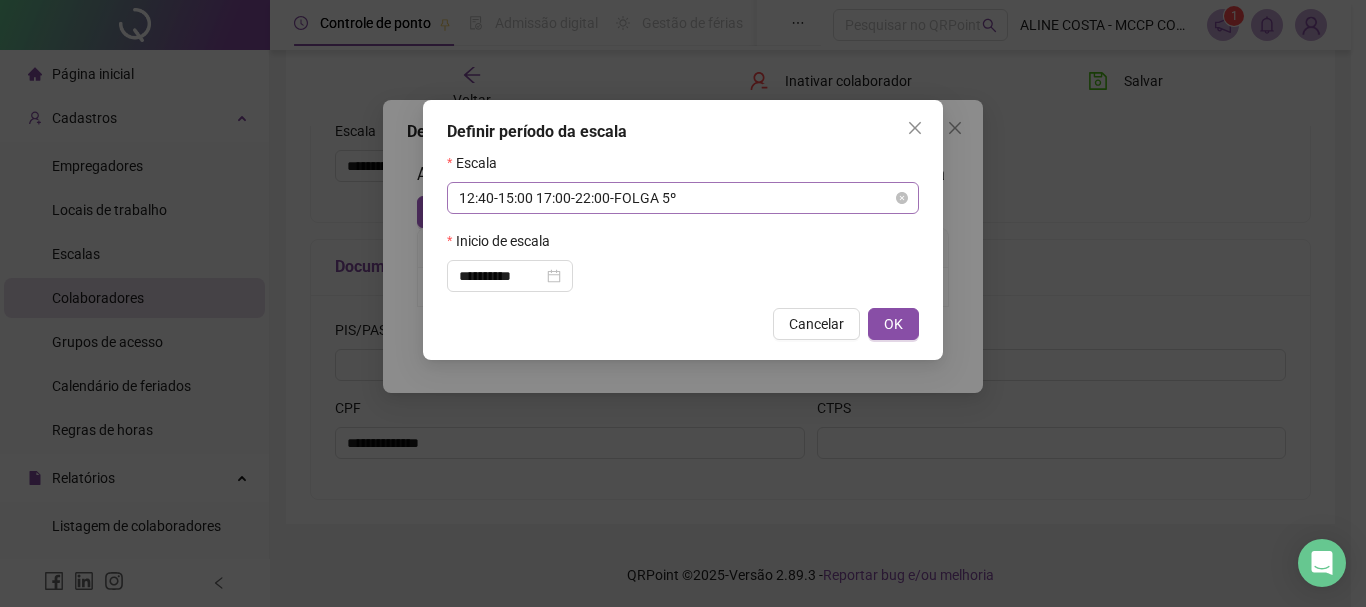 click on "12:40-15:00 17:00-22:00-FOLGA 5º" at bounding box center [683, 198] 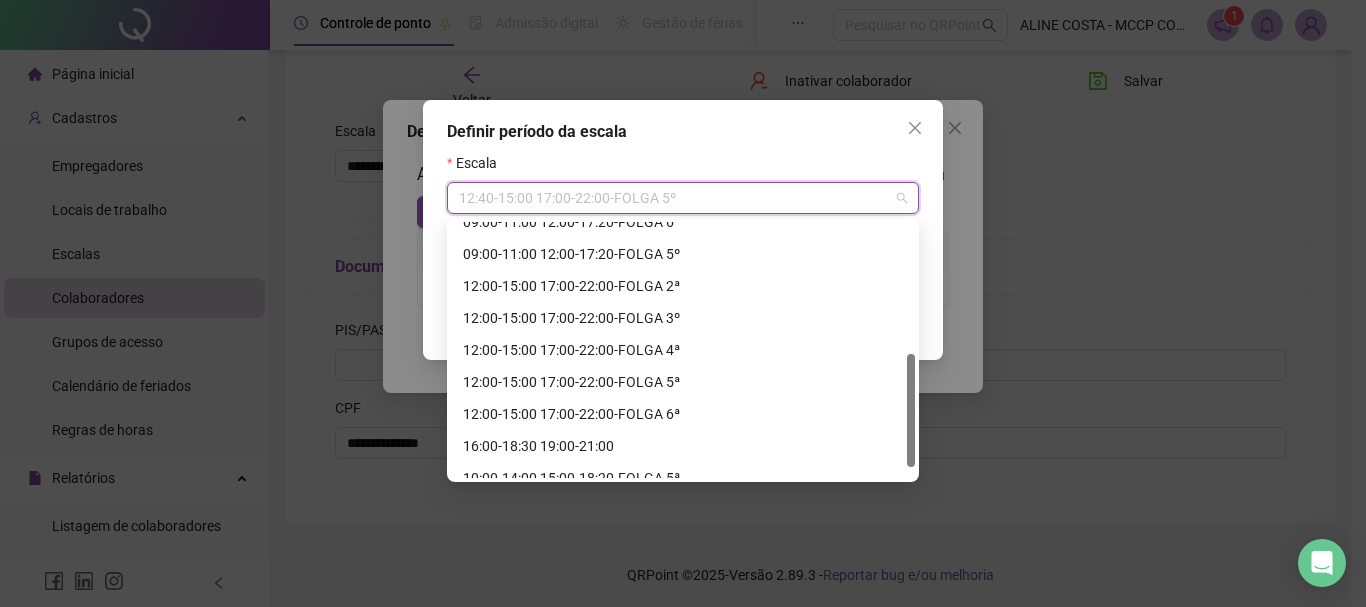 drag, startPoint x: 911, startPoint y: 322, endPoint x: 919, endPoint y: 387, distance: 65.490456 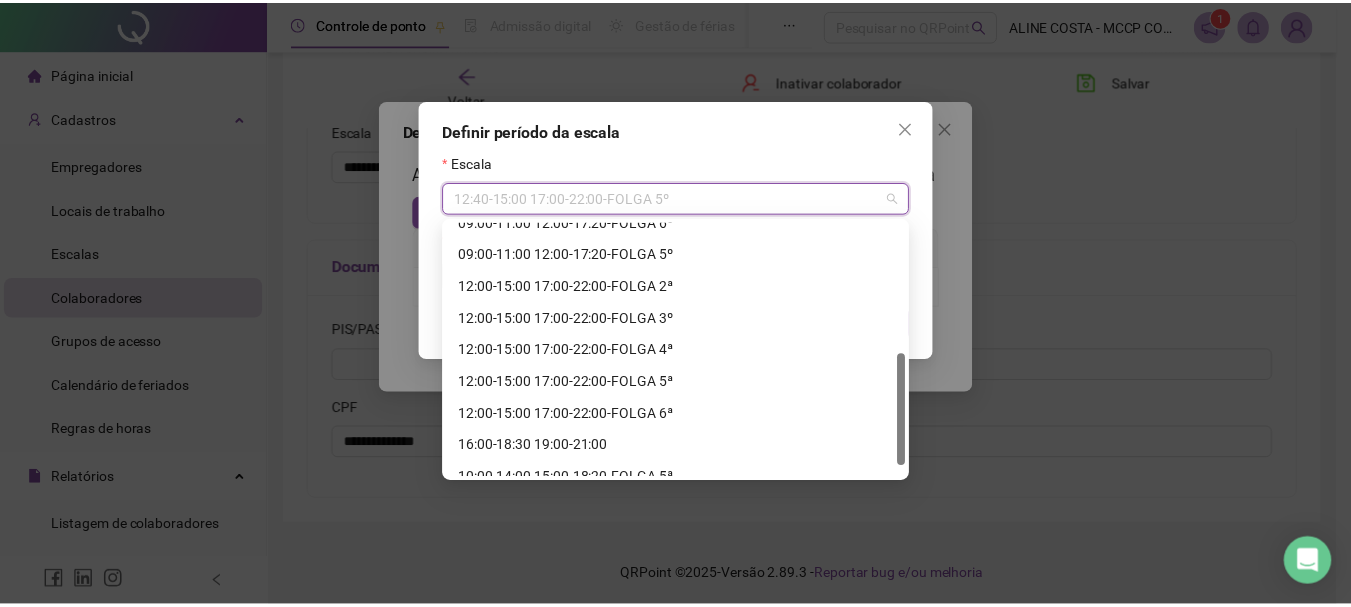 scroll, scrollTop: 306, scrollLeft: 0, axis: vertical 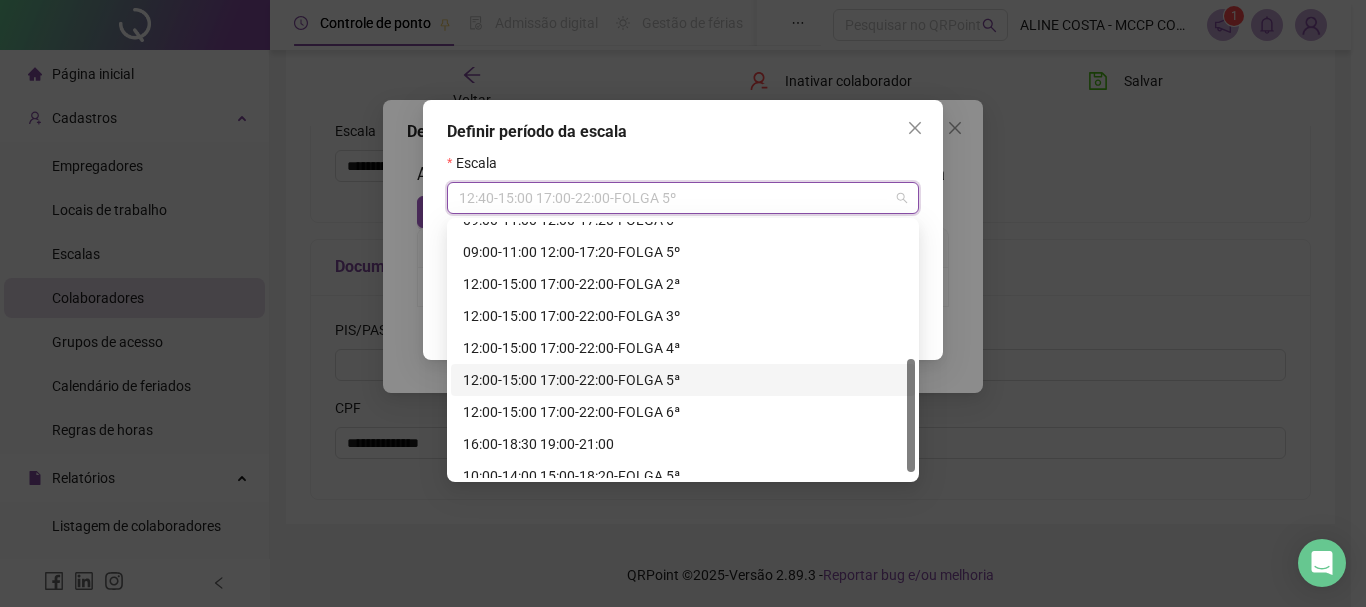 click on "12:00-15:00 17:00-22:00-FOLGA 5ª" at bounding box center (683, 380) 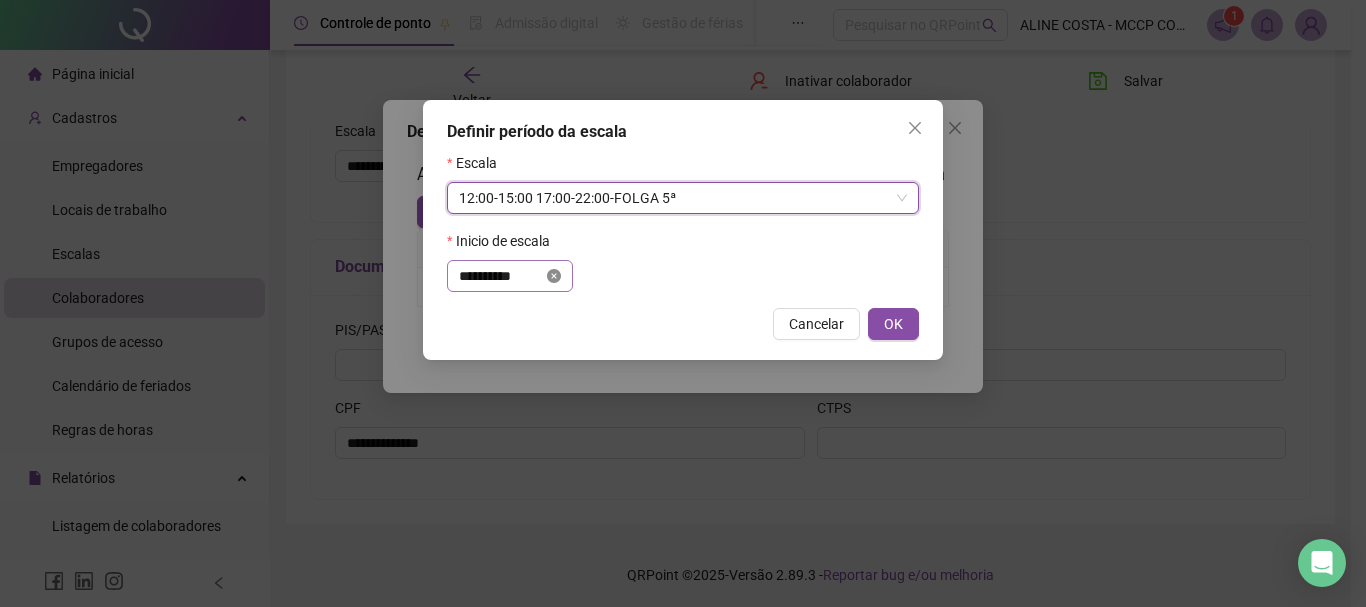 click 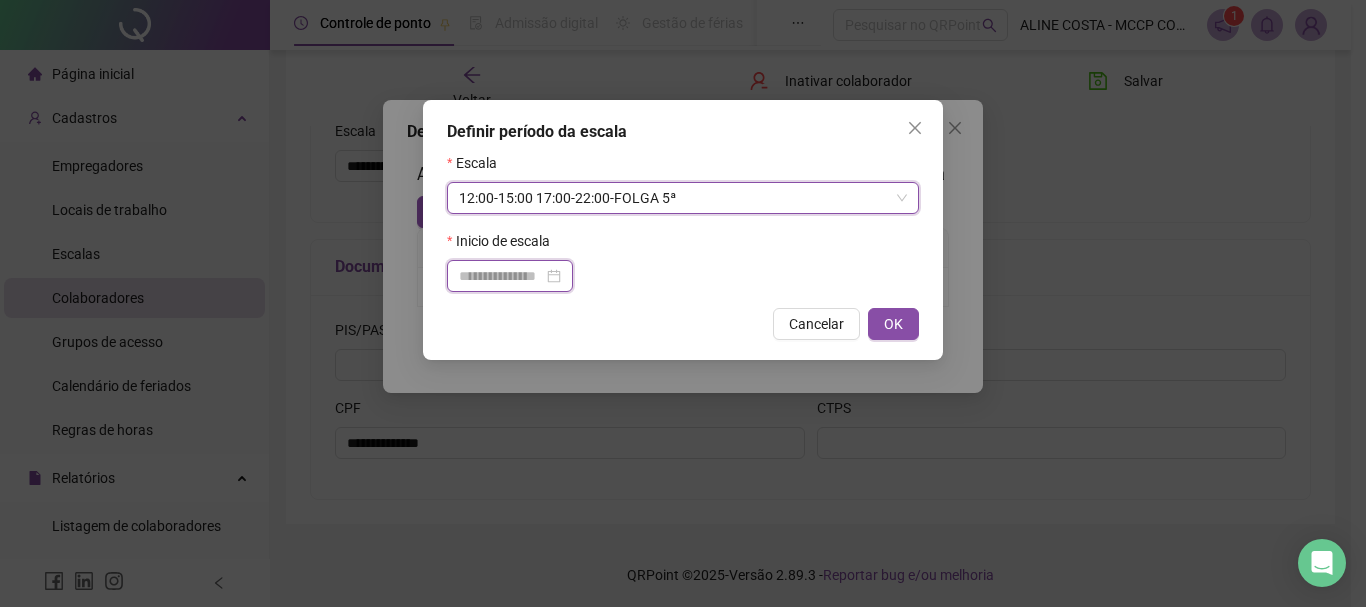 click at bounding box center [501, 276] 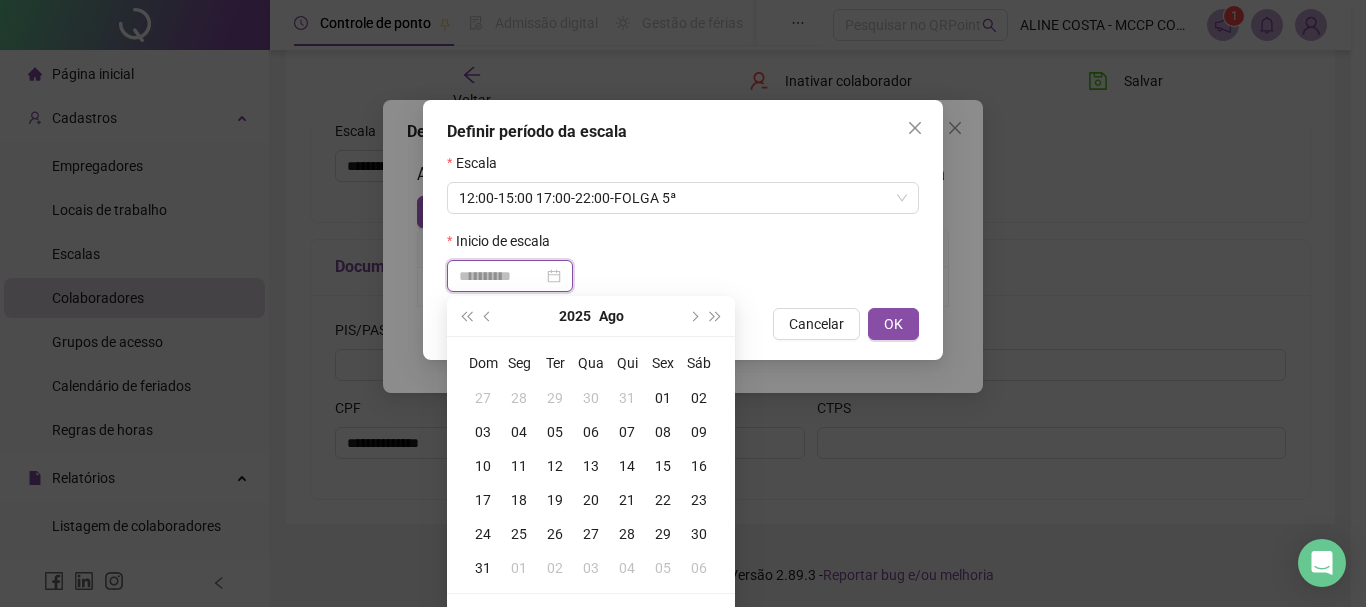 type on "**********" 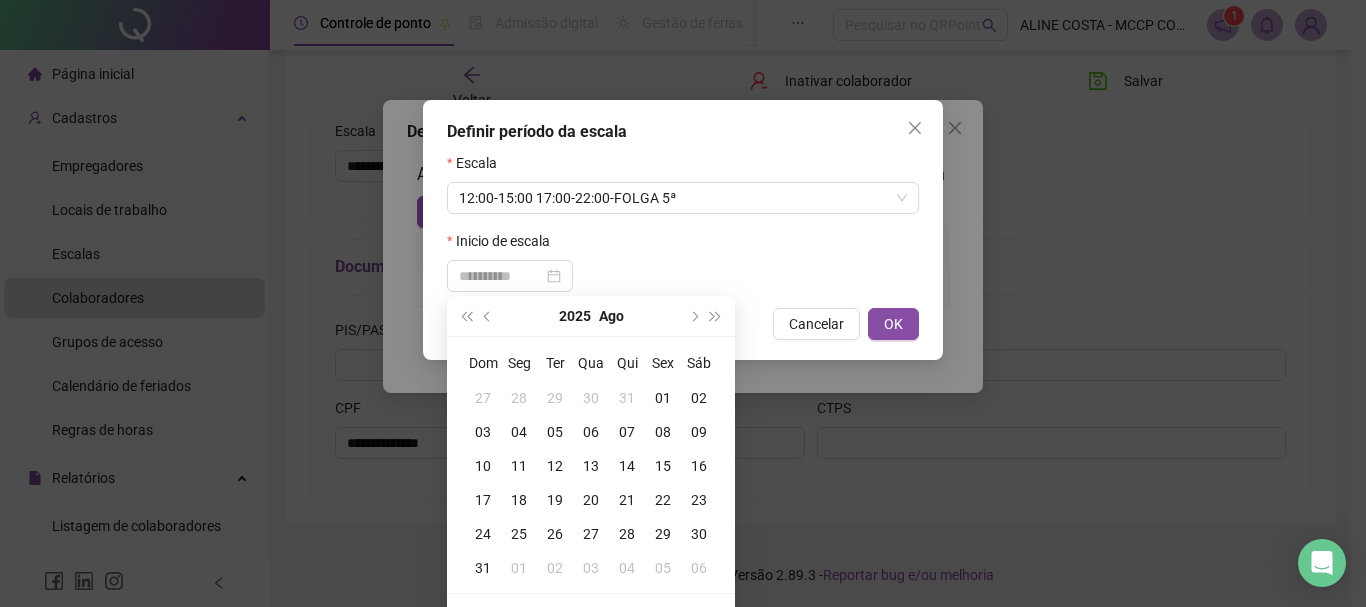 click on "05" at bounding box center (555, 432) 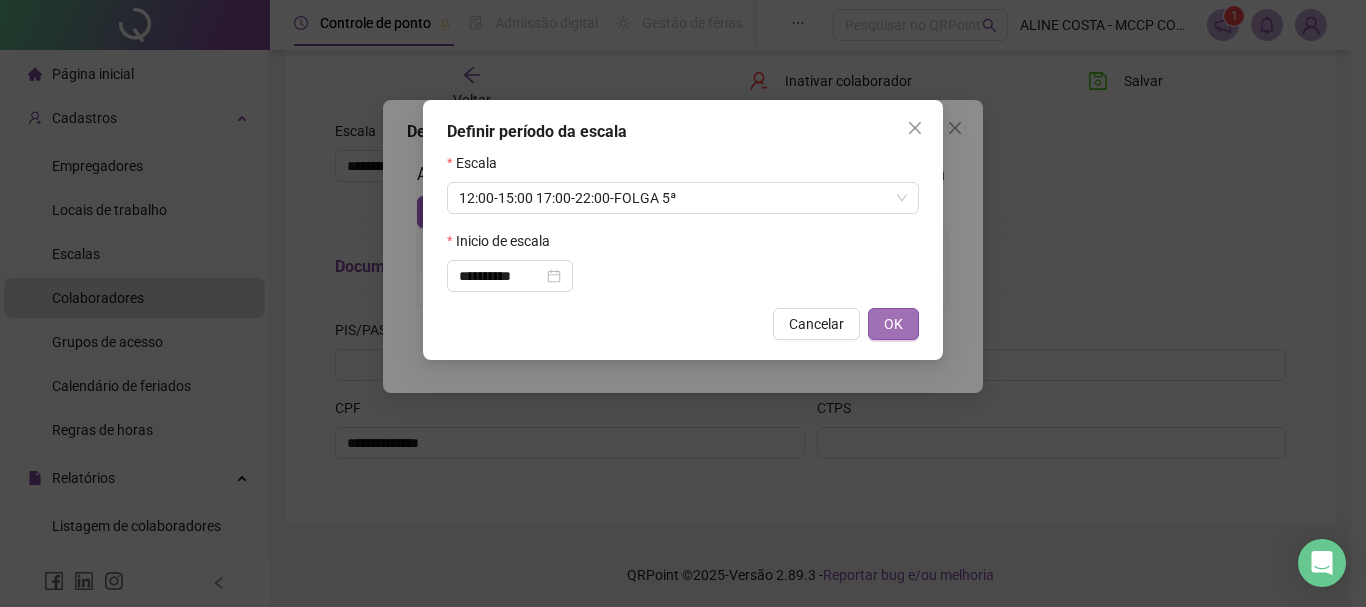 click on "OK" at bounding box center [893, 324] 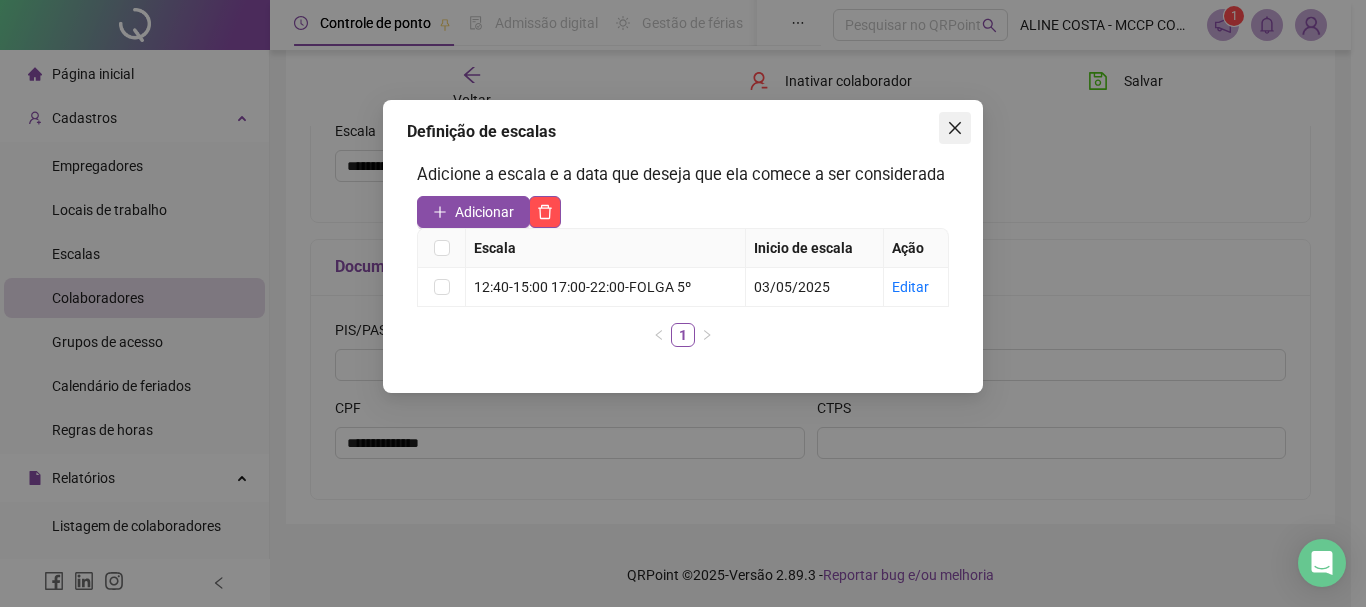 click 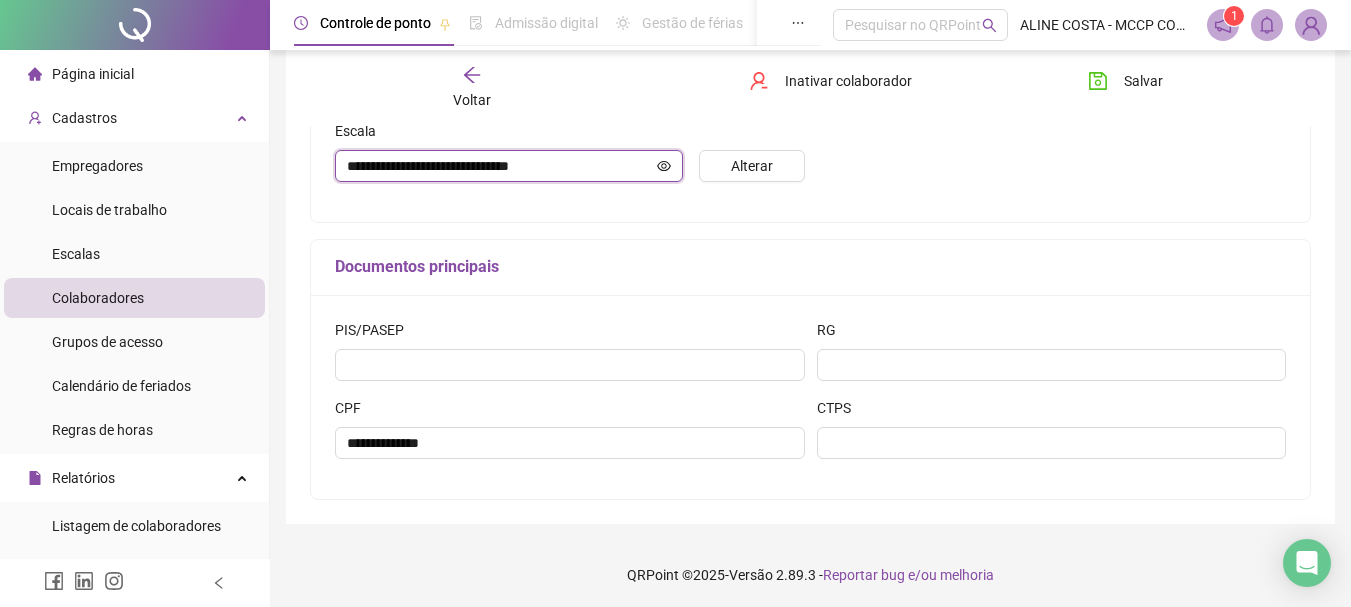 click 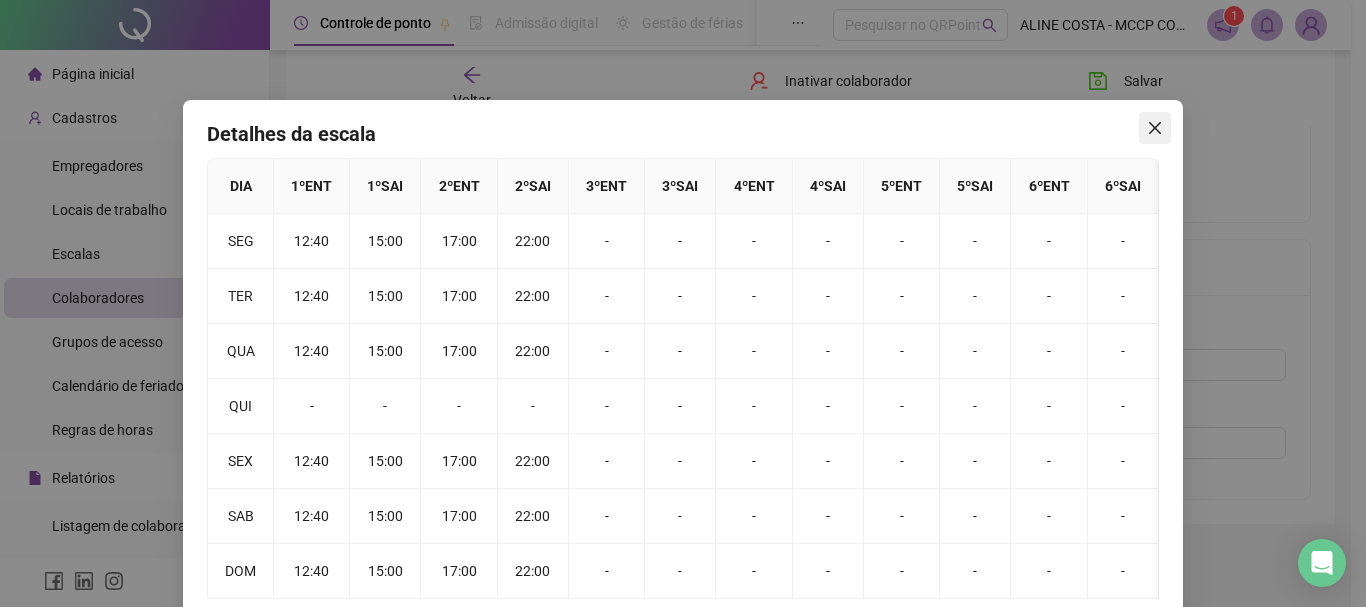 click 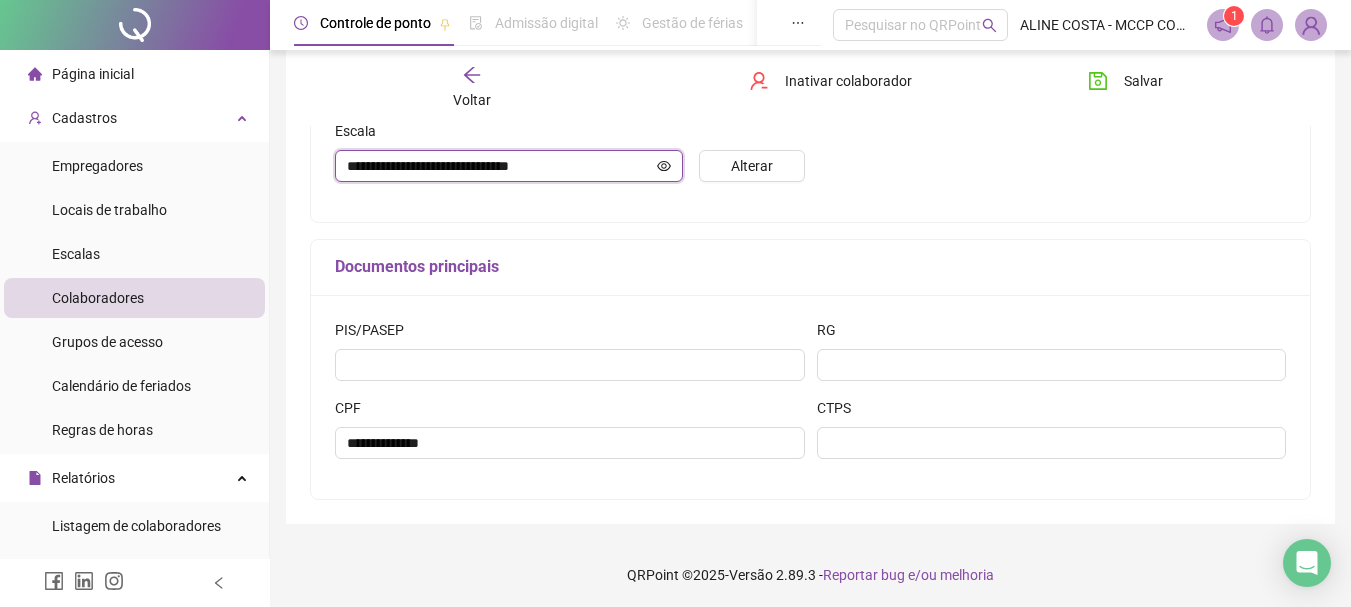 scroll, scrollTop: 0, scrollLeft: 0, axis: both 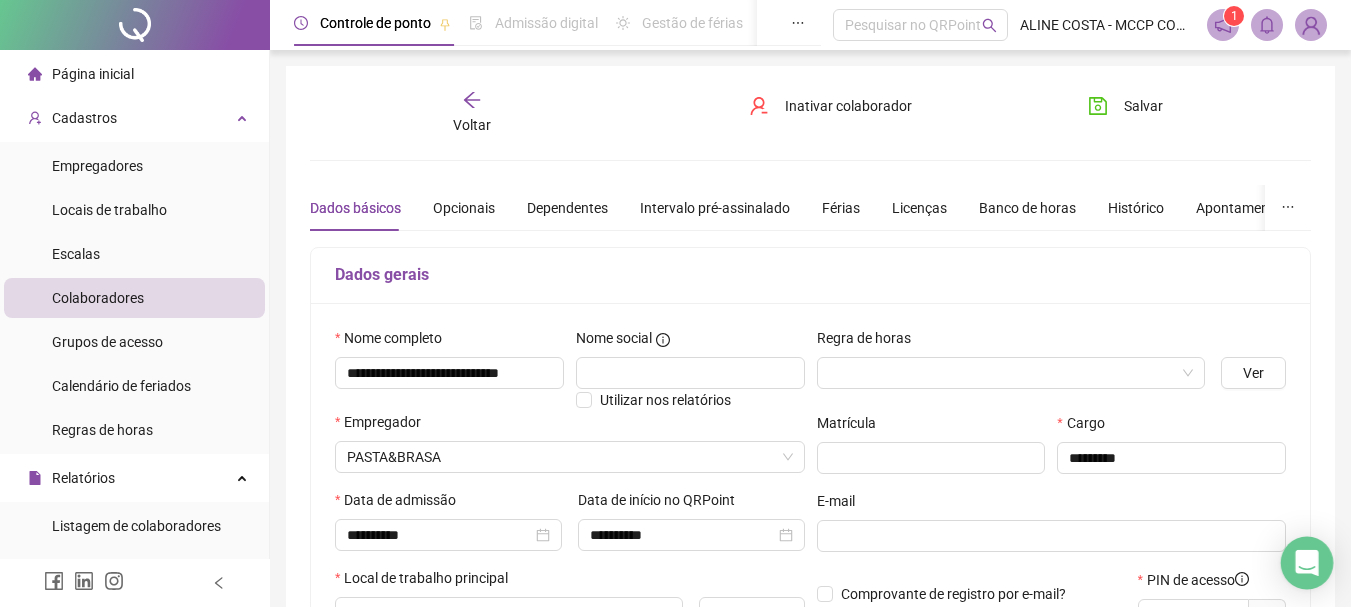 click 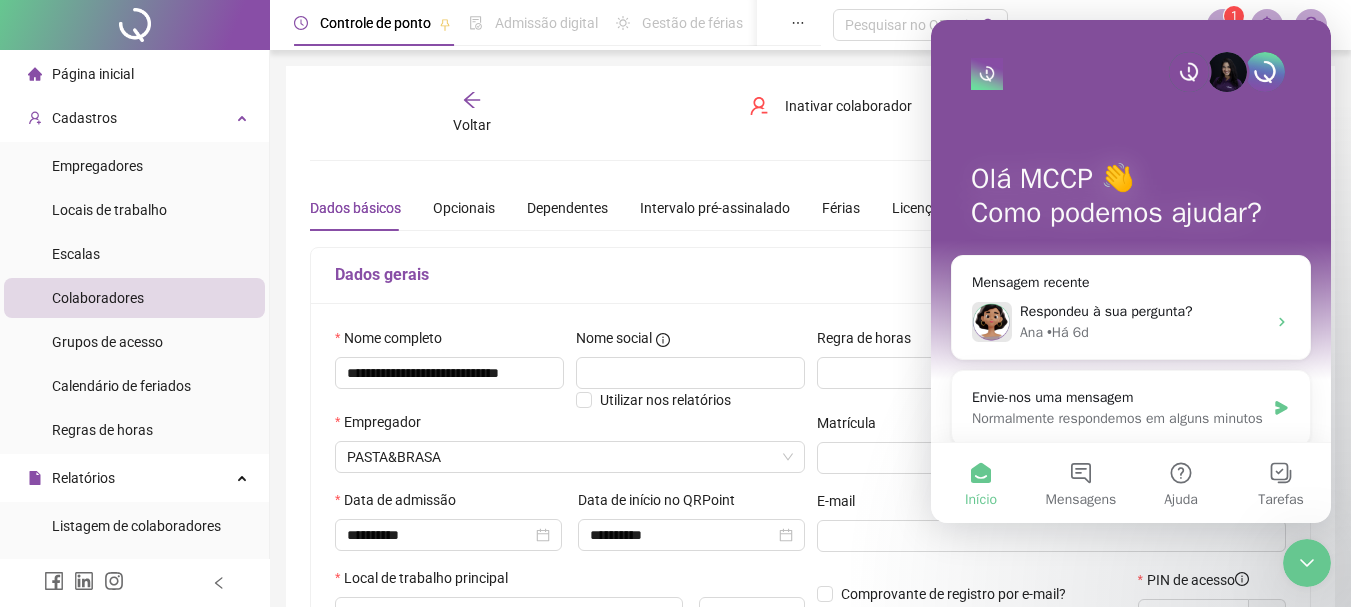scroll, scrollTop: 0, scrollLeft: 0, axis: both 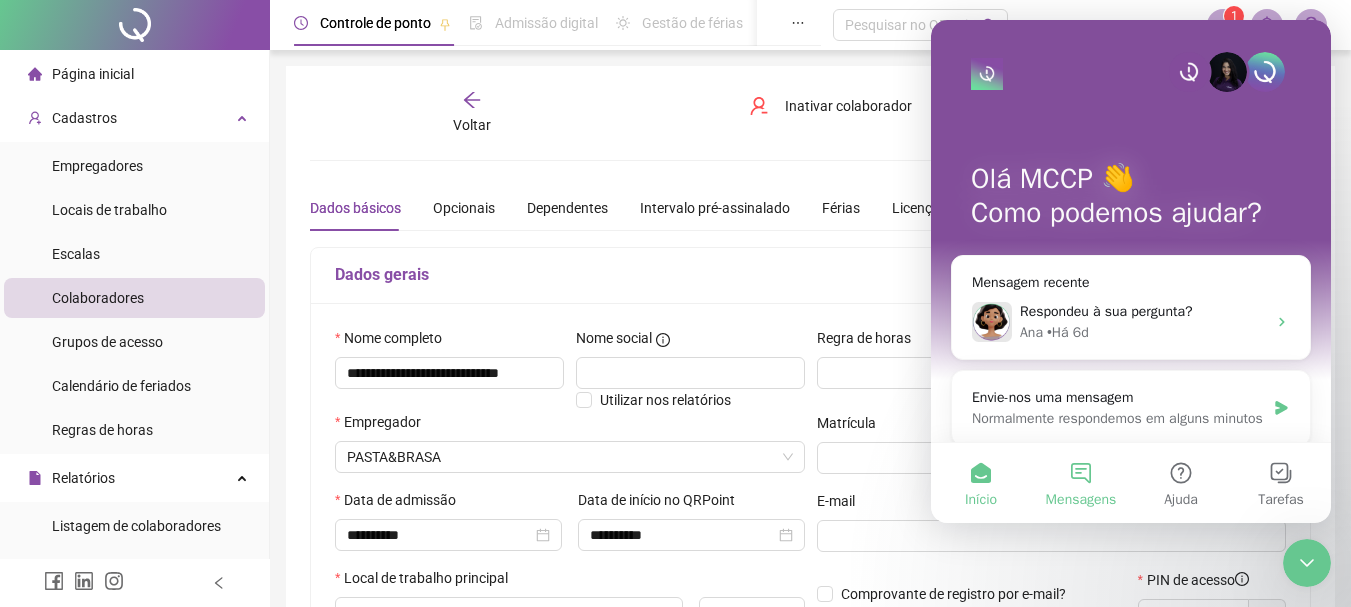 click on "Mensagens" at bounding box center [1081, 483] 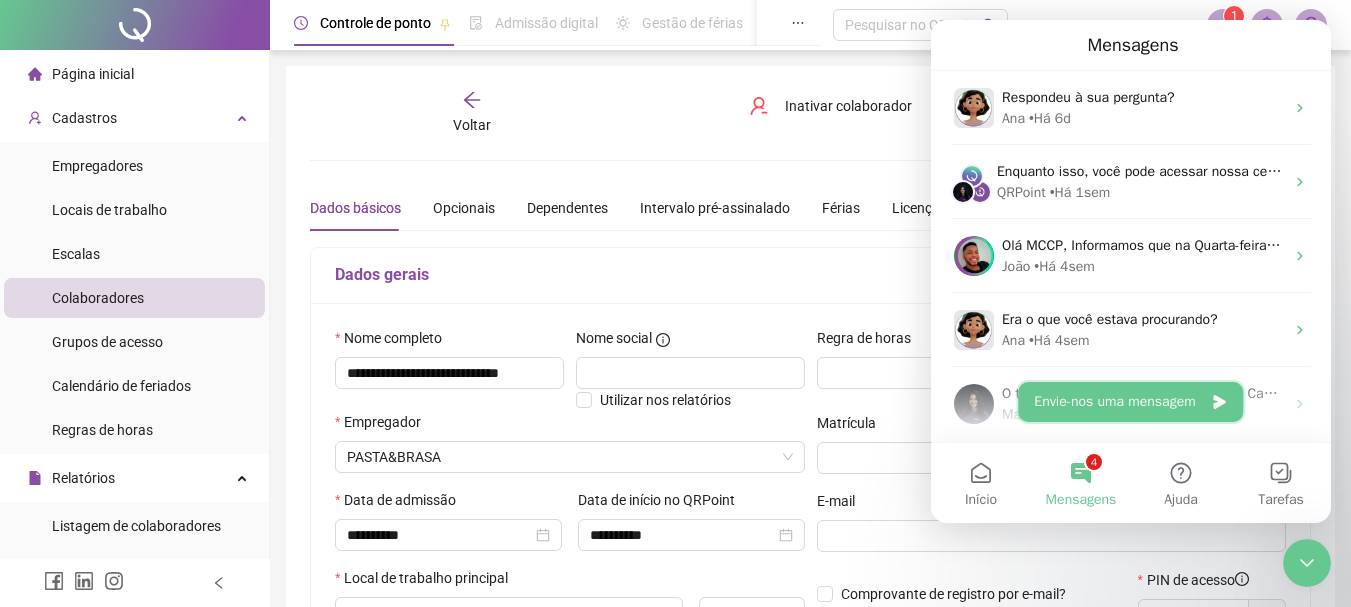 click on "Envie-nos uma mensagem" at bounding box center (1130, 402) 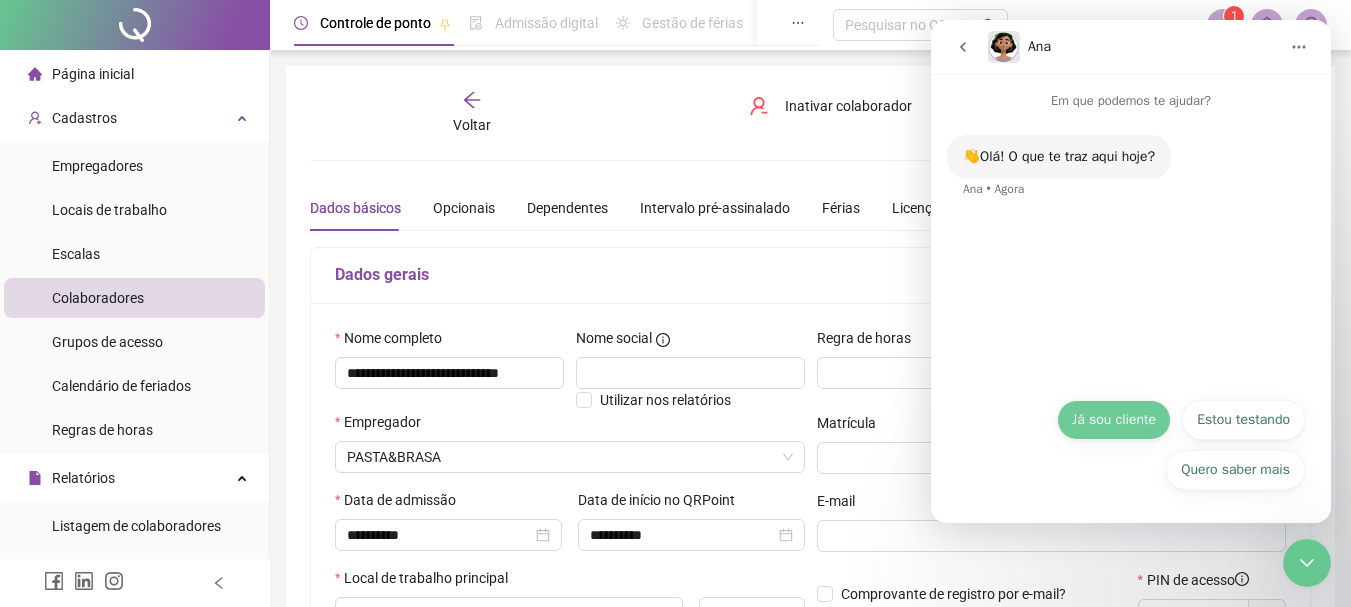 click on "Já sou cliente" at bounding box center [1114, 420] 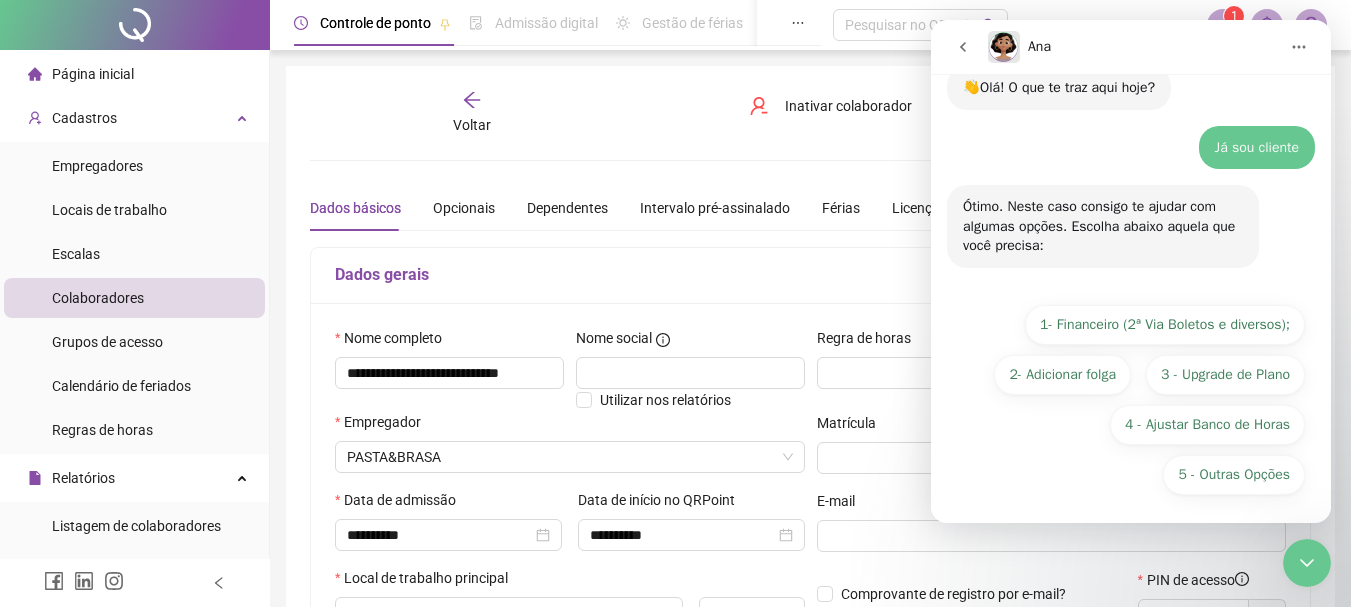scroll, scrollTop: 74, scrollLeft: 0, axis: vertical 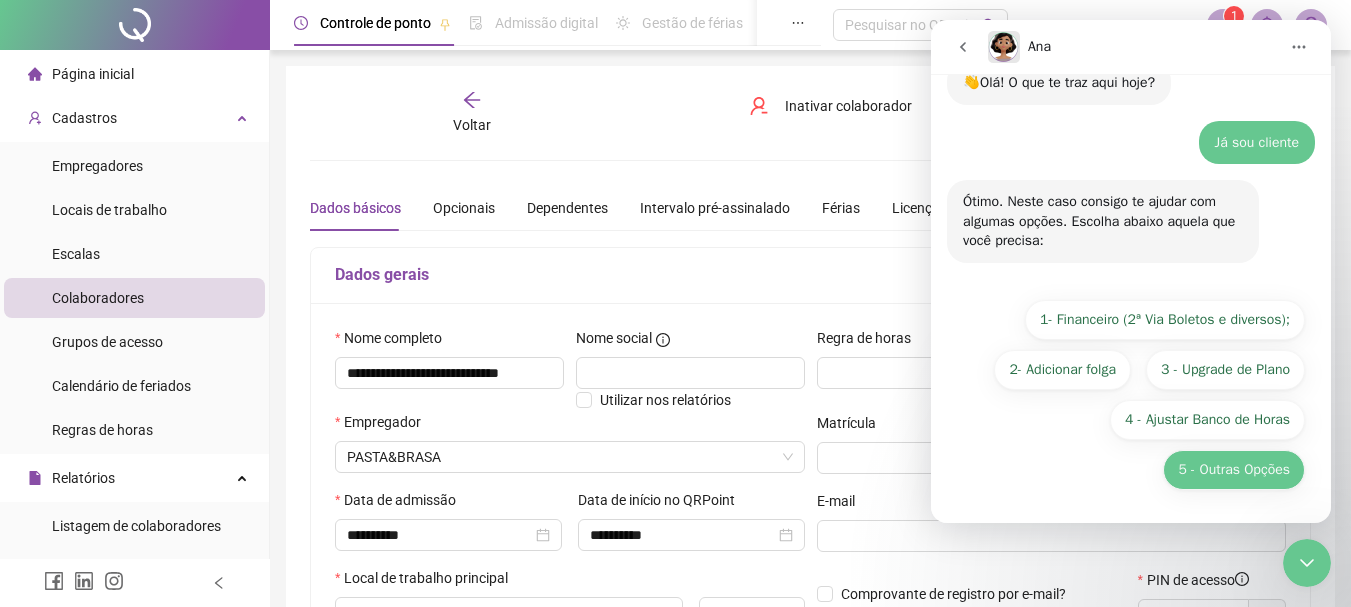 click on "5 - Outras Opções" at bounding box center (1234, 470) 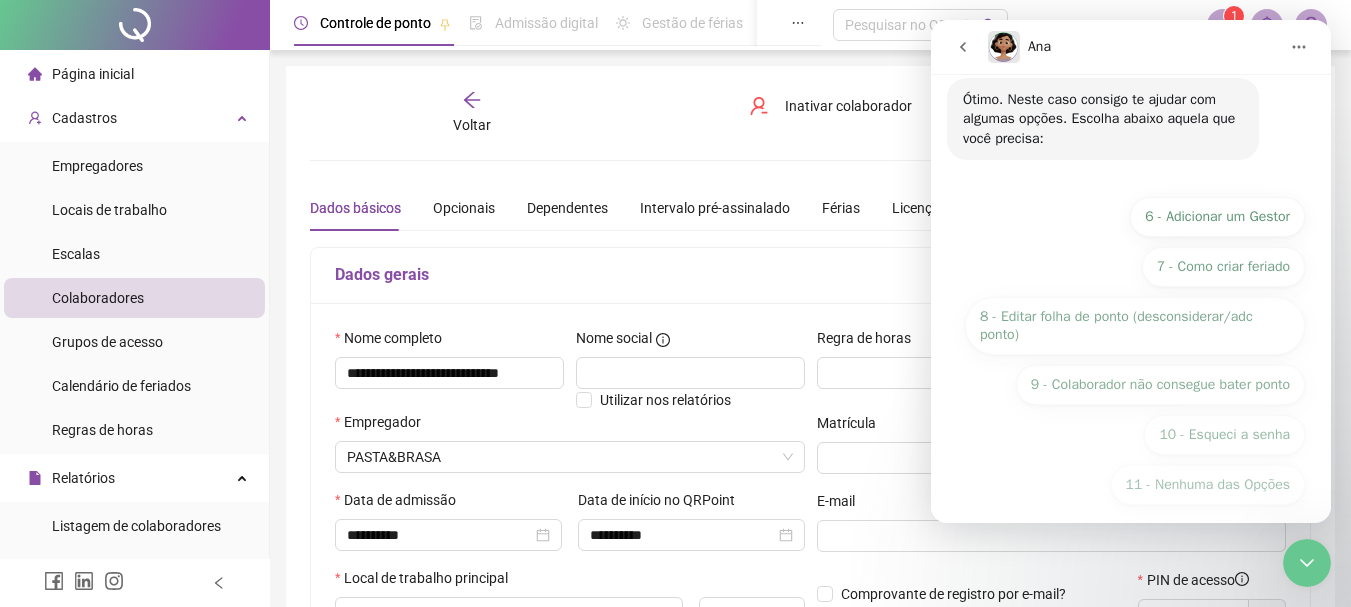 scroll, scrollTop: 350, scrollLeft: 0, axis: vertical 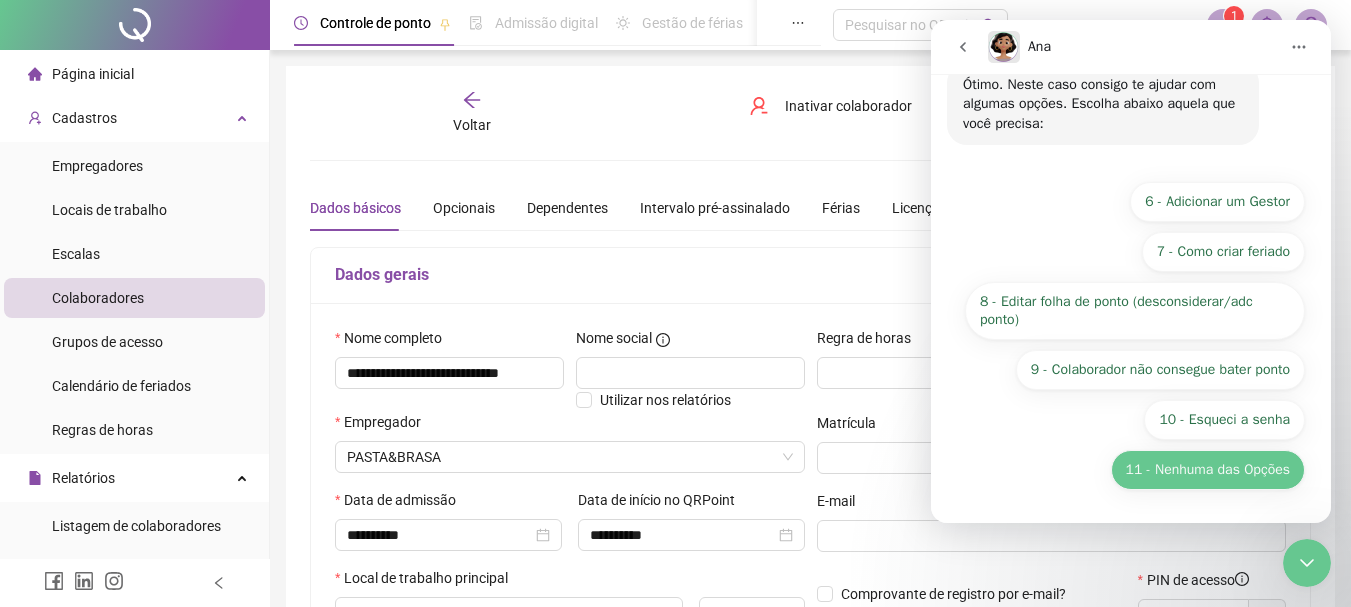 click on "11 - Nenhuma das Opções" at bounding box center (1208, 470) 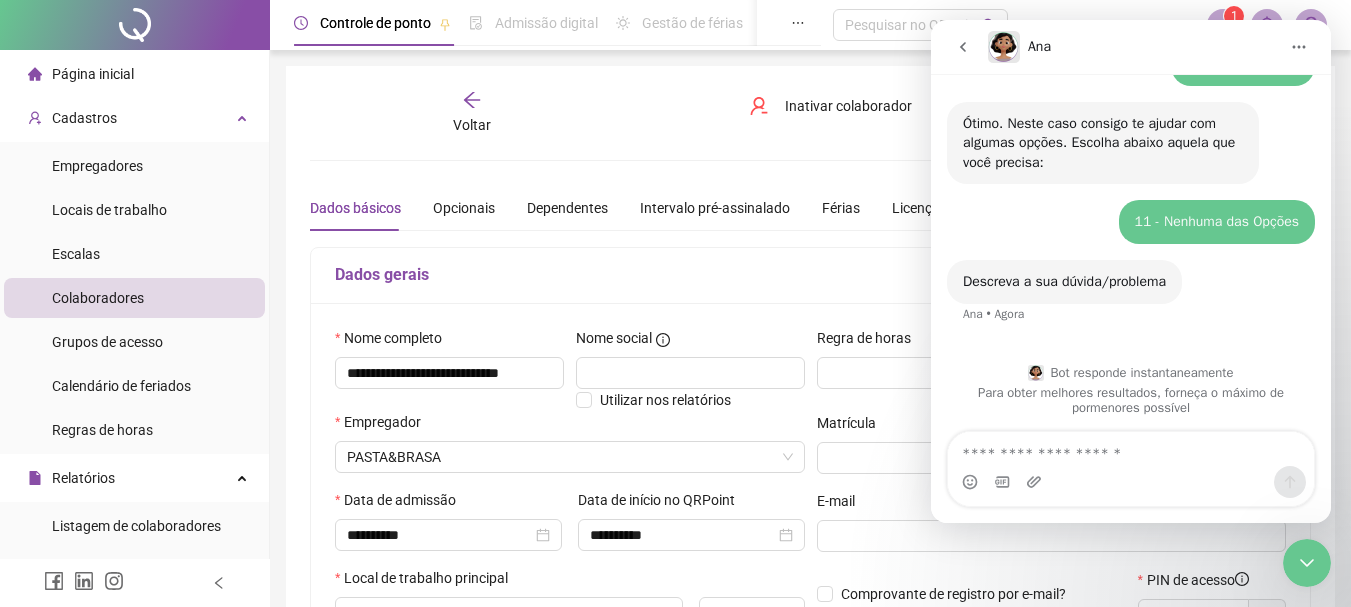 scroll, scrollTop: 315, scrollLeft: 0, axis: vertical 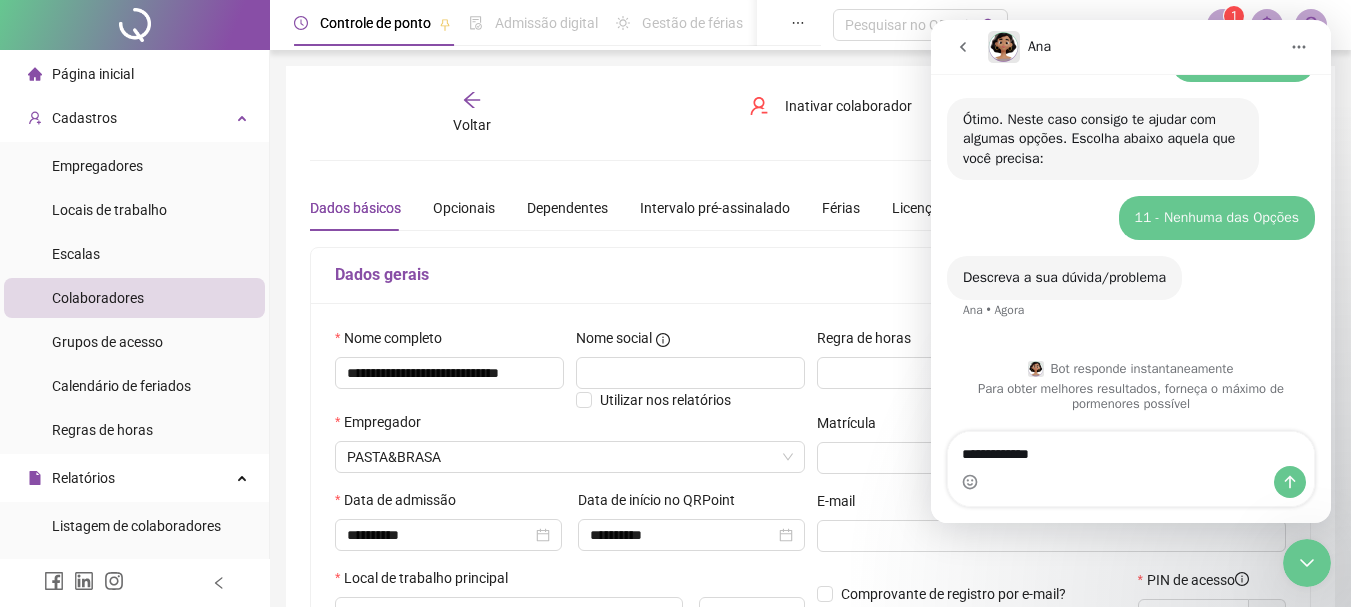 type on "**********" 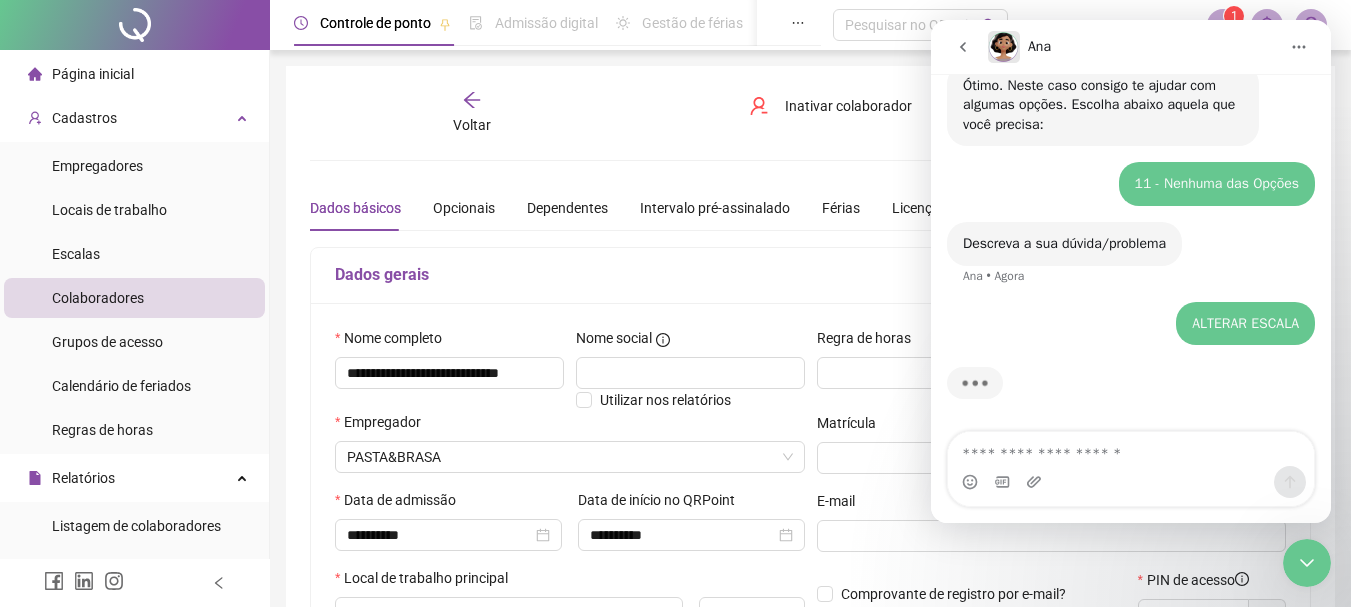 scroll, scrollTop: 374, scrollLeft: 0, axis: vertical 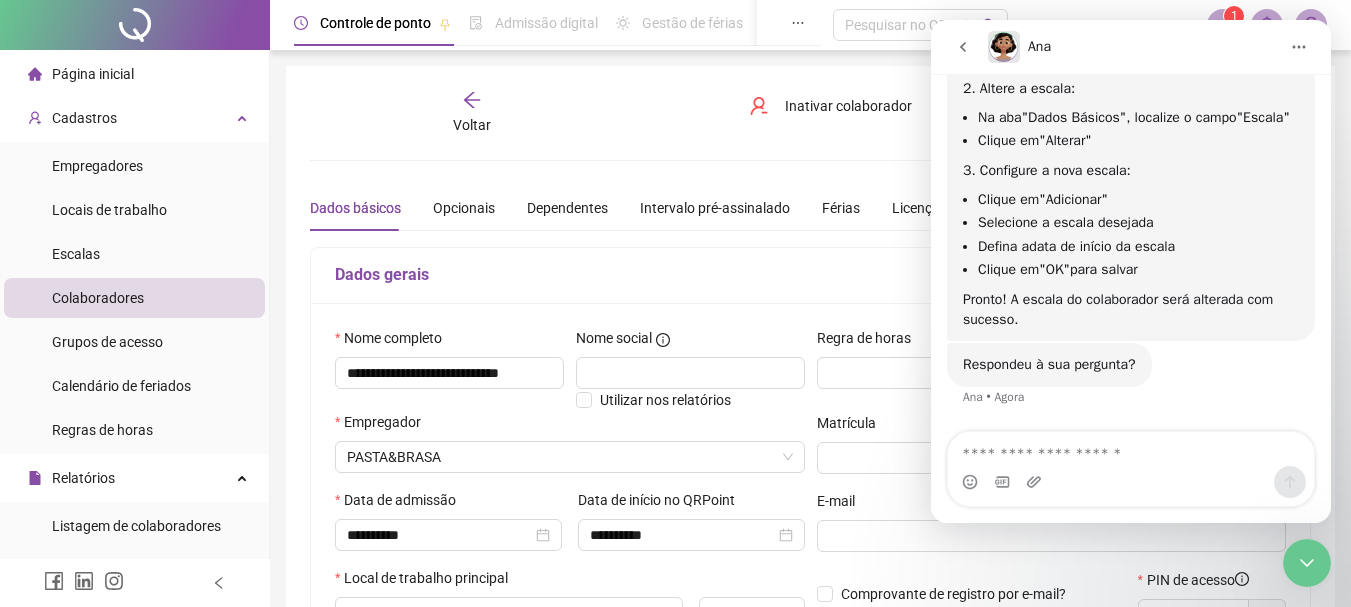 click at bounding box center (1131, 482) 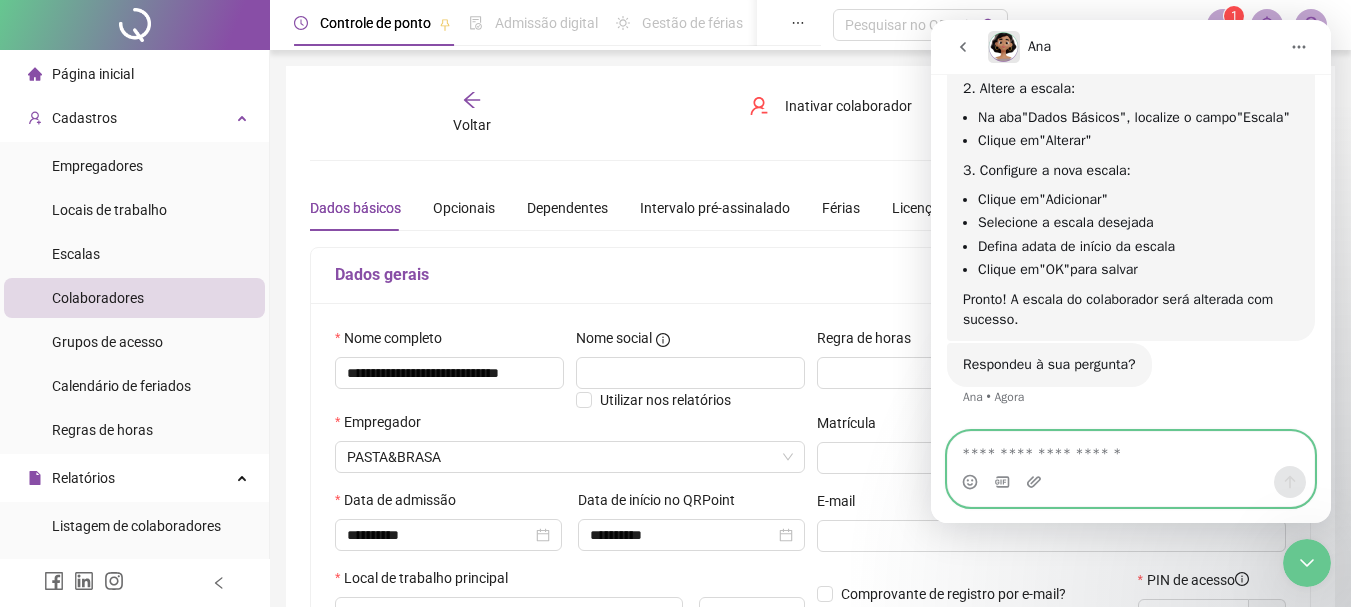 click at bounding box center [1131, 449] 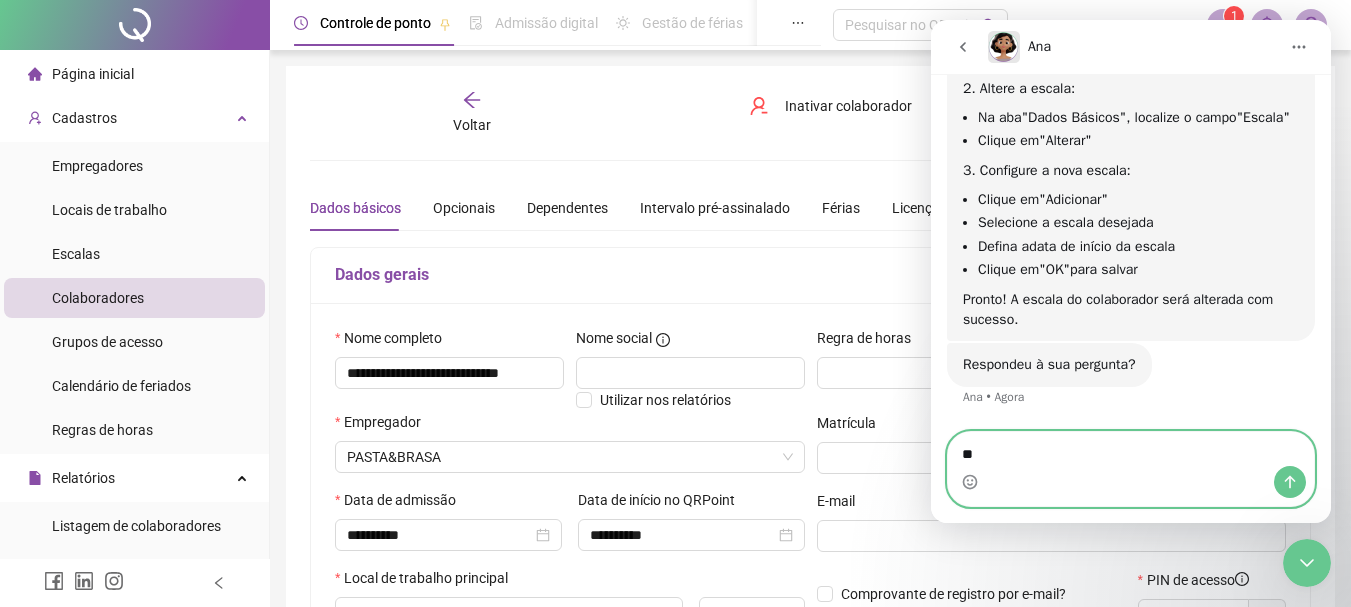 type on "***" 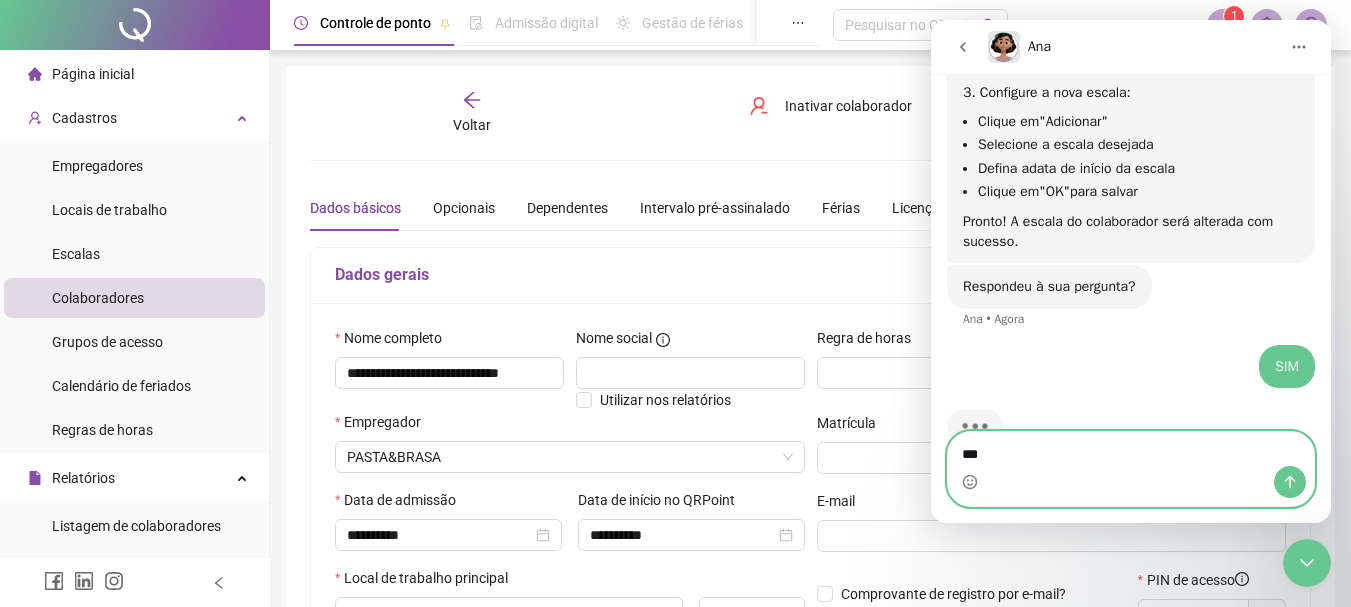 scroll, scrollTop: 894, scrollLeft: 0, axis: vertical 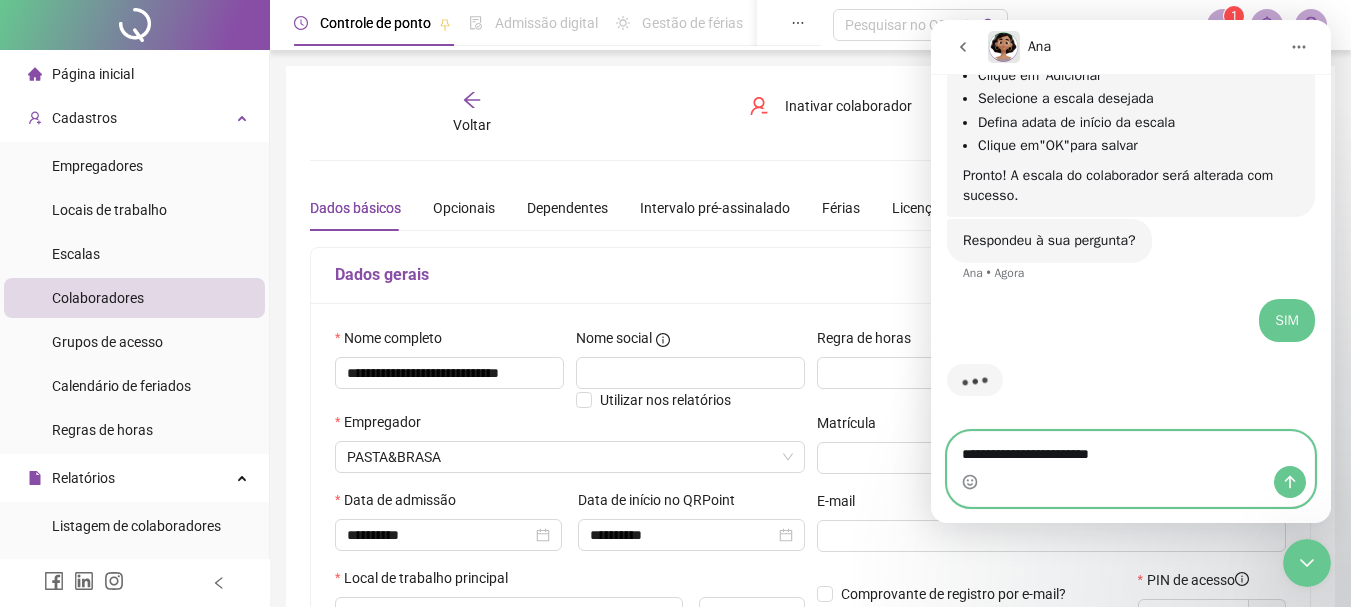 type on "**********" 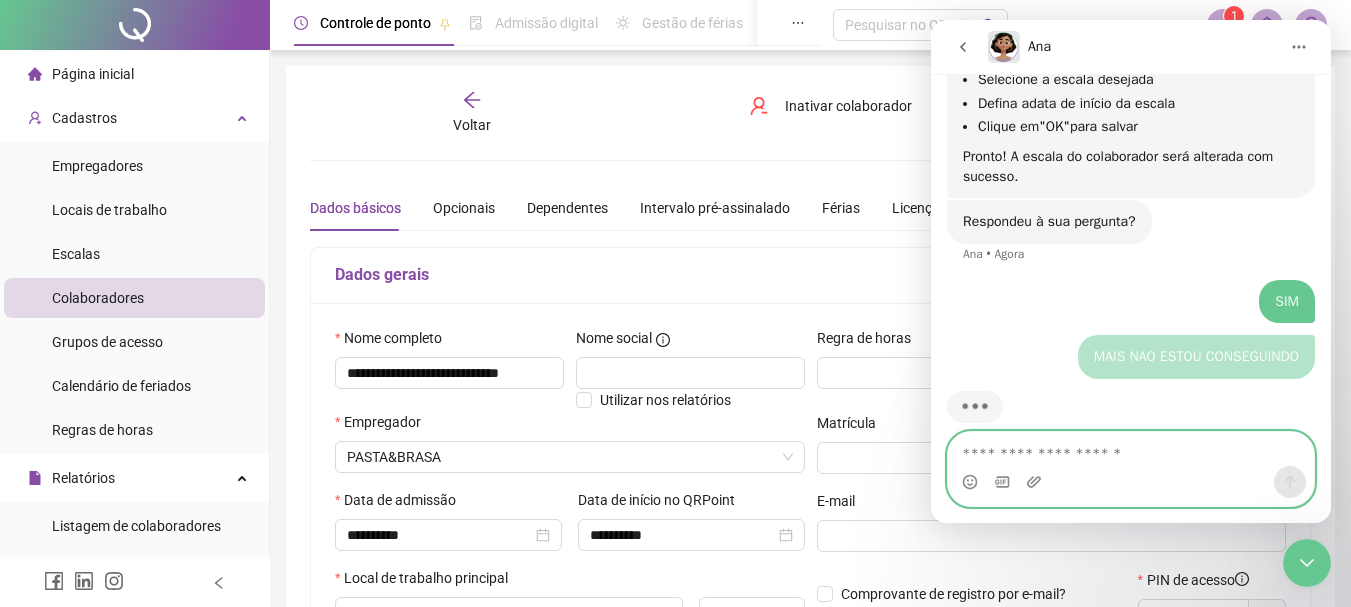 scroll, scrollTop: 940, scrollLeft: 0, axis: vertical 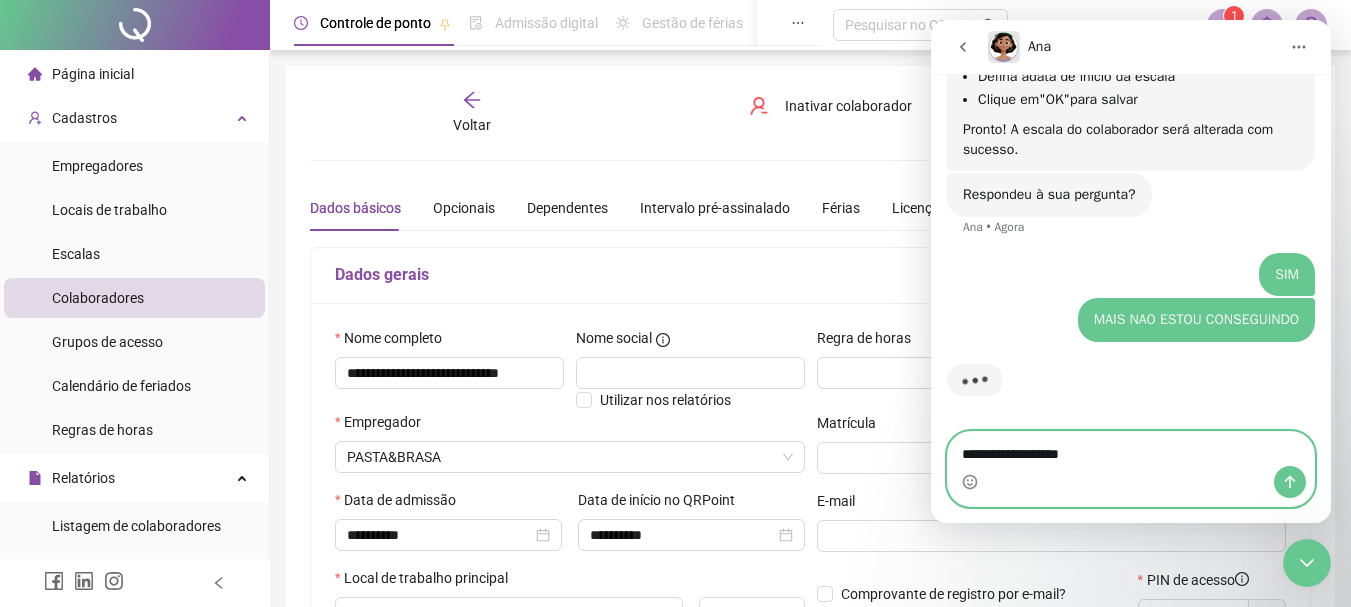type on "**********" 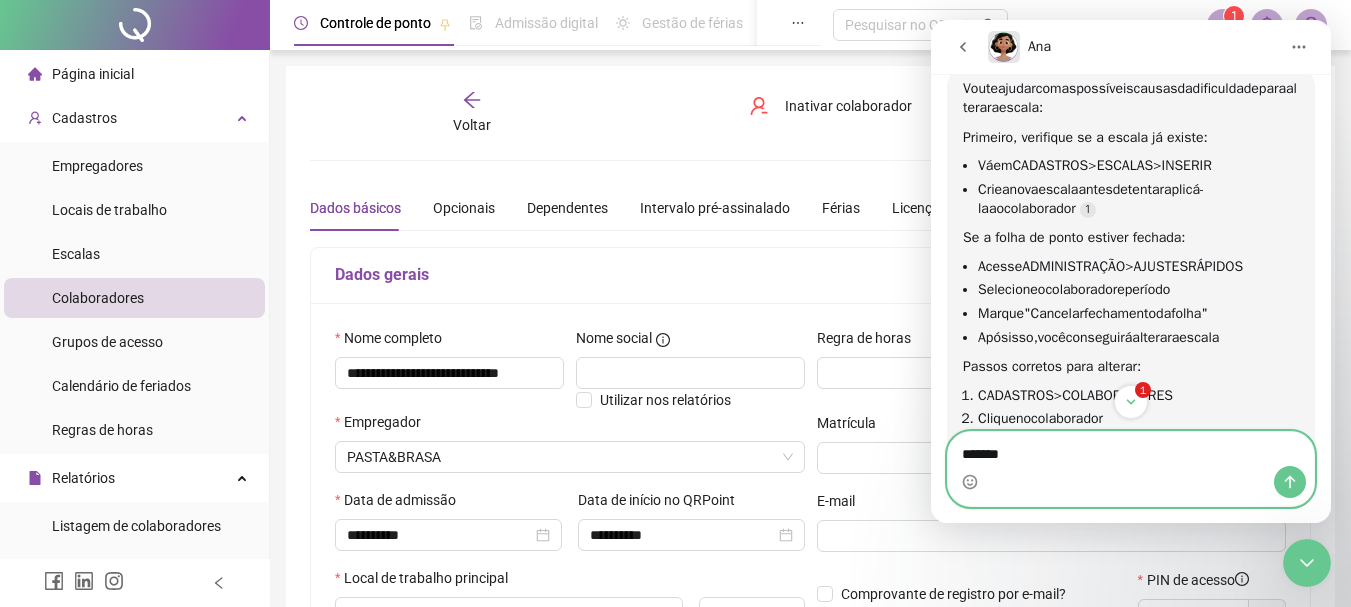 scroll, scrollTop: 1239, scrollLeft: 0, axis: vertical 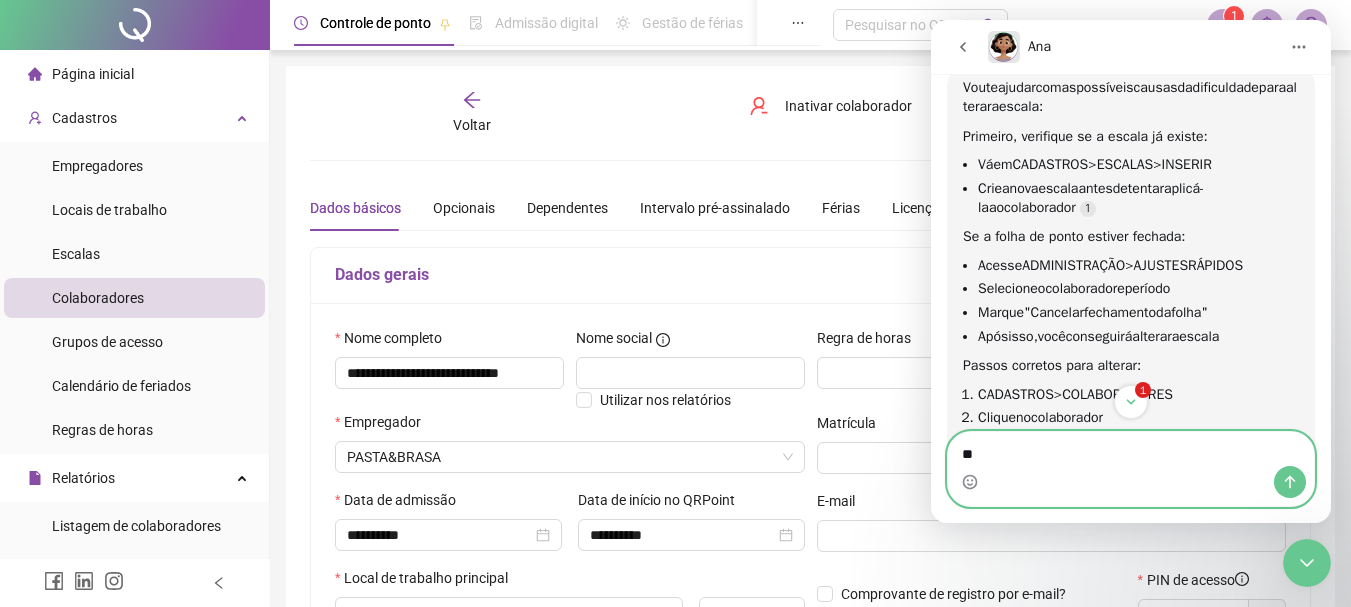 type on "*" 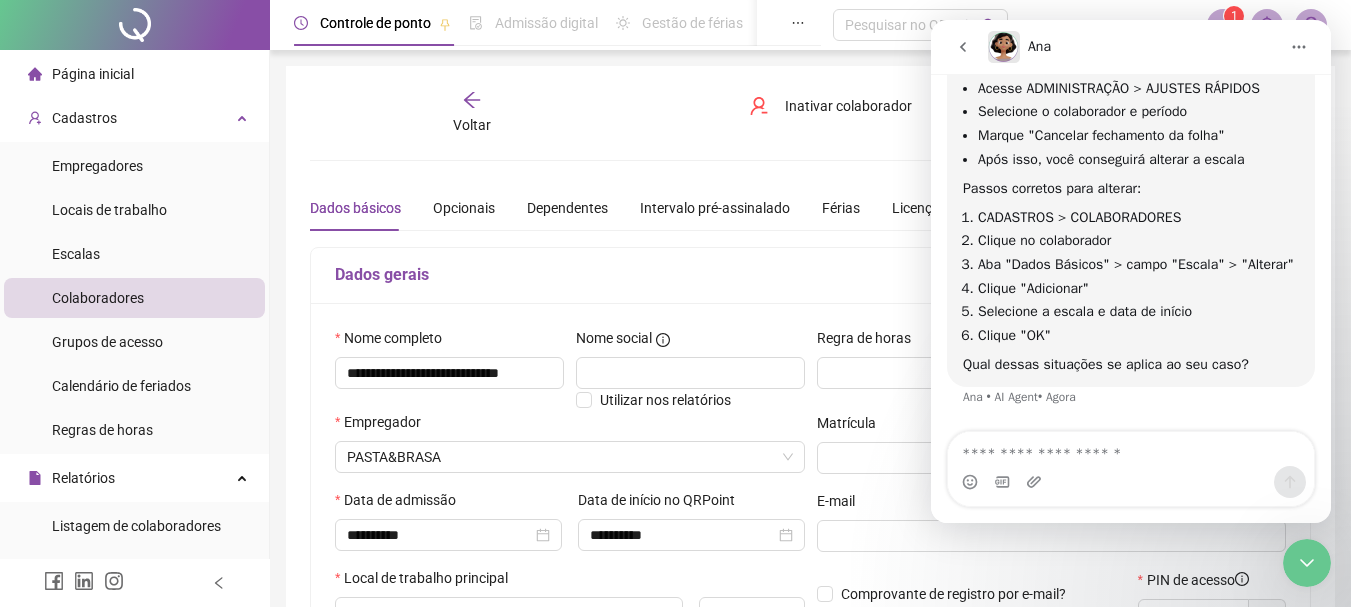scroll, scrollTop: 1435, scrollLeft: 0, axis: vertical 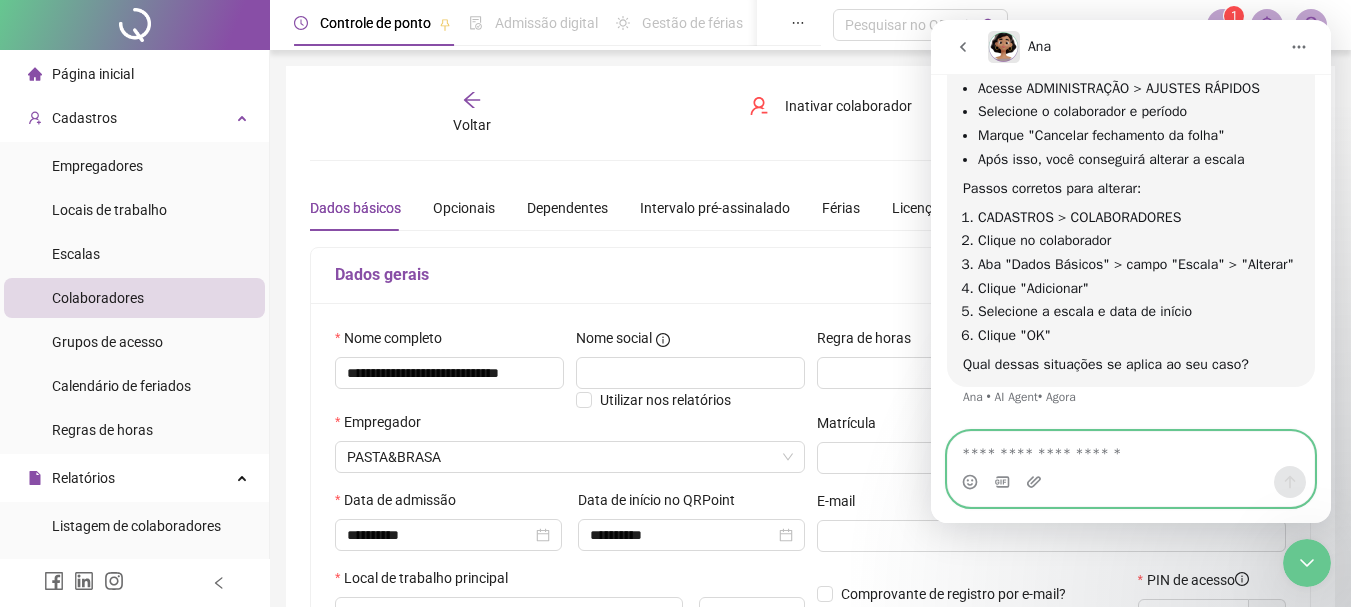 click at bounding box center [1131, 449] 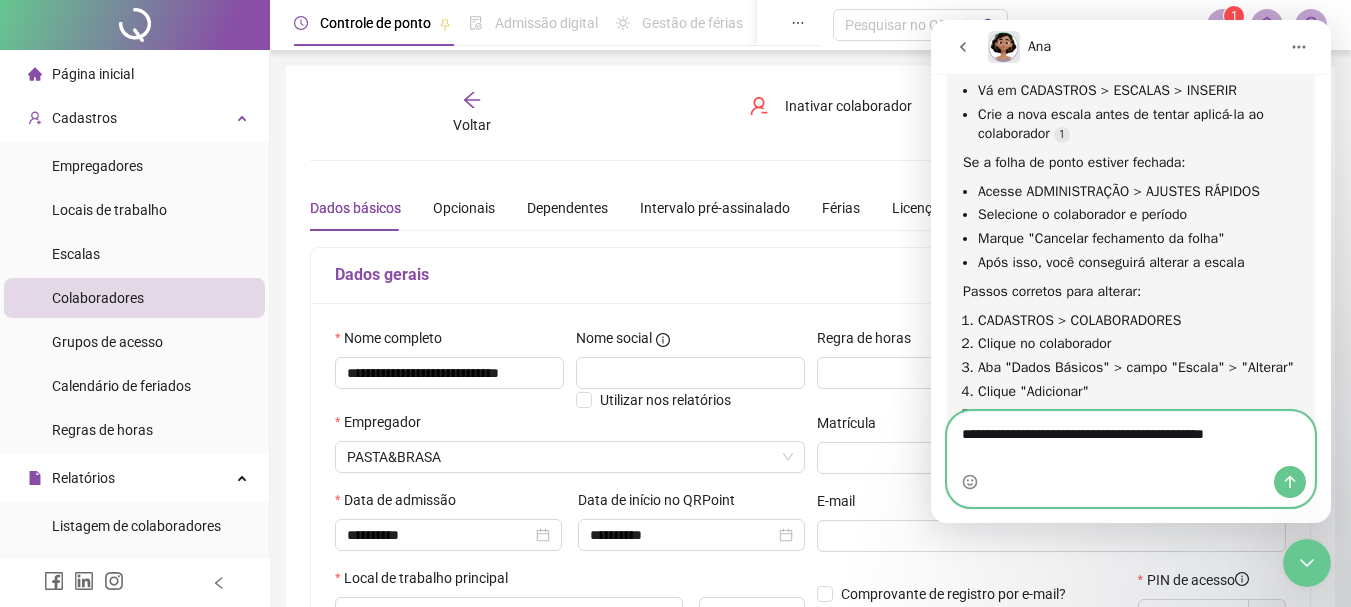 scroll, scrollTop: 1239, scrollLeft: 0, axis: vertical 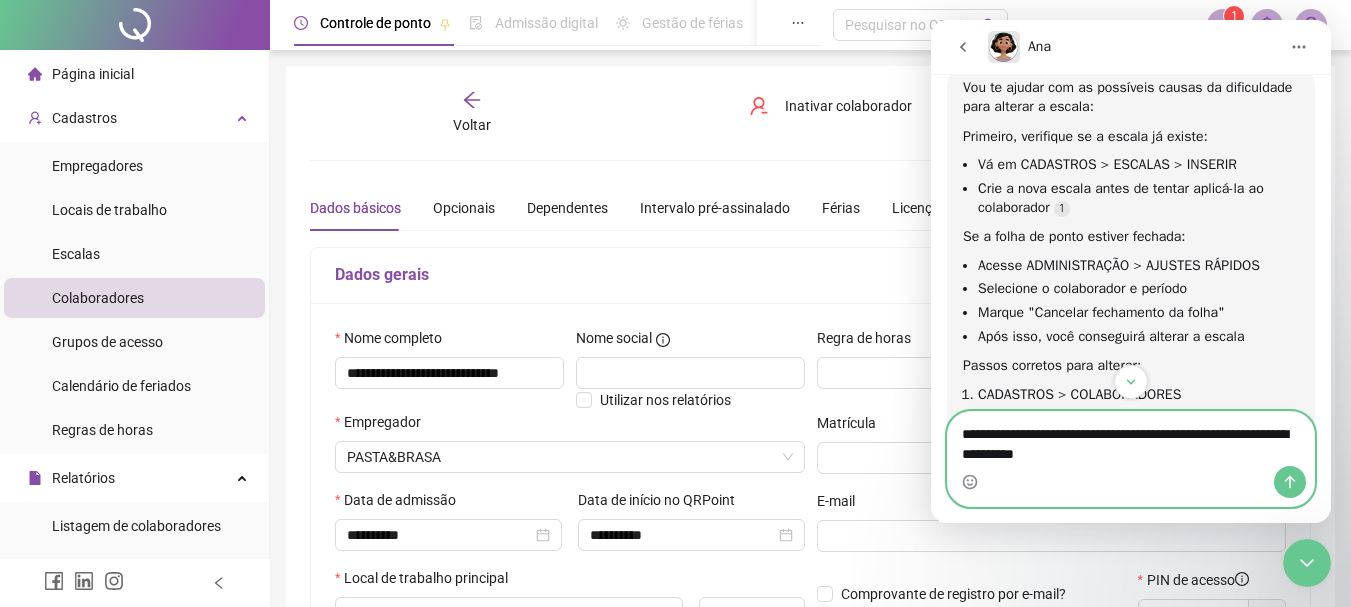 type on "**********" 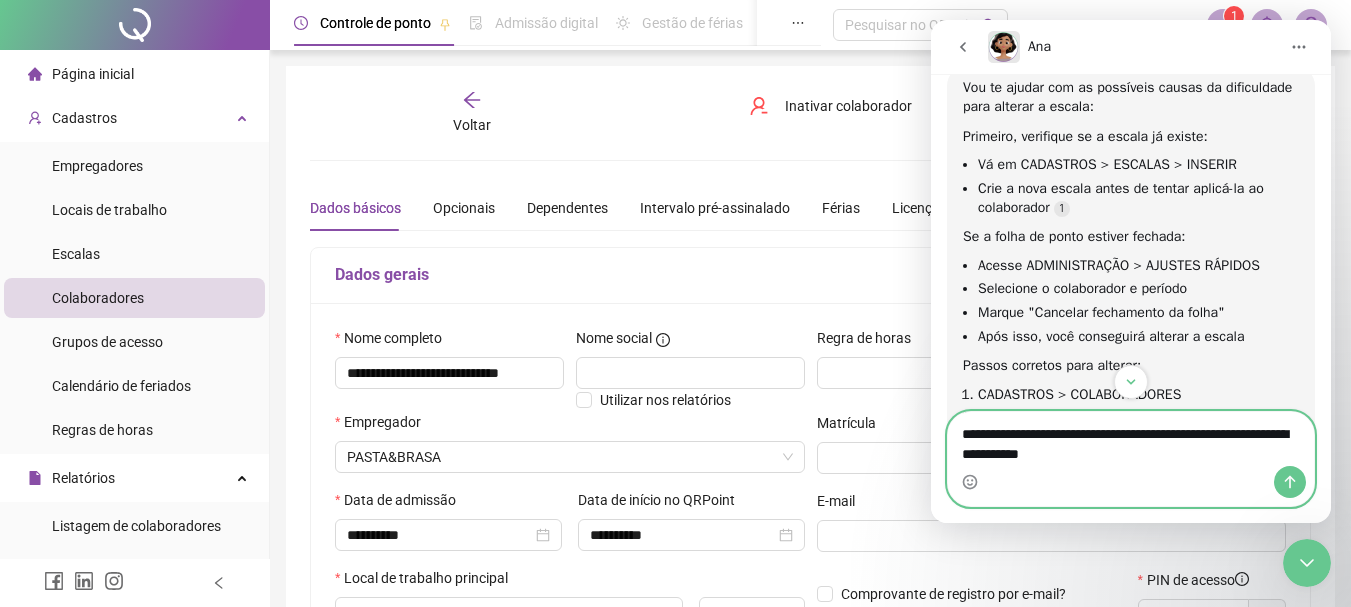 type 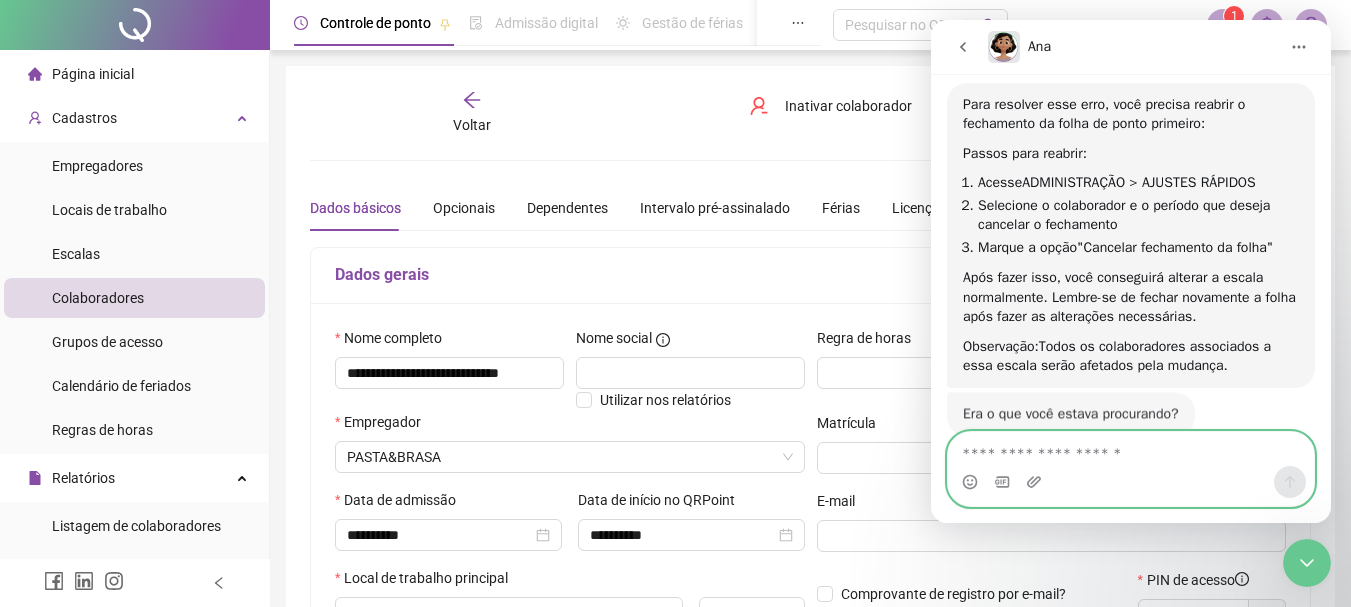 scroll, scrollTop: 1852, scrollLeft: 0, axis: vertical 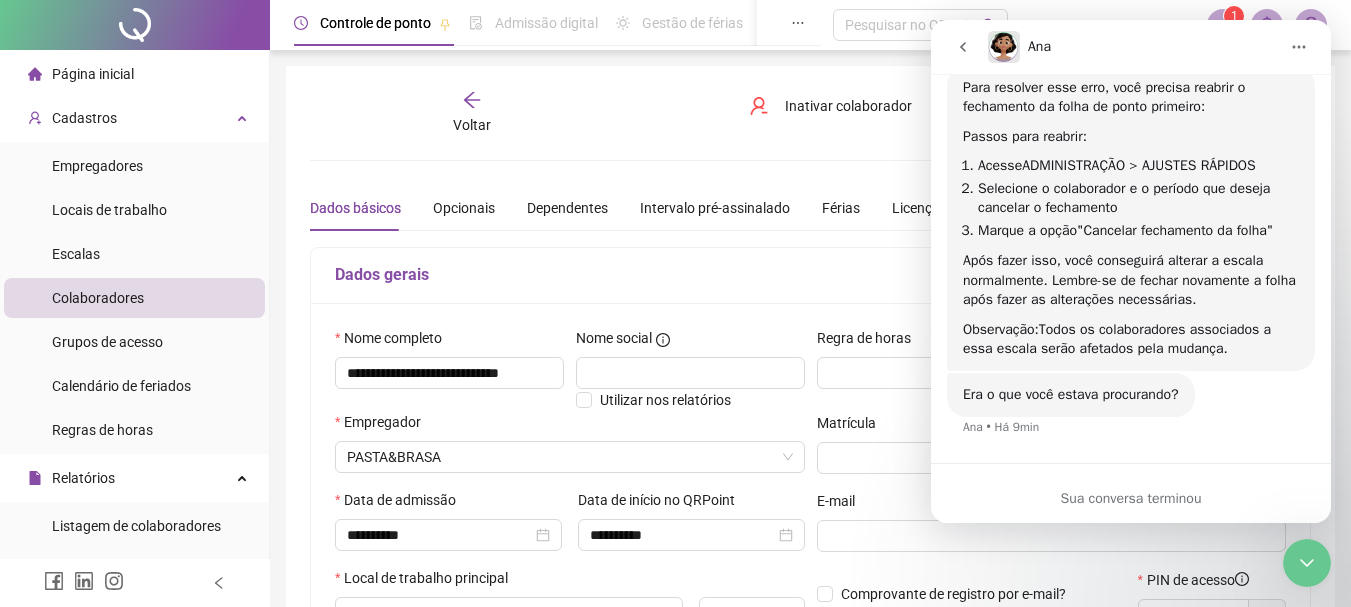 click on "Voltar Inativar colaborador Salvar" at bounding box center (810, 113) 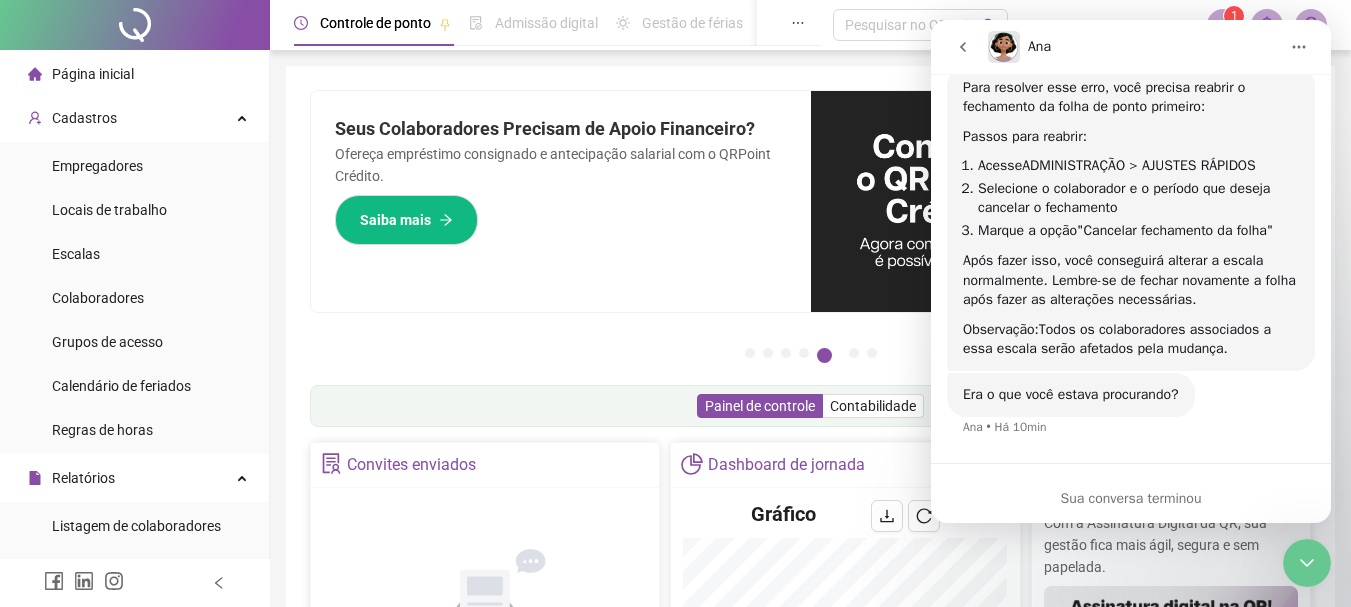 scroll, scrollTop: 531, scrollLeft: 0, axis: vertical 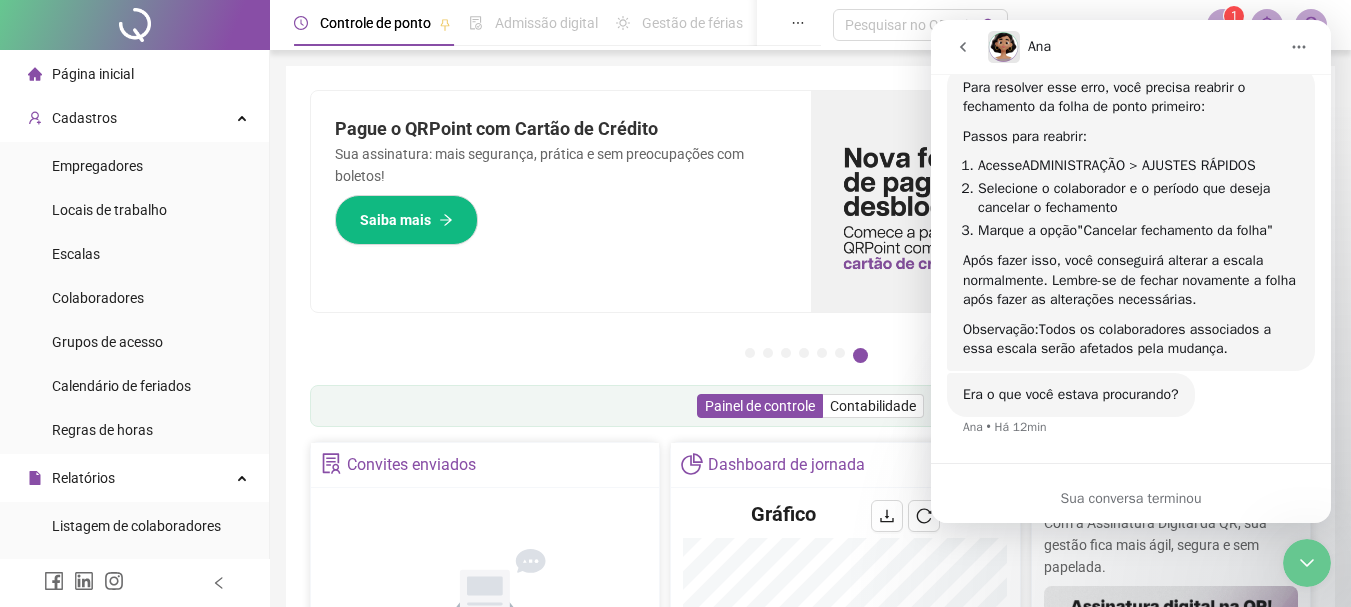 click on "Controle de ponto Admissão digital Gestão de férias Painel do DP Folha de pagamento   Pesquisar no QRPoint ALINE COSTA - MCCP COMERCIO DE ALIMENTOS LTDA 1 Pague o QRPoint com Cartão de Crédito Sua assinatura: mais segurança, prática e sem preocupações com boletos! Saiba mais Sua folha de pagamento, mais simples do que nunca! Com a Folha de Pagamento QR, você faz tudo em um só lugar: da admissão à geração da folha. Agilidade, integração e segurança em um único ecossistema. Conheça a QRFolha agora 🔍 Precisa de Ajuda? Conte com o Suporte da QRPoint! Encontre respostas rápidas e eficientes em nosso Guia Prático de Suporte. Acesse agora e descubra todos os nossos canais de atendimento! 🚀 Saiba Mais Automatize seu DP e ganhe mais tempo! 🚀 Agende uma demonstração agora e veja como simplificamos admissão, ponto, férias e holerites em um só lugar! Agendar Demonstração Agora Apoie seus colaboradores sem custo! Dinheiro na conta sem complicação. Solicite Mais Informações 1 2 3" at bounding box center [810, 661] 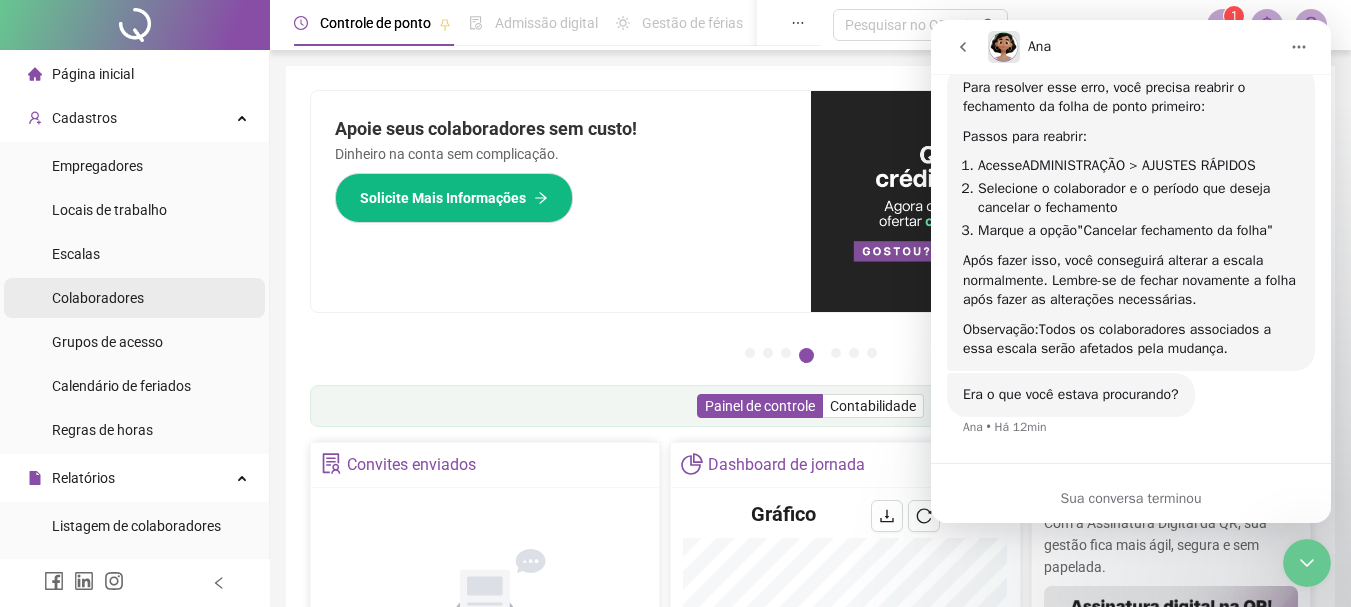 click on "Colaboradores" at bounding box center (134, 298) 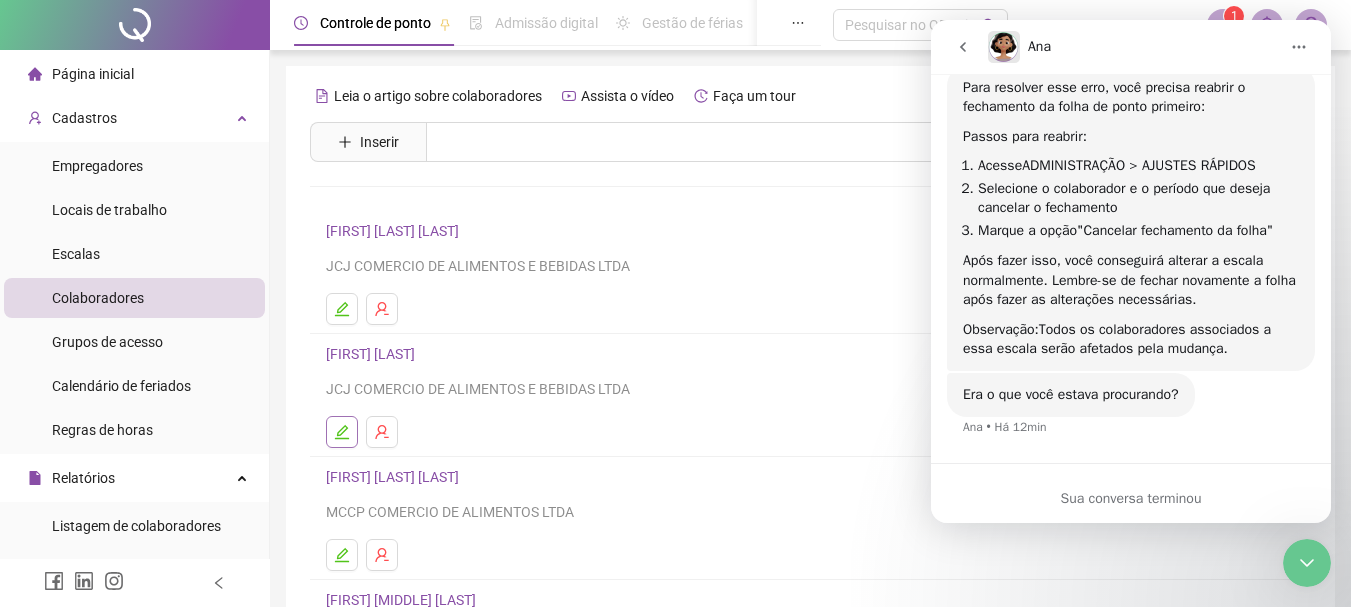 click 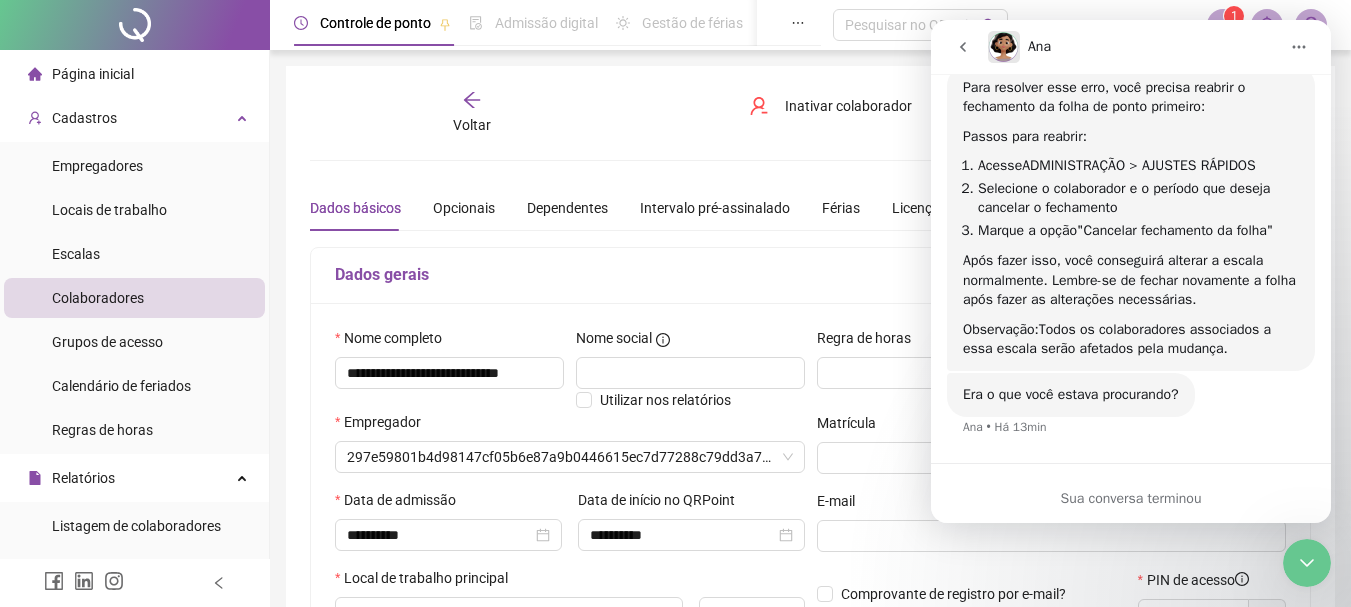 type on "**********" 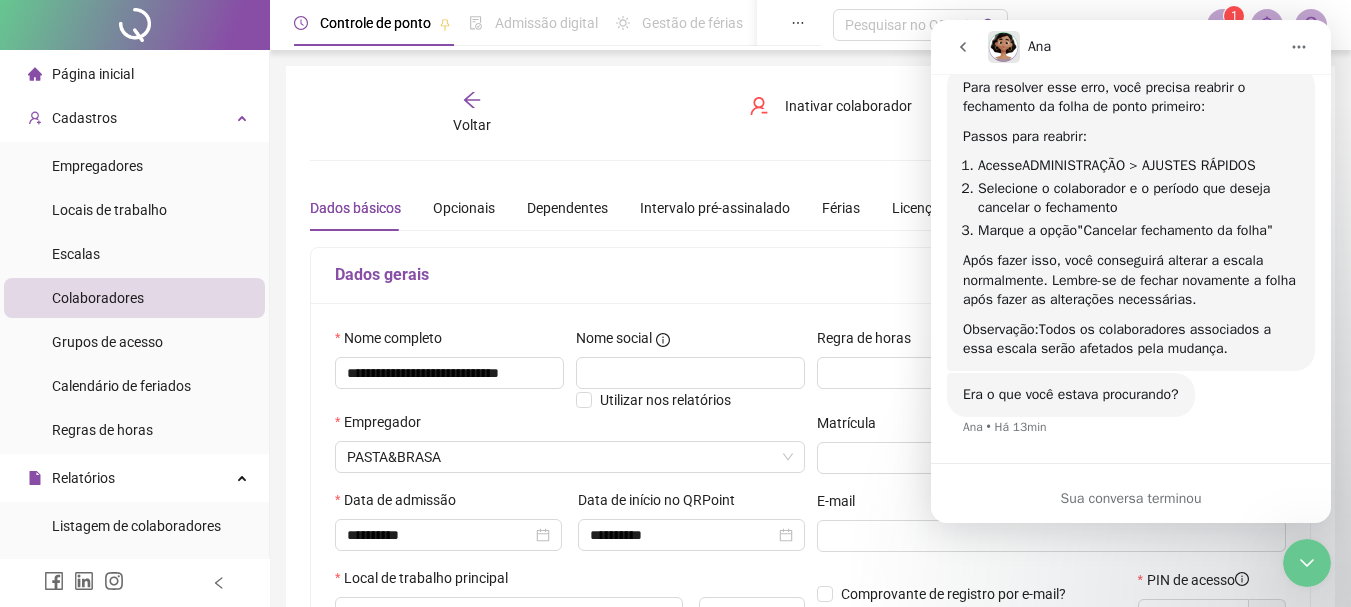 click at bounding box center [1307, 563] 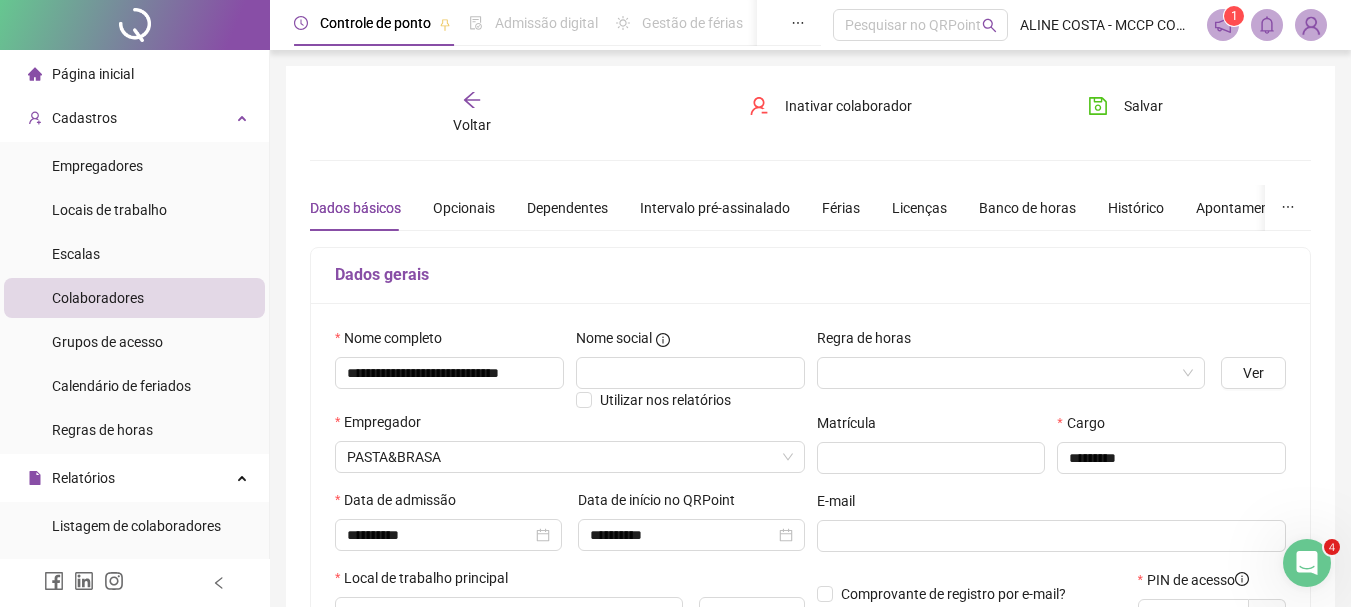 scroll, scrollTop: 0, scrollLeft: 0, axis: both 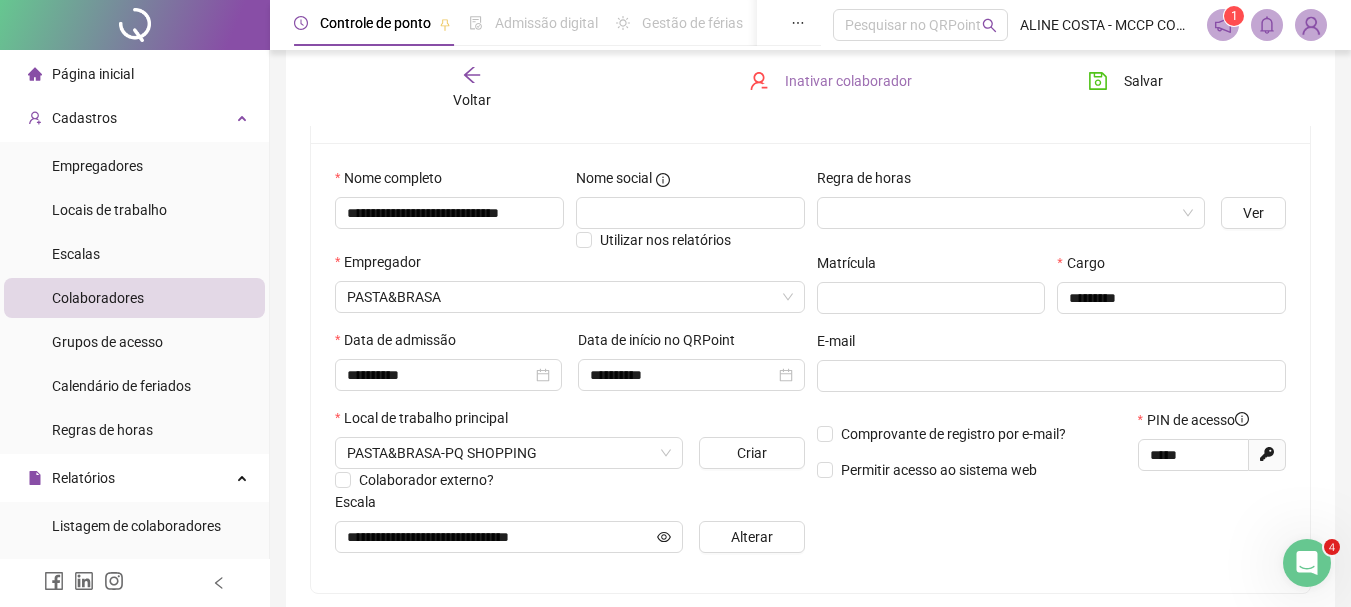 click on "Inativar colaborador" at bounding box center [848, 81] 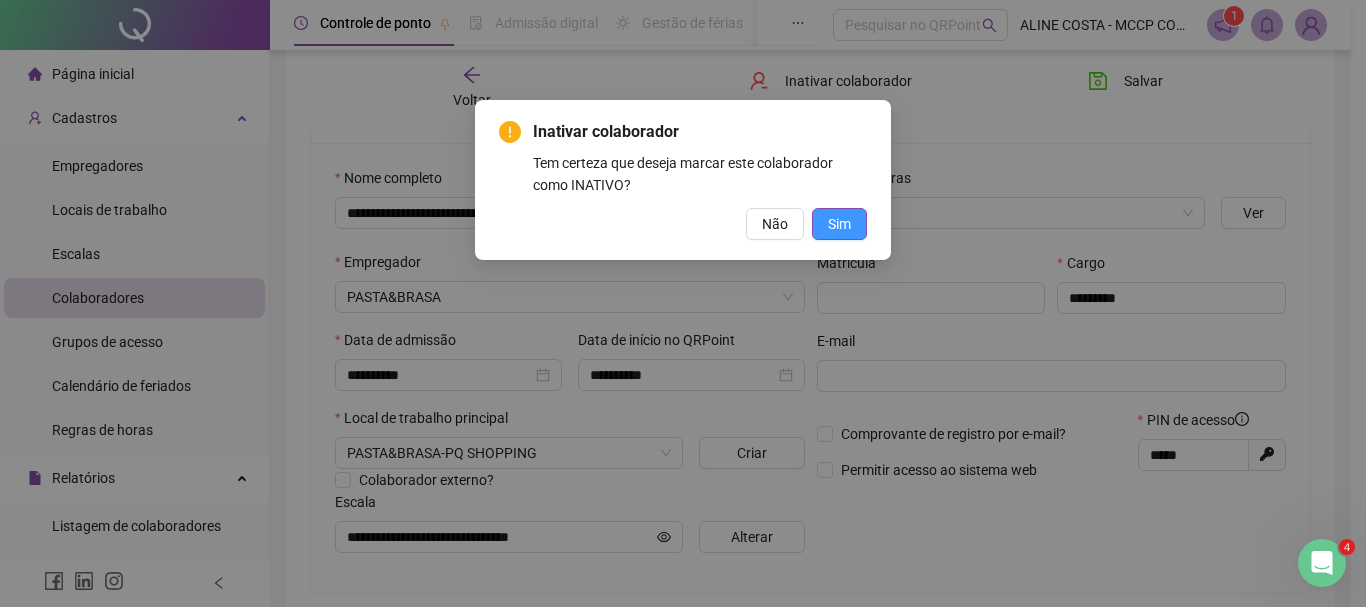click on "Sim" at bounding box center (839, 224) 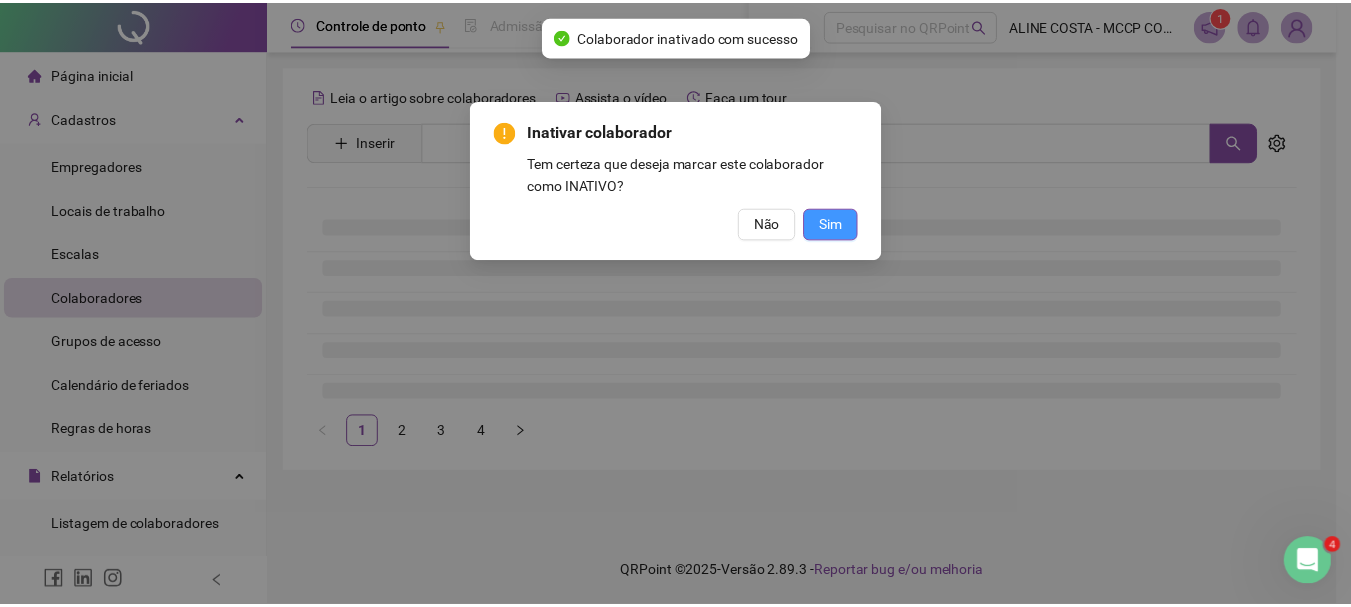 scroll, scrollTop: 0, scrollLeft: 0, axis: both 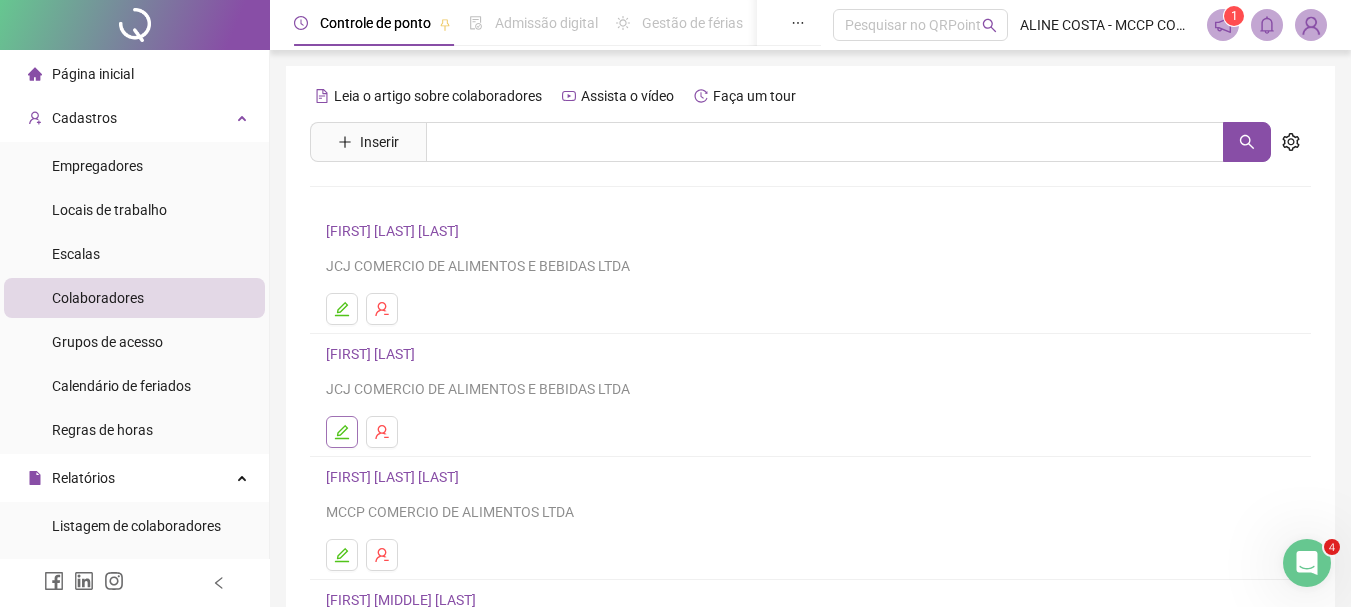 click 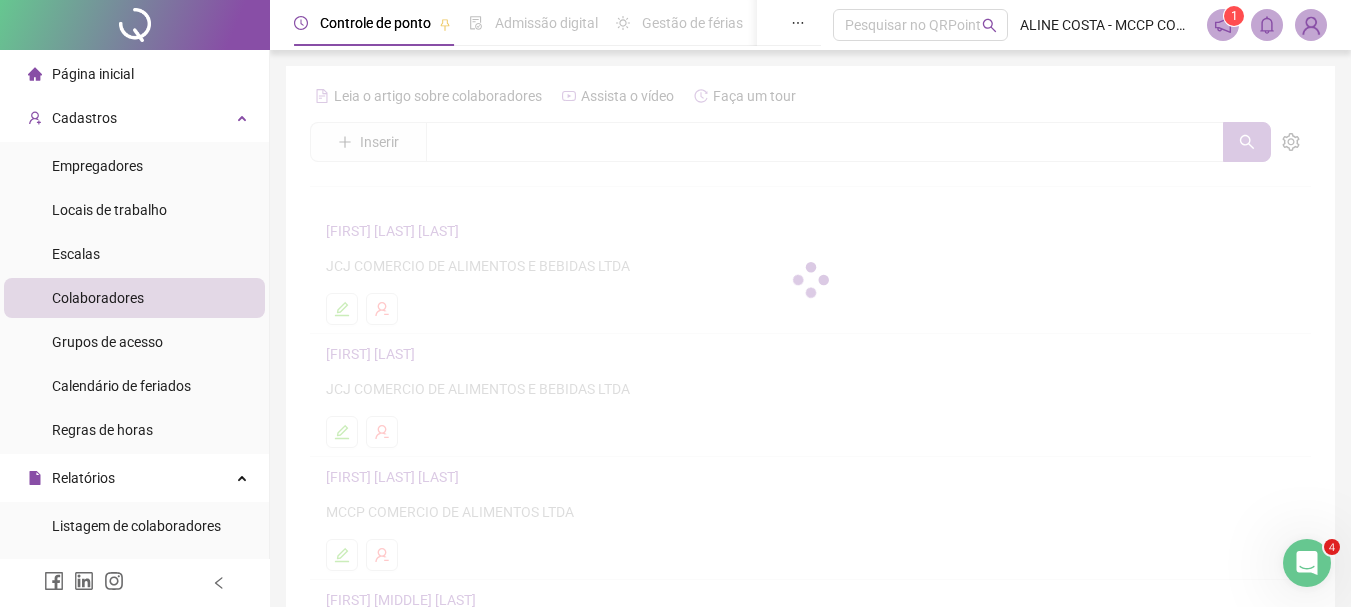 click on "Página inicial" at bounding box center (134, 74) 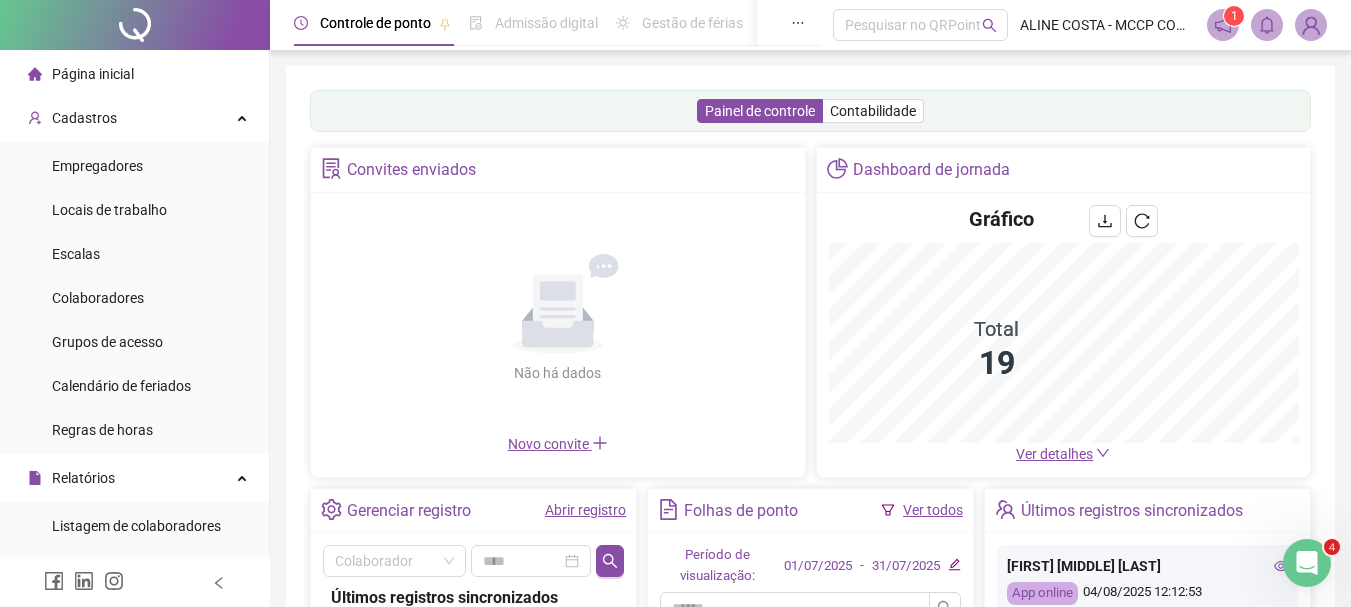 scroll, scrollTop: 378, scrollLeft: 0, axis: vertical 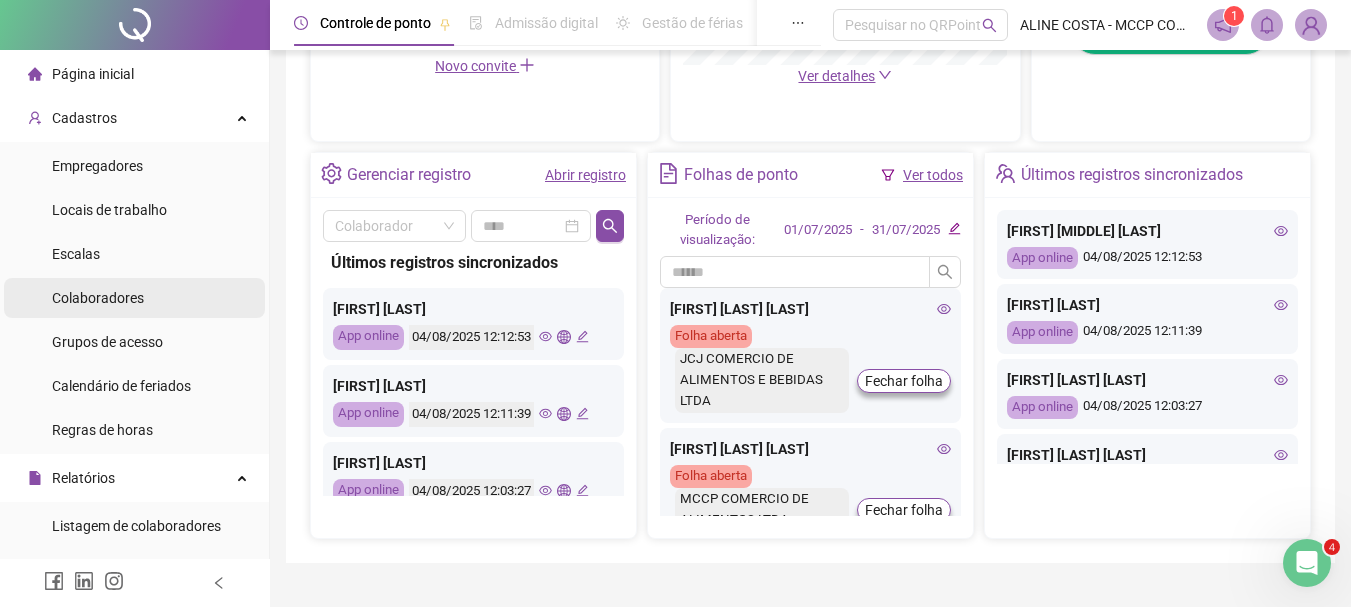 click on "Colaboradores" at bounding box center [134, 298] 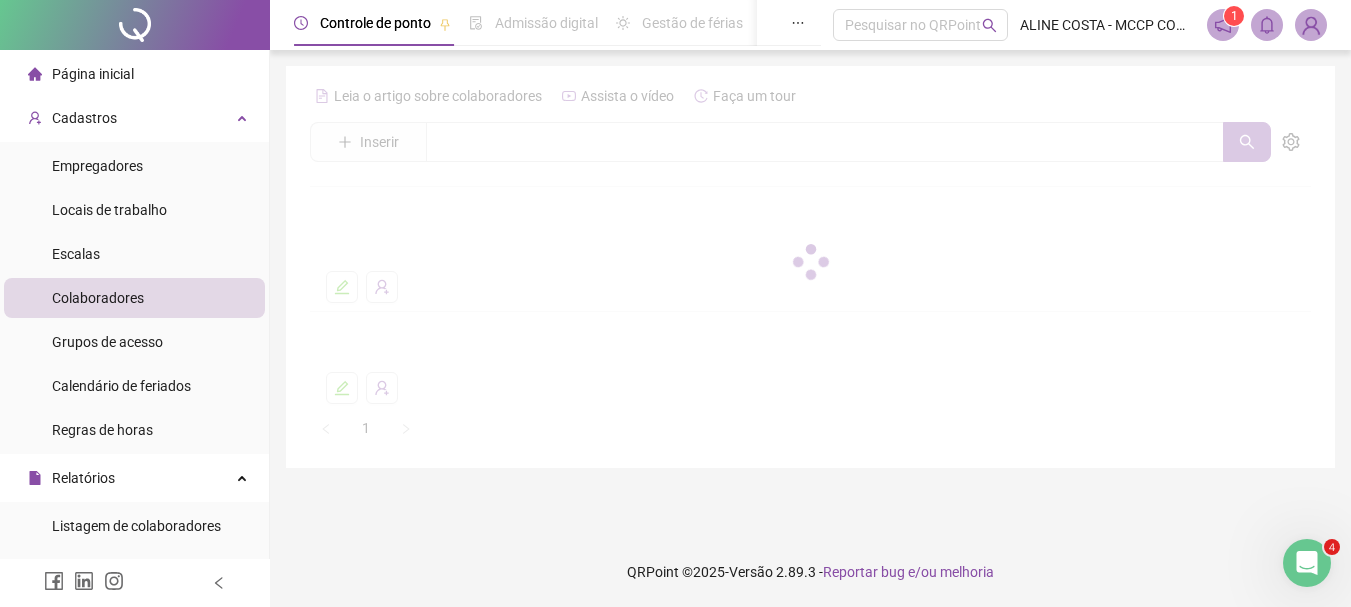 scroll, scrollTop: 0, scrollLeft: 0, axis: both 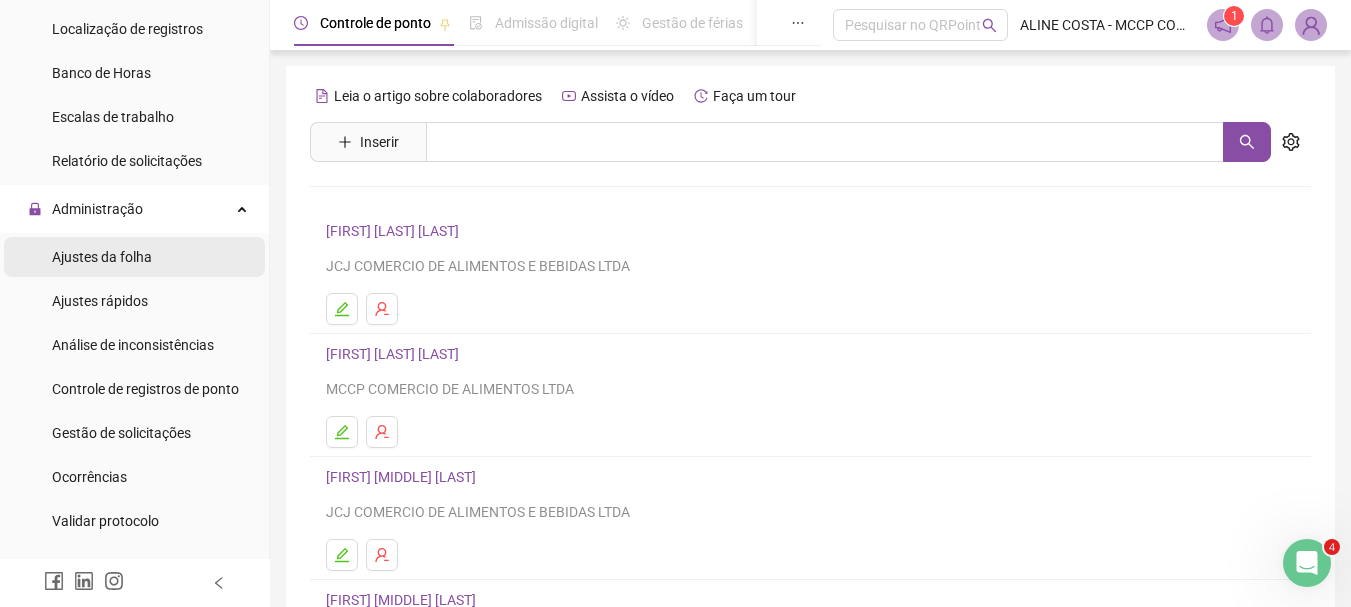 click on "Ajustes da folha" at bounding box center [102, 257] 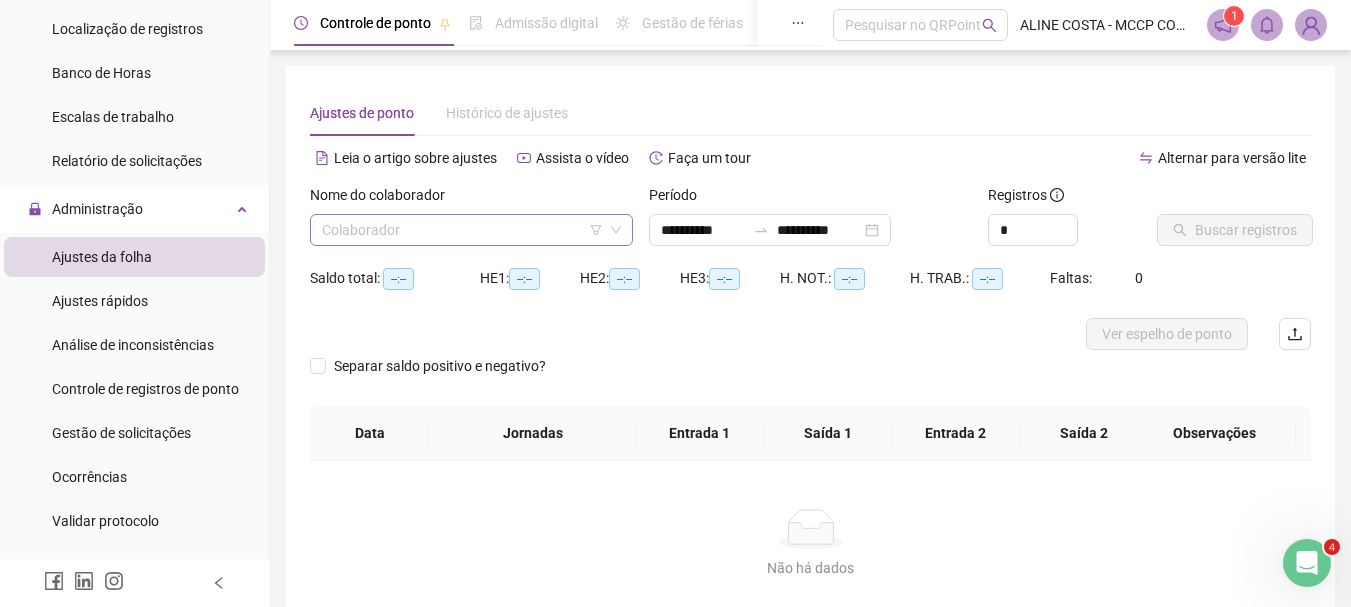 click on "Colaborador" at bounding box center (471, 230) 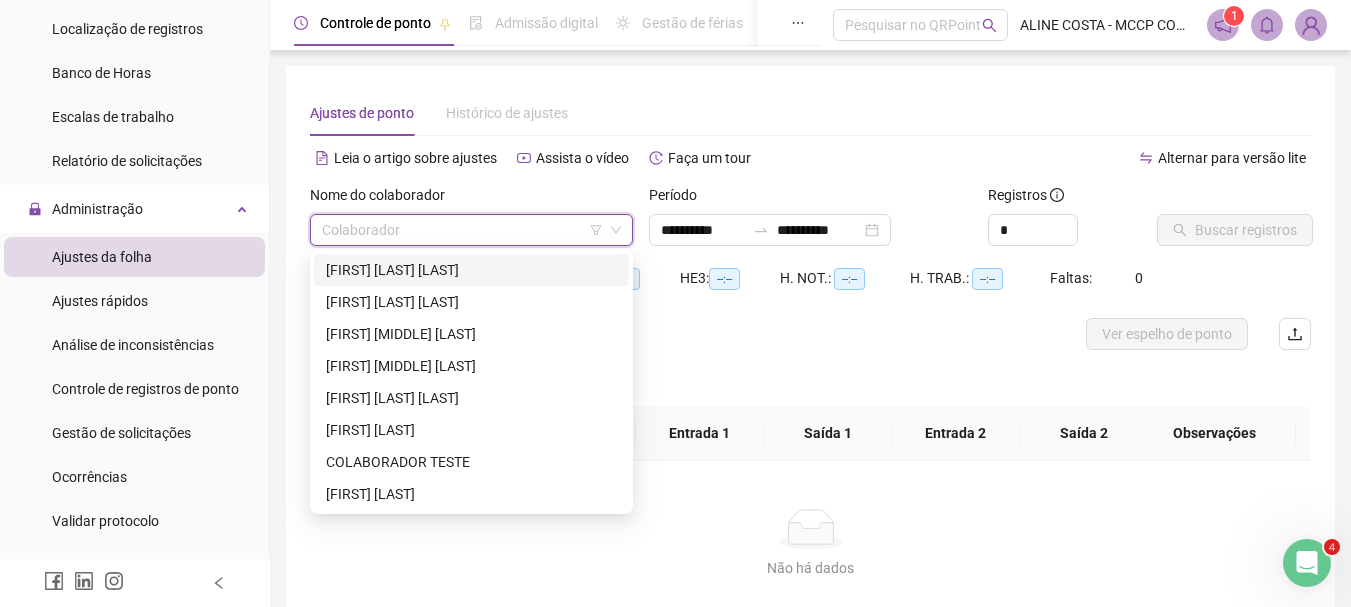 click on "[FIRST] [LAST] [LAST]" at bounding box center [471, 270] 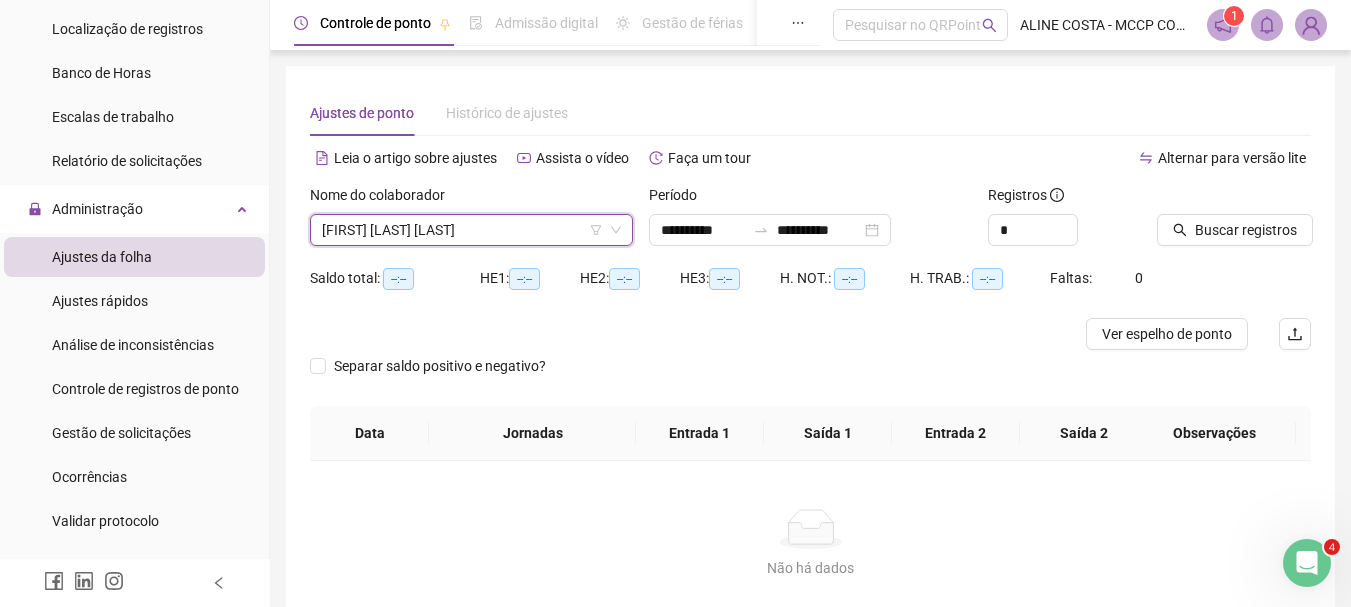 click on "Buscar registros" at bounding box center [1234, 223] 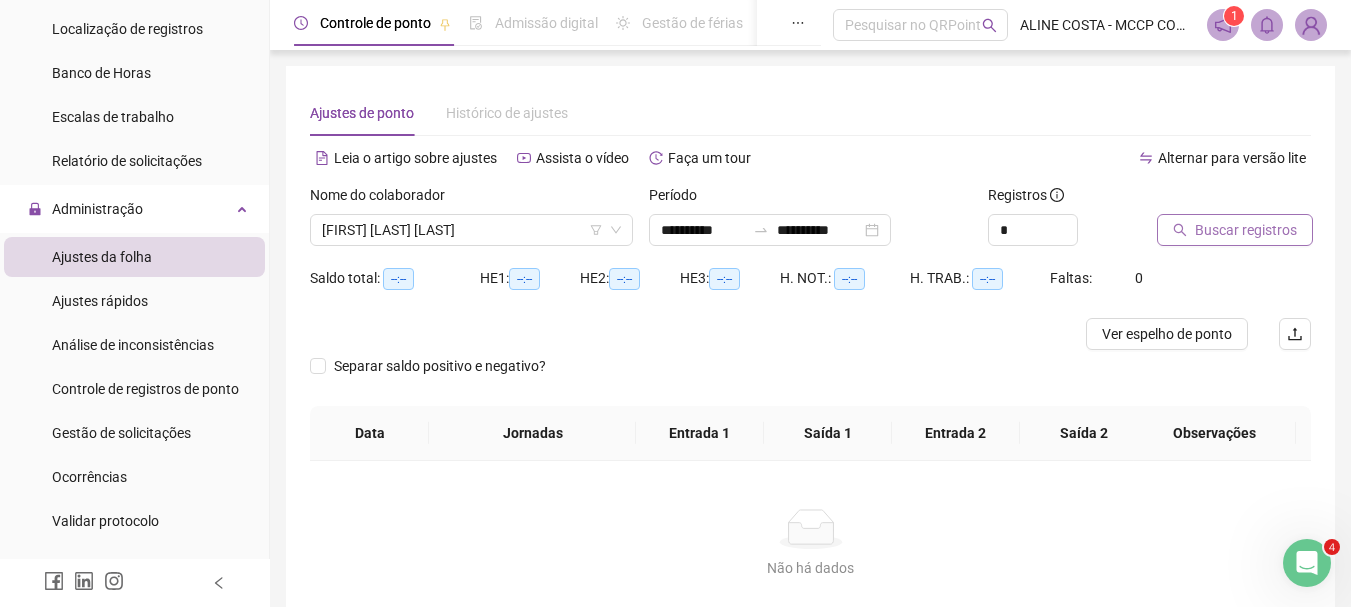 click on "Buscar registros" at bounding box center (1246, 230) 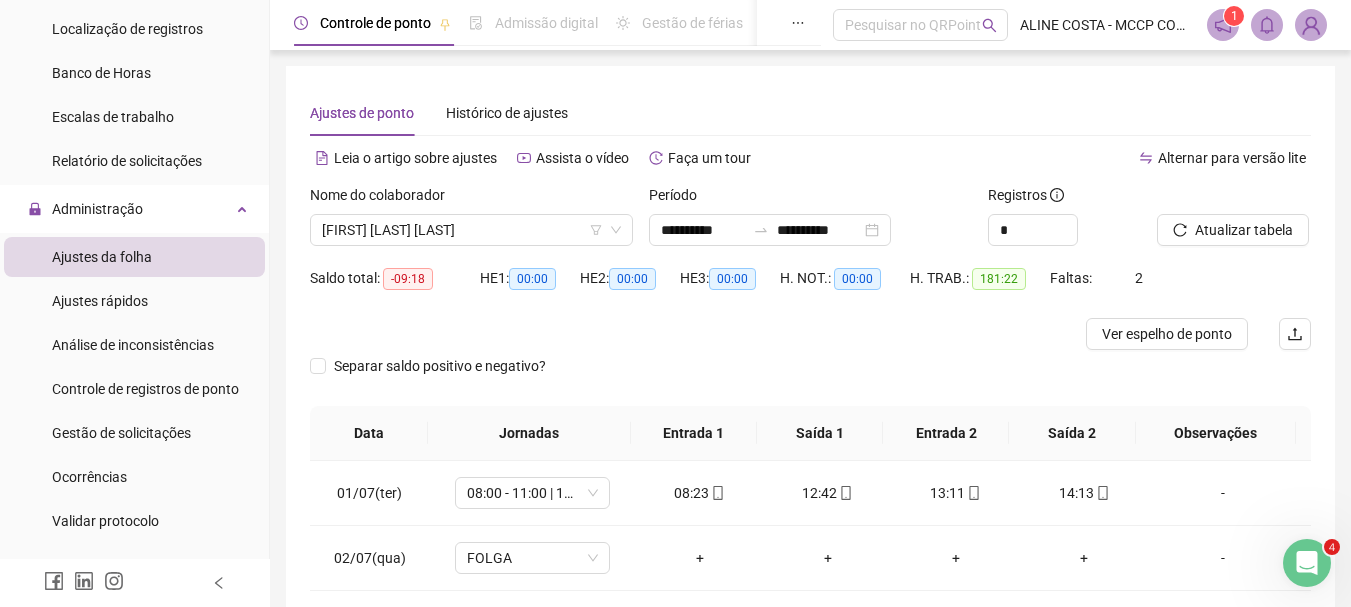 click on "**********" at bounding box center (770, 230) 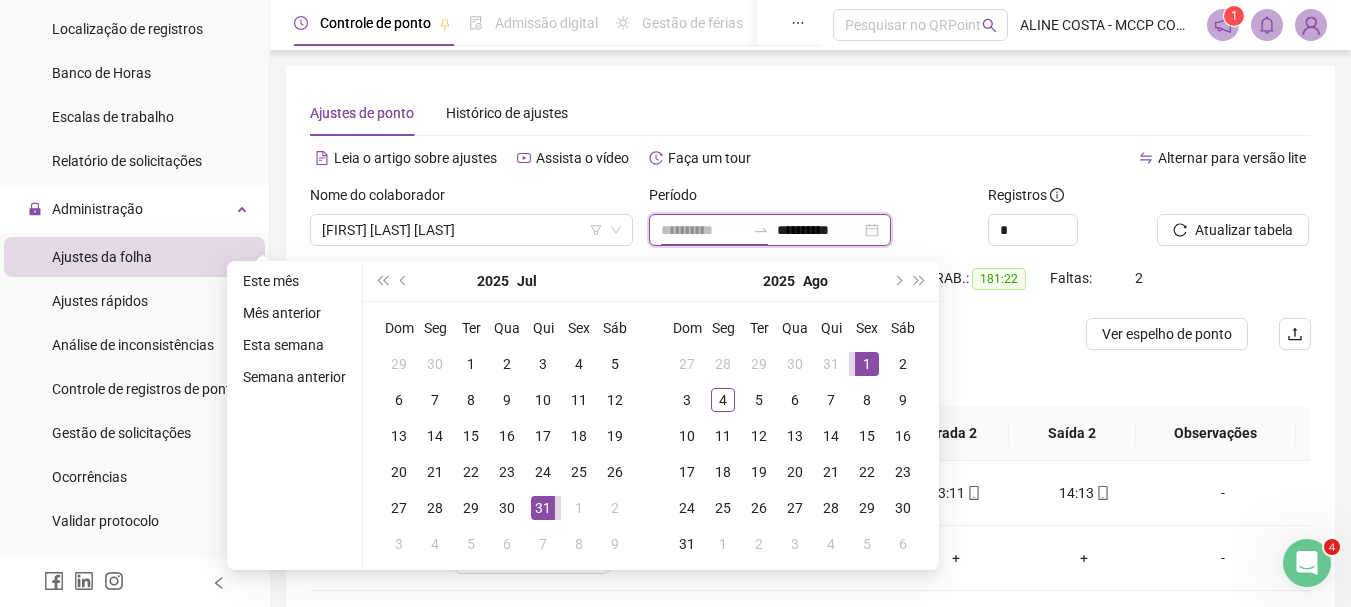 type on "**********" 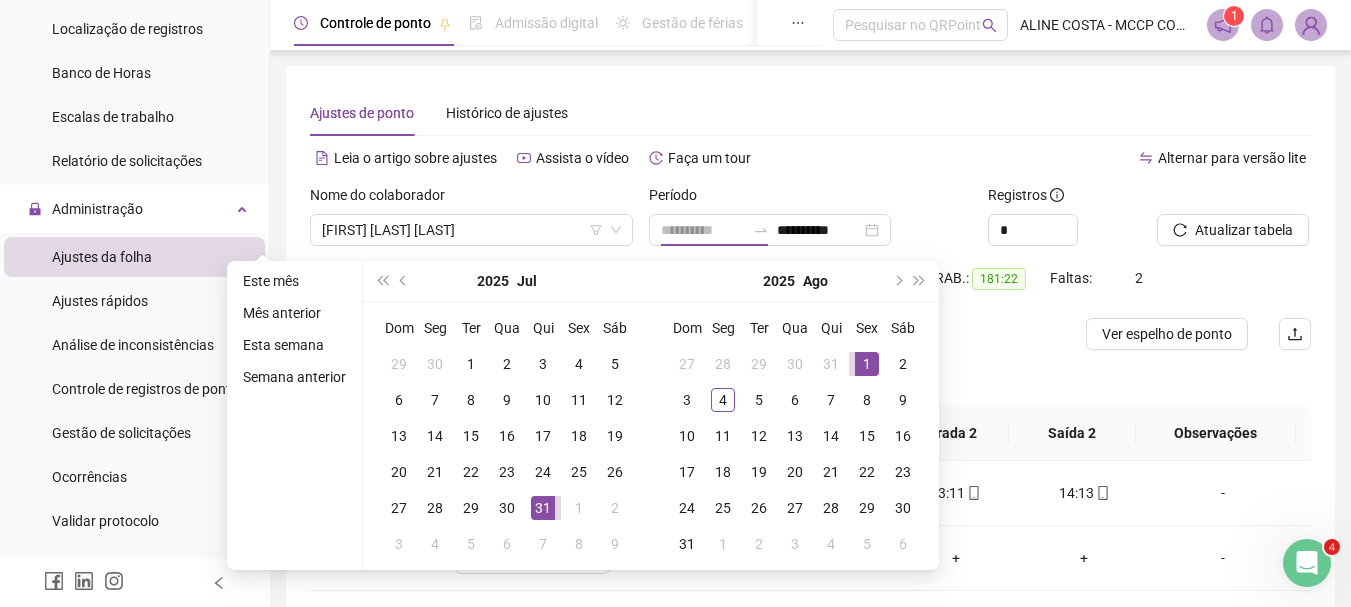 click on "1" at bounding box center (867, 364) 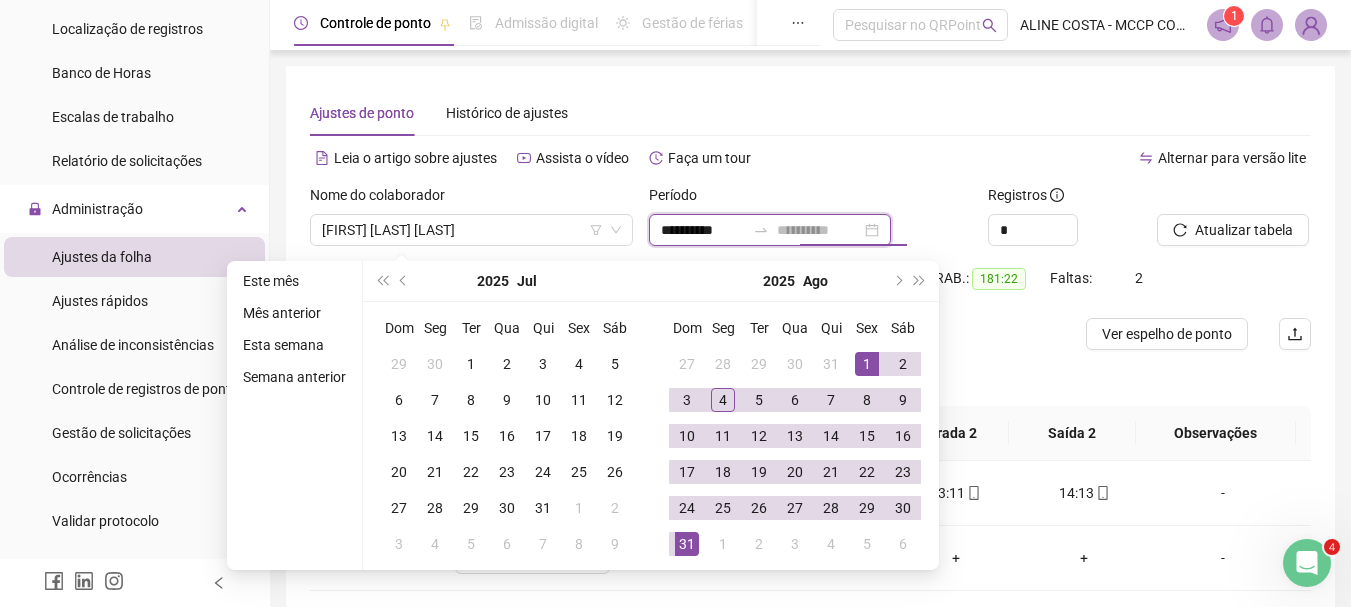 type on "**********" 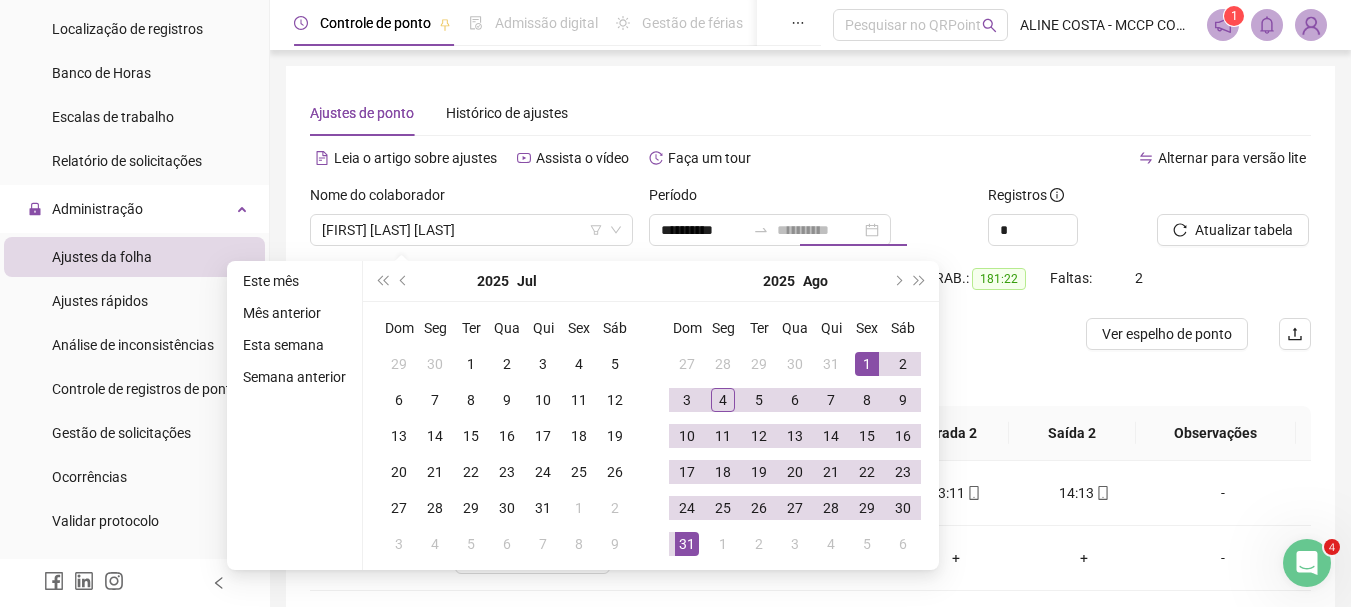 click on "31" at bounding box center (687, 544) 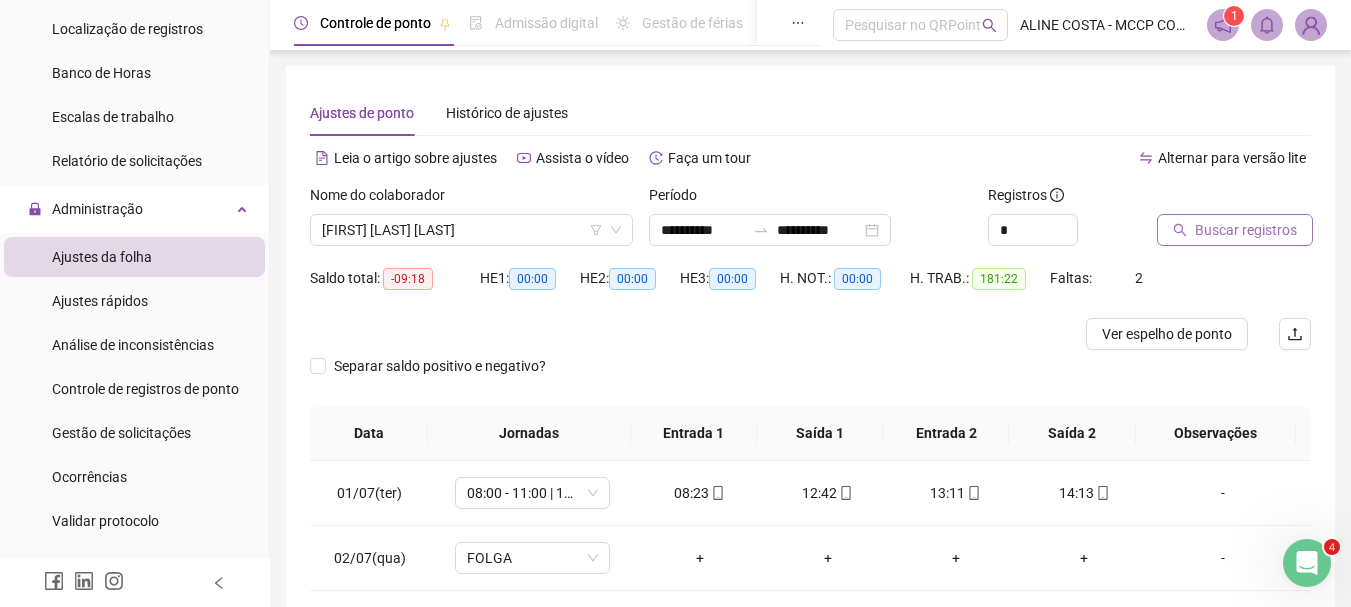 click on "Buscar registros" at bounding box center [1246, 230] 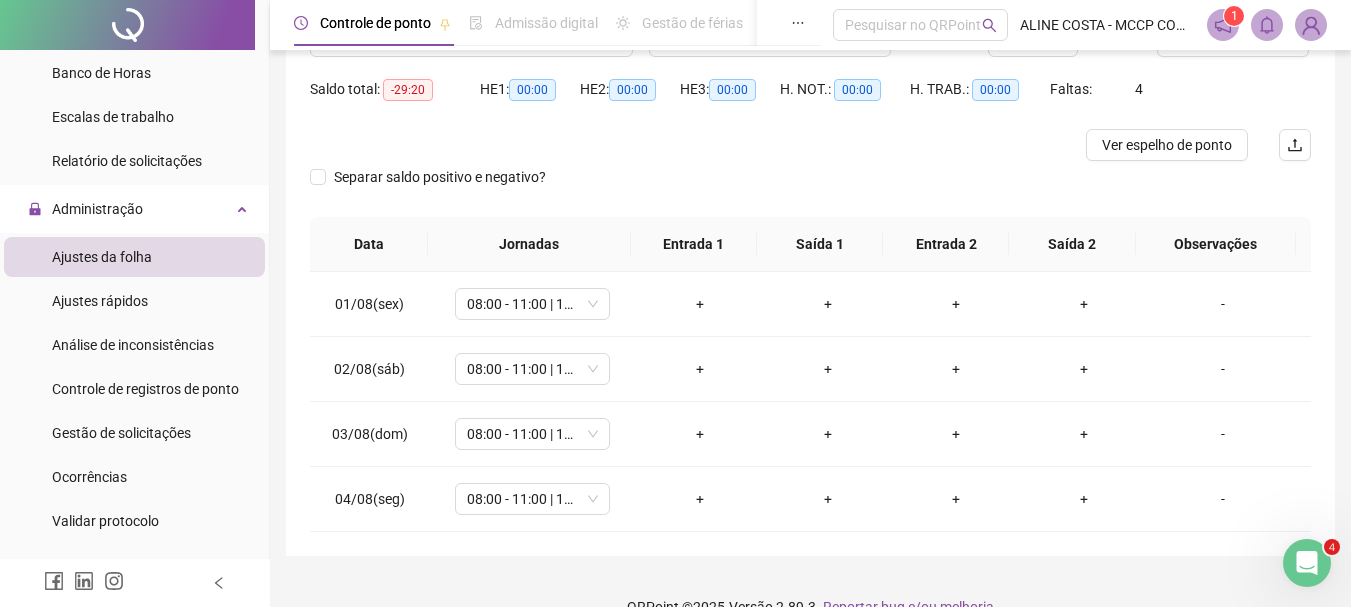 scroll, scrollTop: 224, scrollLeft: 0, axis: vertical 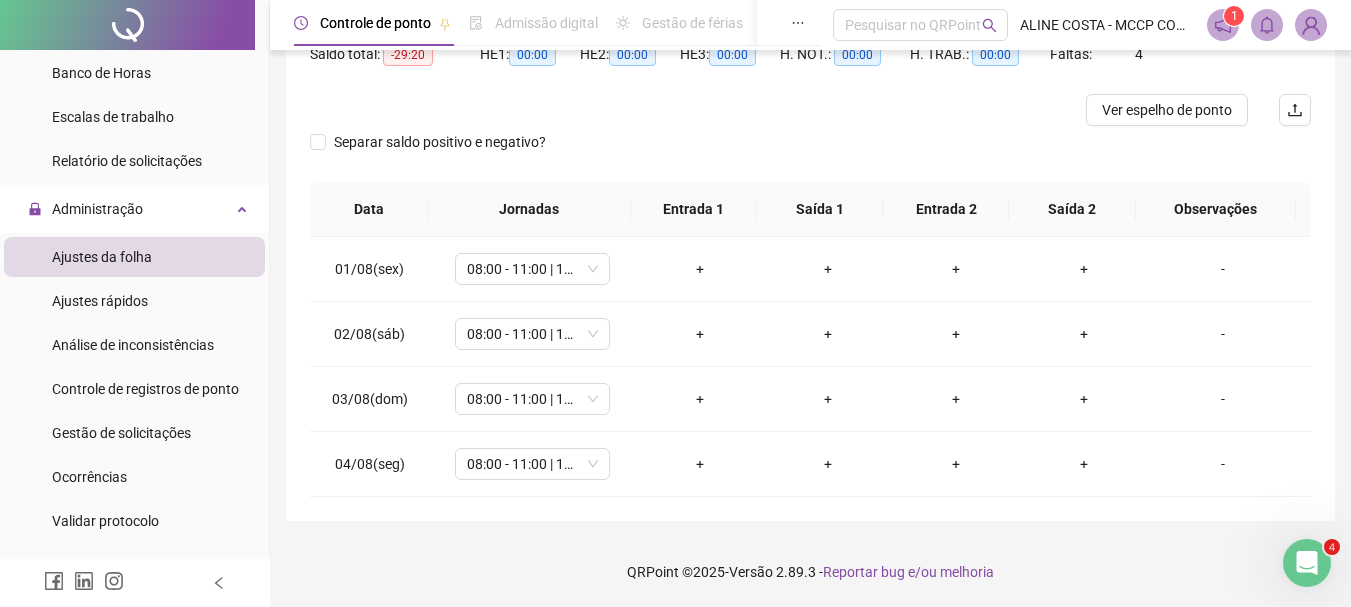 click at bounding box center (685, 110) 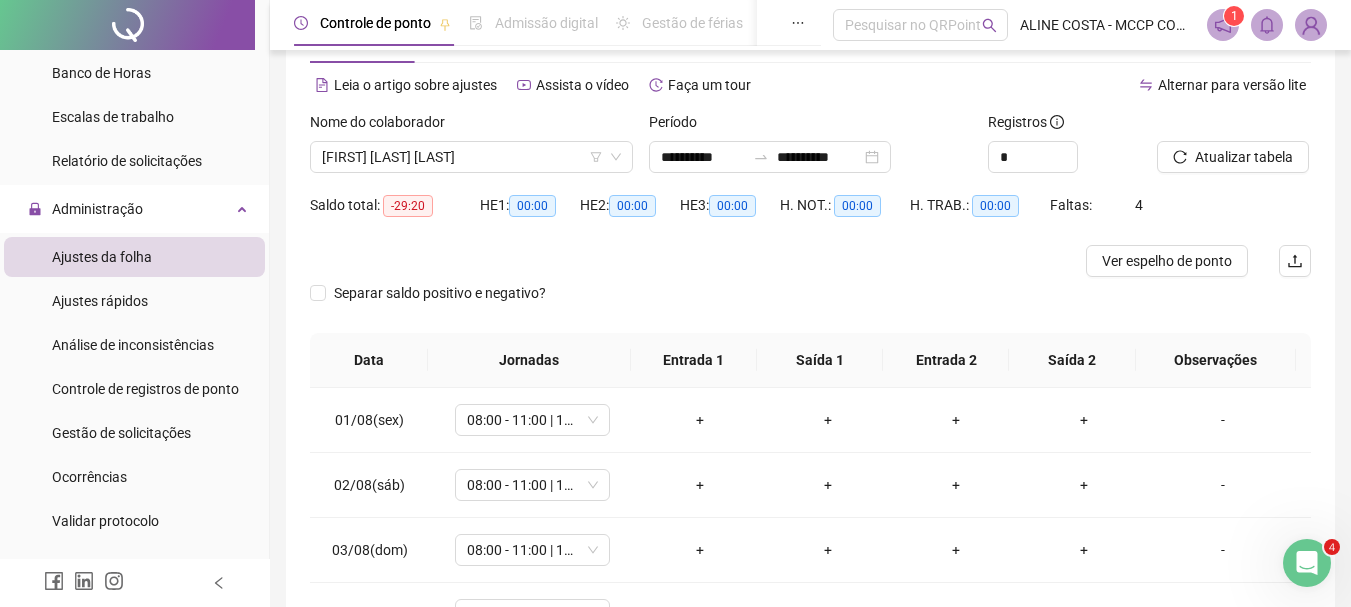 scroll, scrollTop: 0, scrollLeft: 0, axis: both 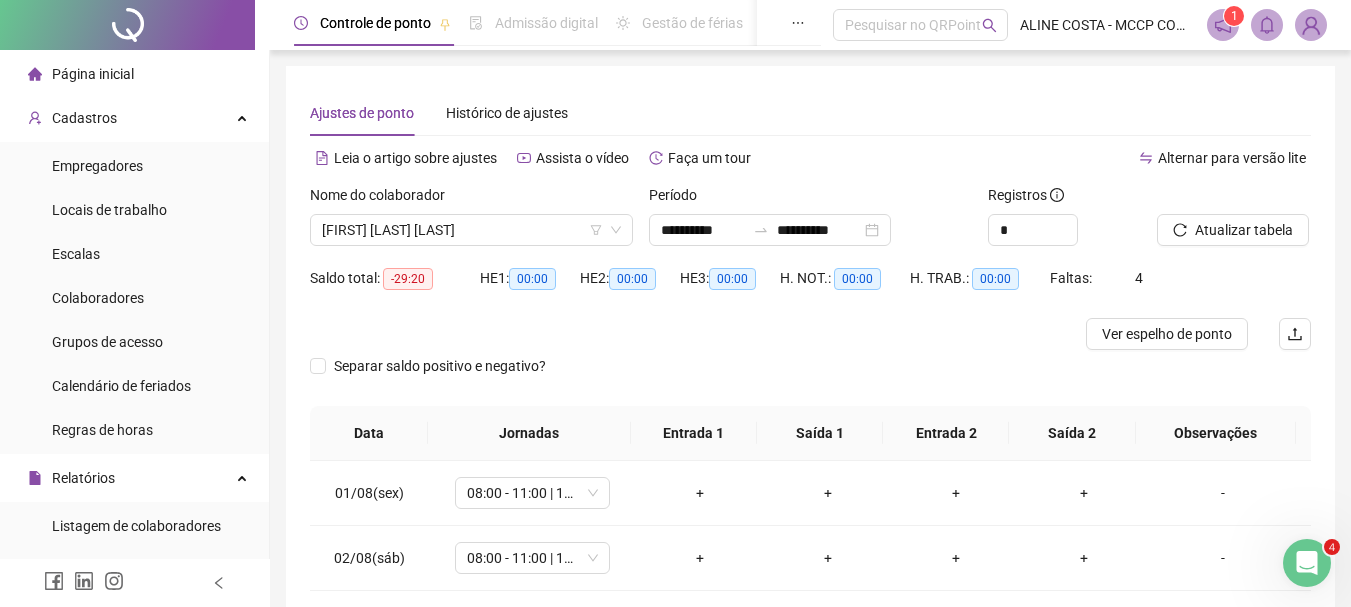 click on "Página inicial" at bounding box center (81, 74) 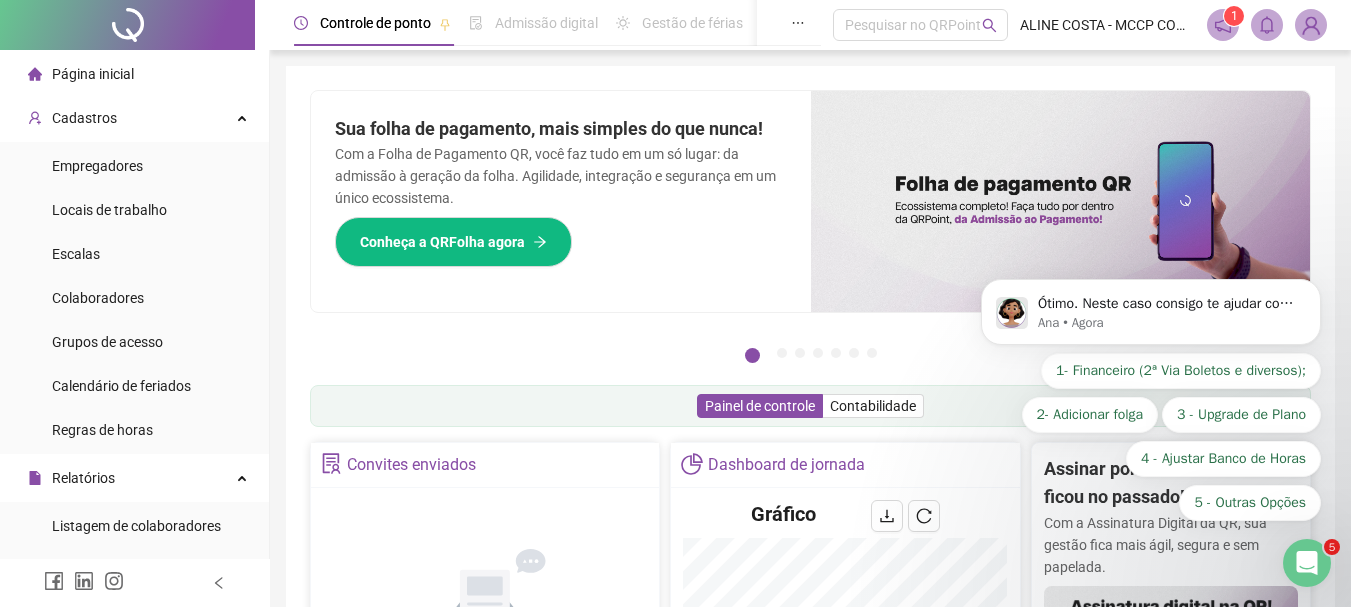 scroll, scrollTop: 0, scrollLeft: 0, axis: both 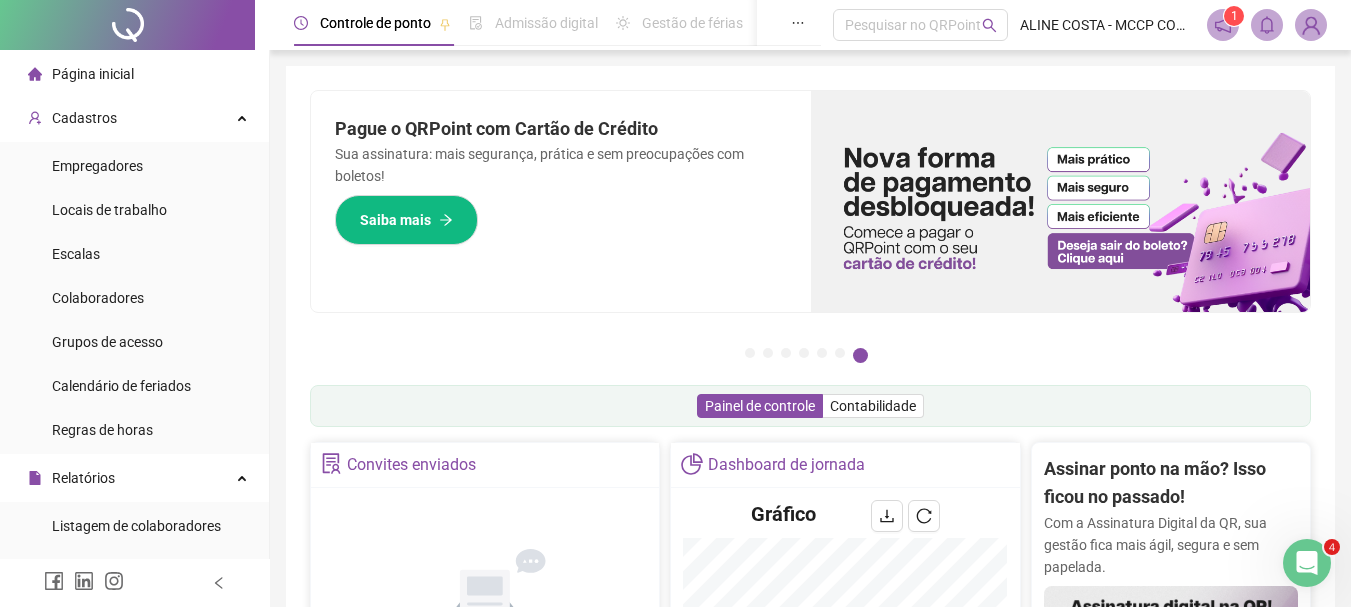 click 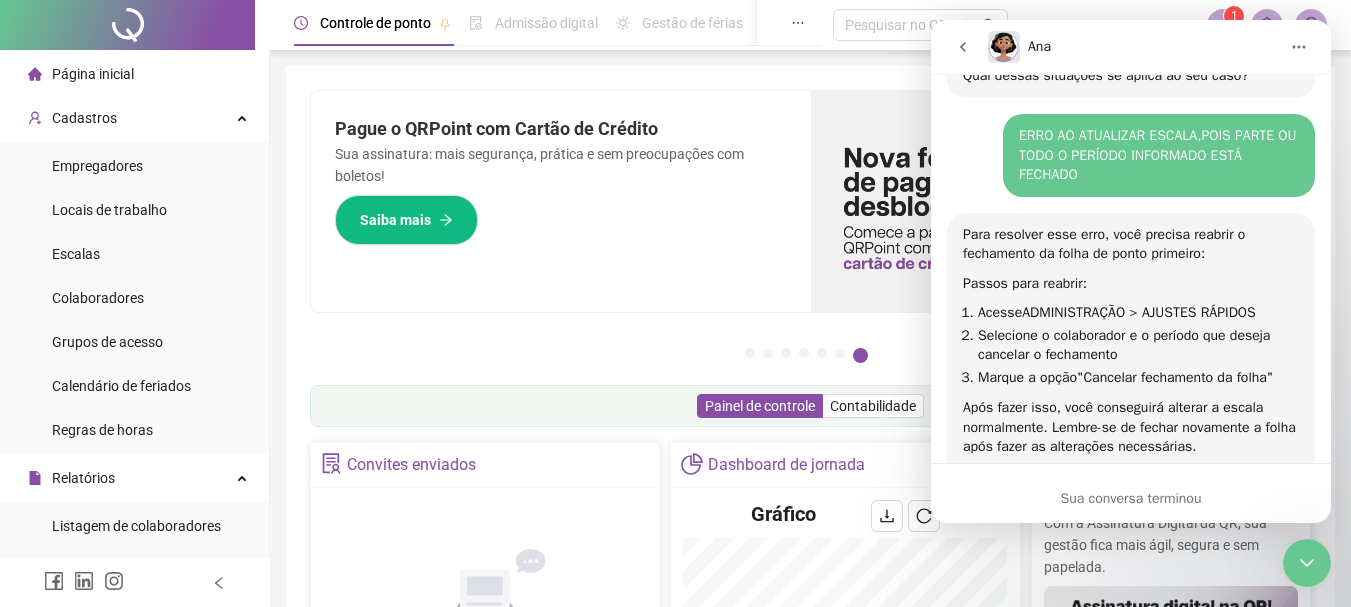 scroll, scrollTop: 1888, scrollLeft: 0, axis: vertical 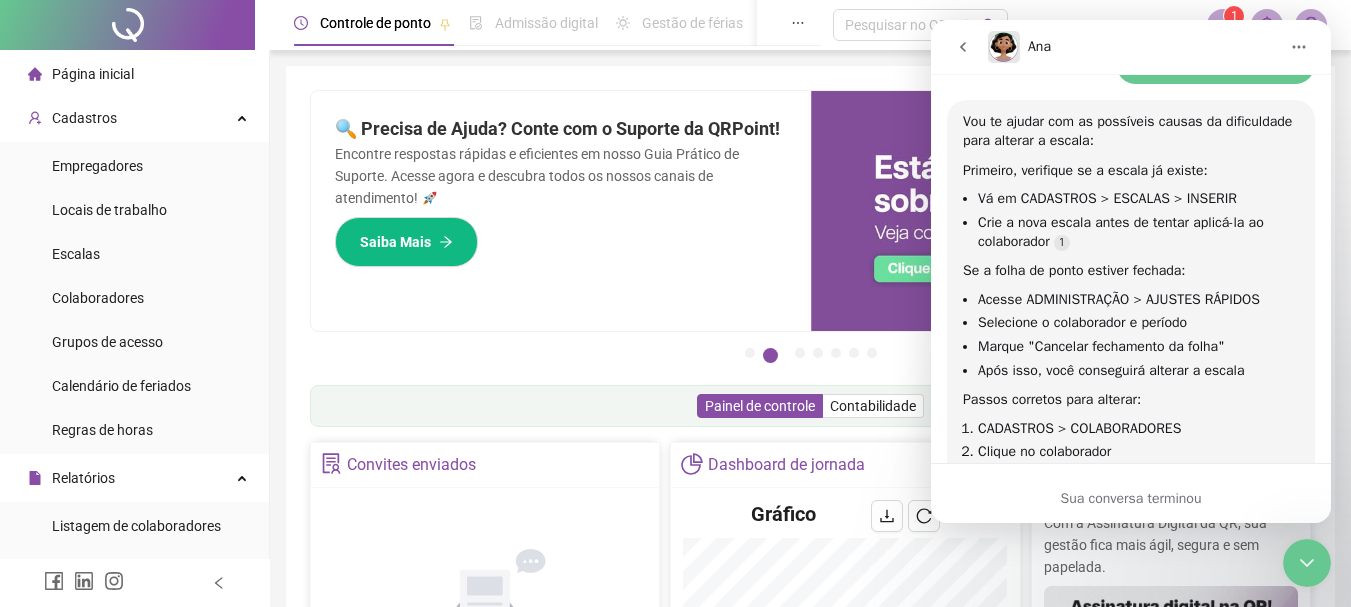 click 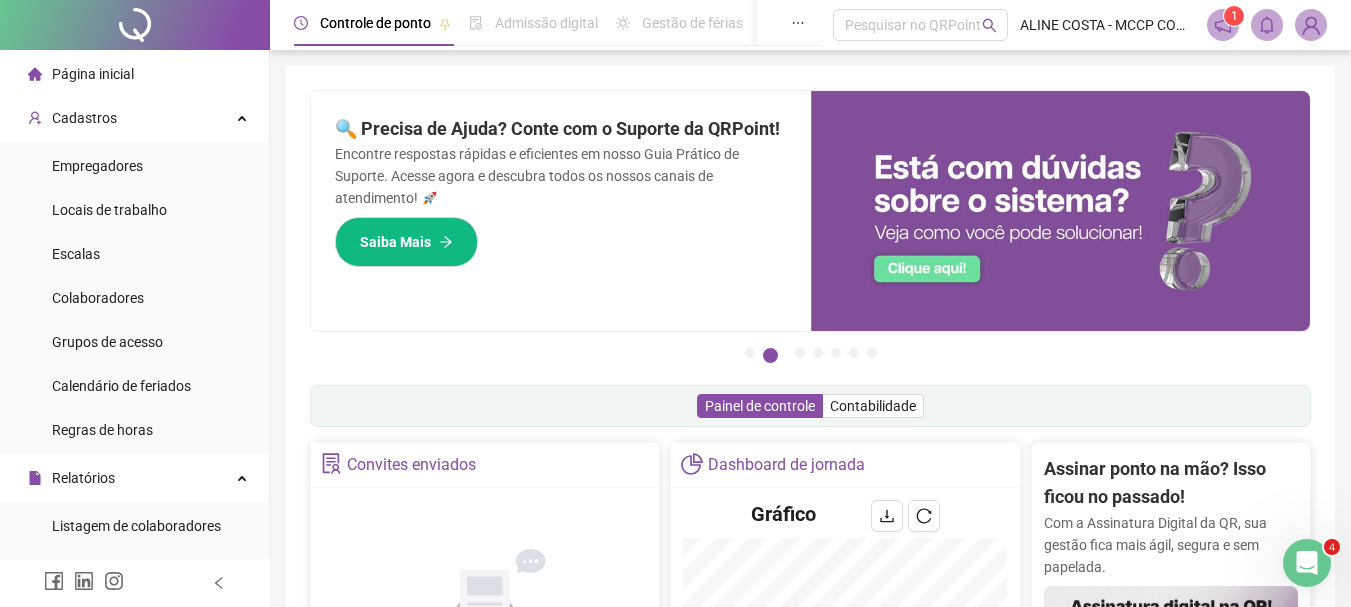 scroll, scrollTop: 531, scrollLeft: 0, axis: vertical 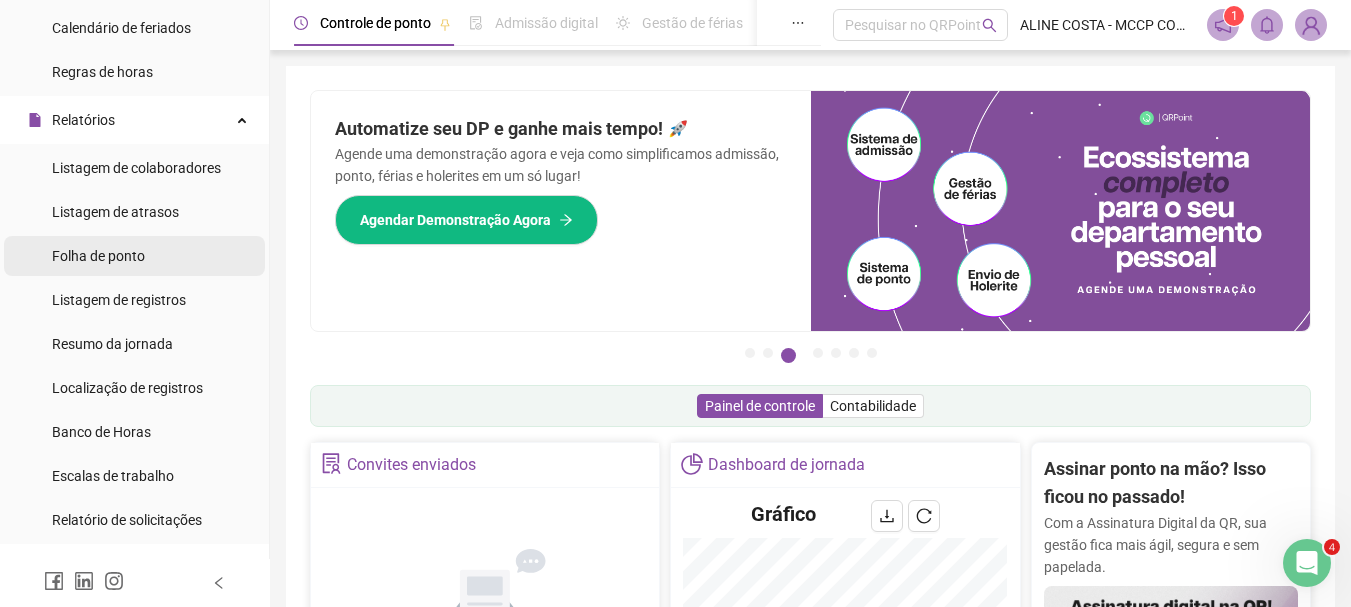 click on "Folha de ponto" at bounding box center (98, 256) 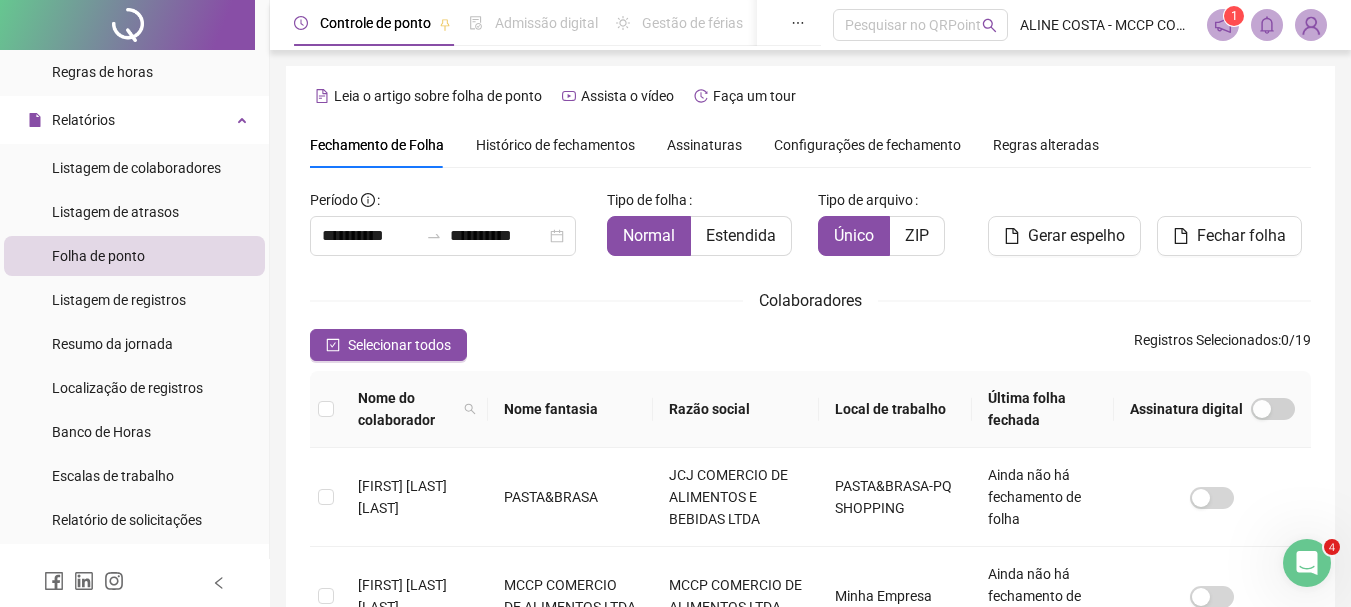 scroll, scrollTop: 106, scrollLeft: 0, axis: vertical 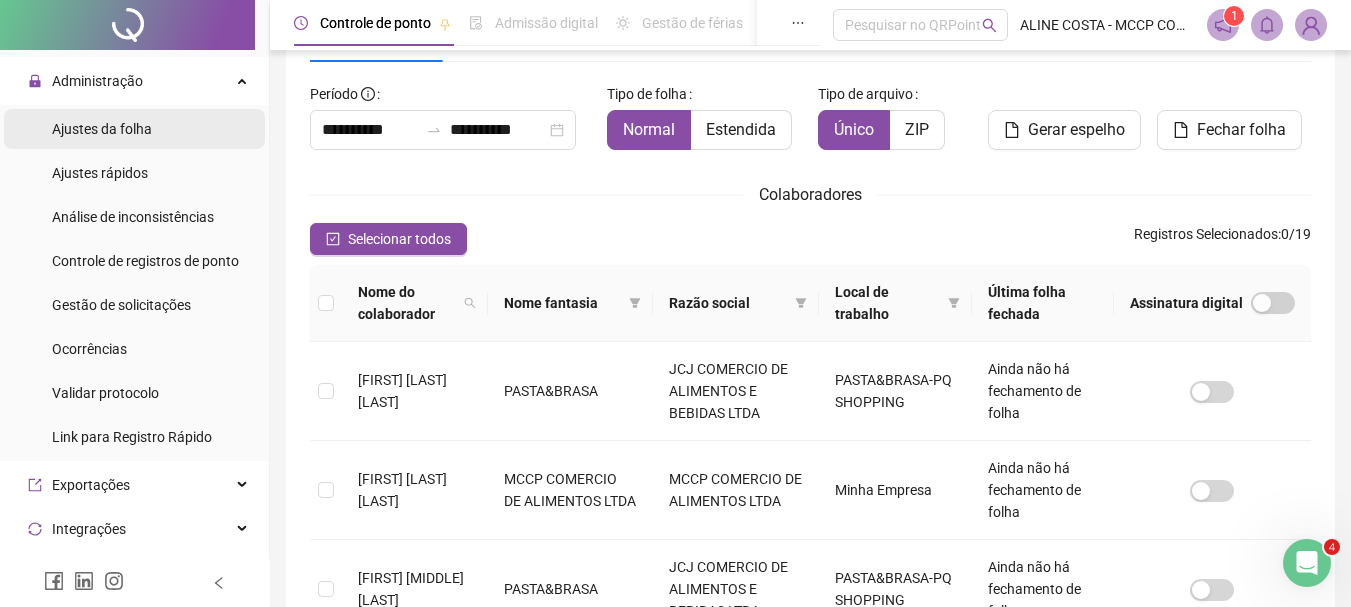 click on "Ajustes da folha" at bounding box center (102, 129) 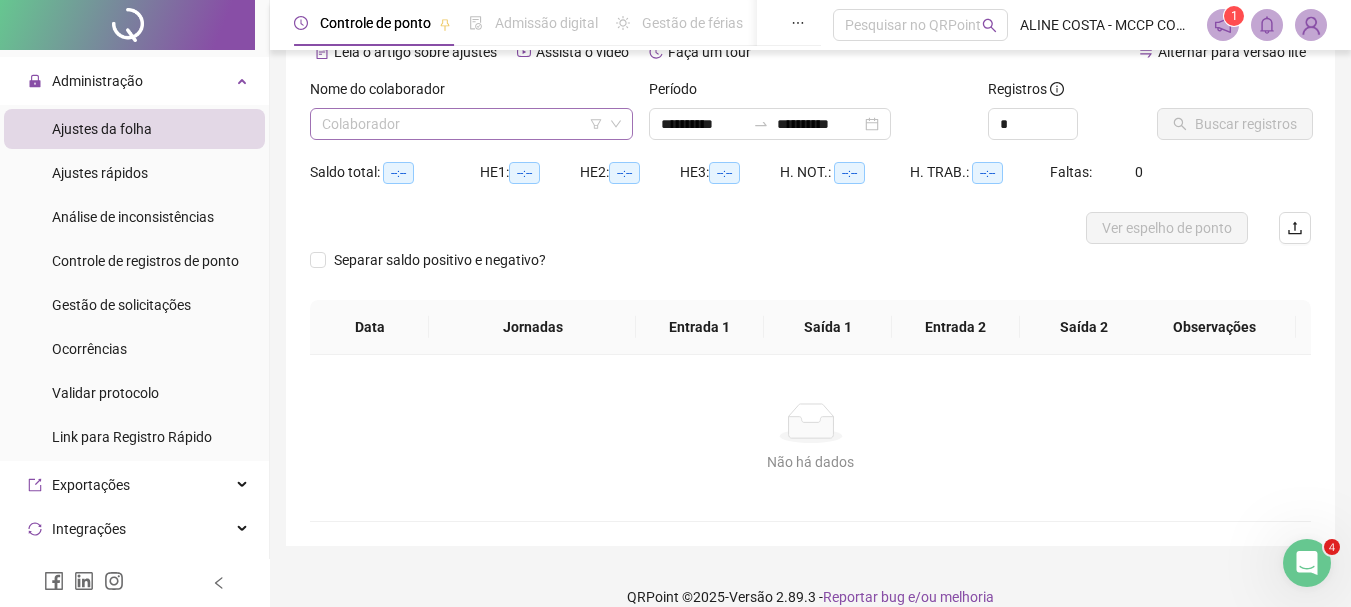 click on "Colaborador" at bounding box center (471, 124) 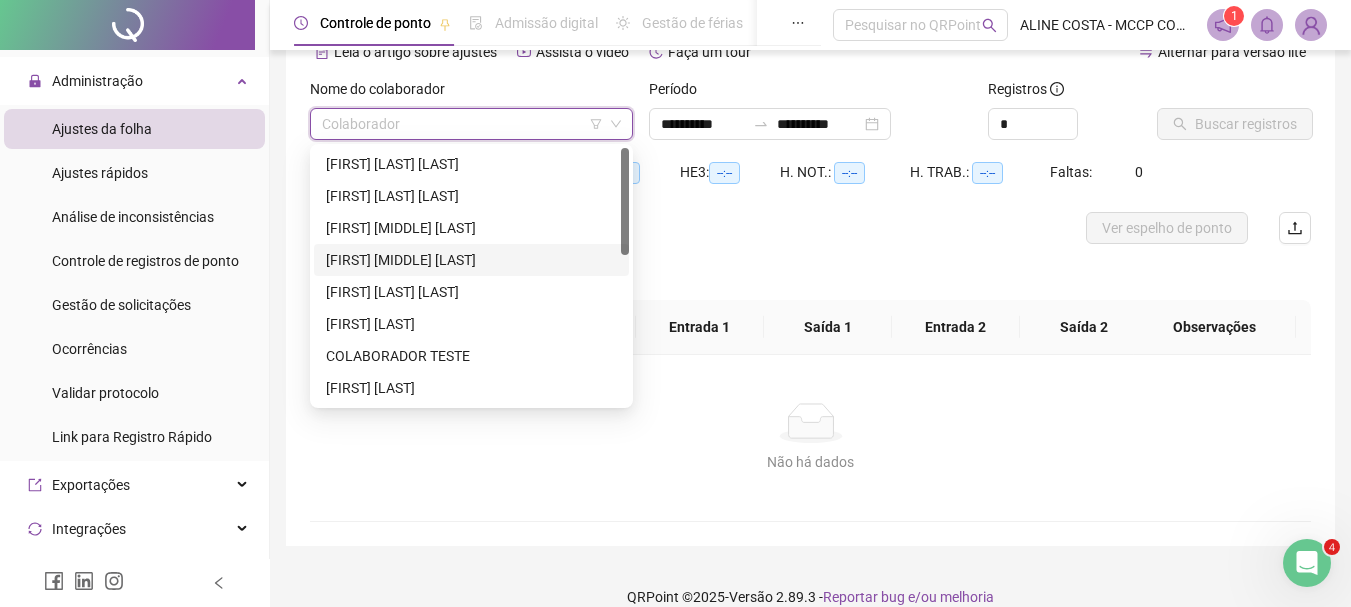 click on "[FIRST] [MIDDLE] [LAST]" at bounding box center (471, 260) 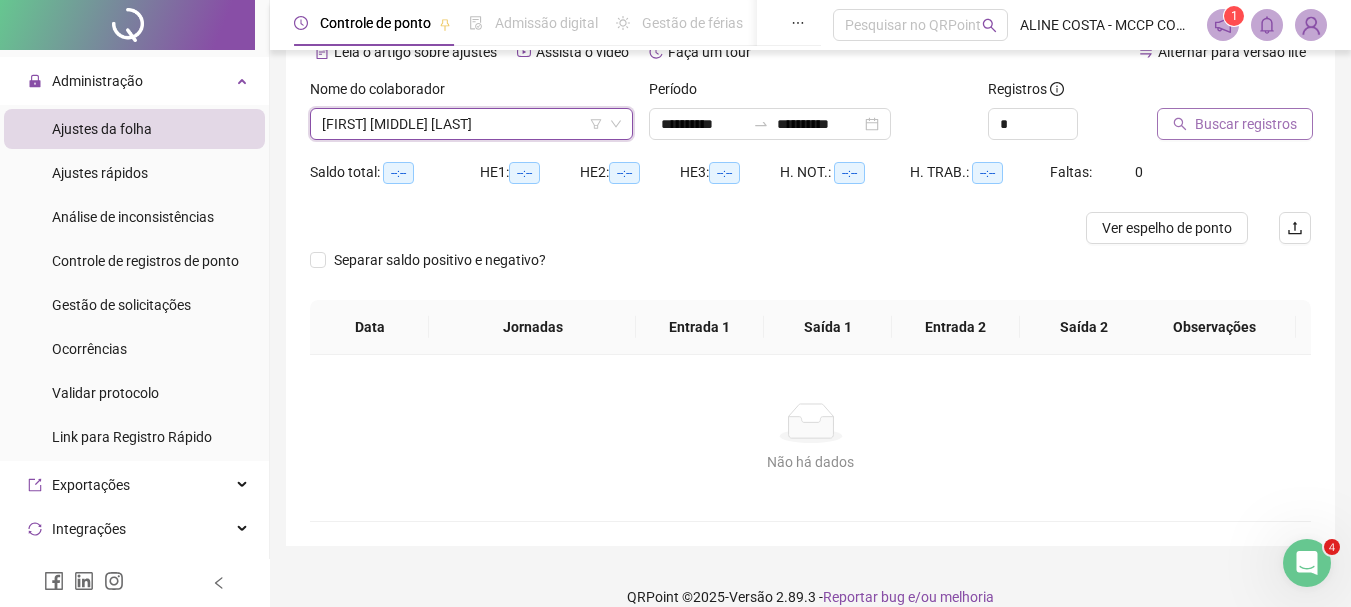 click on "Buscar registros" at bounding box center (1246, 124) 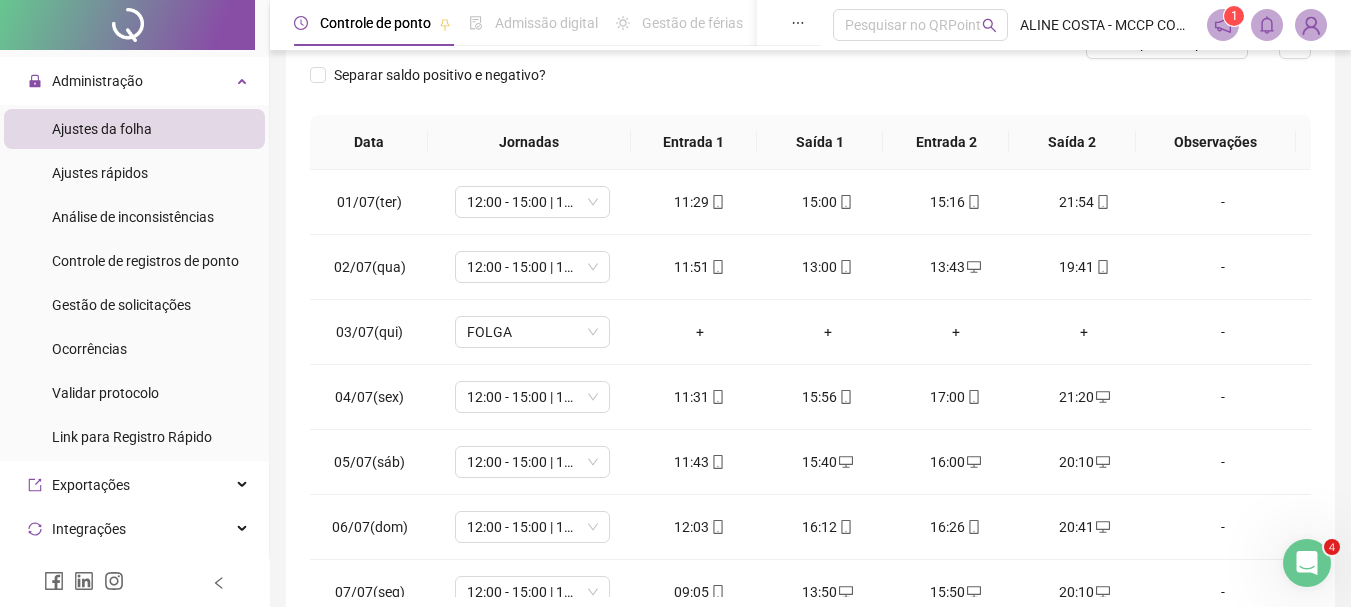 scroll, scrollTop: 346, scrollLeft: 0, axis: vertical 